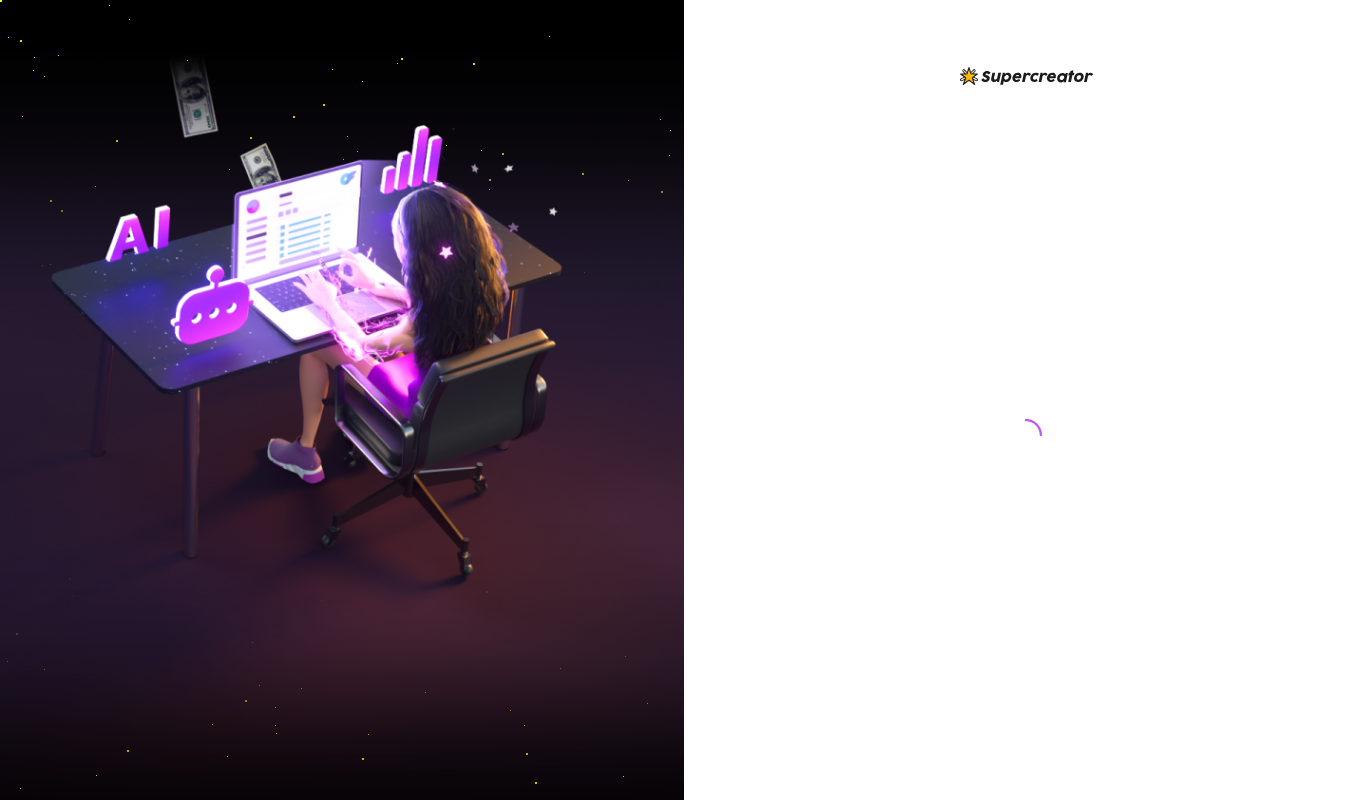scroll, scrollTop: 0, scrollLeft: 0, axis: both 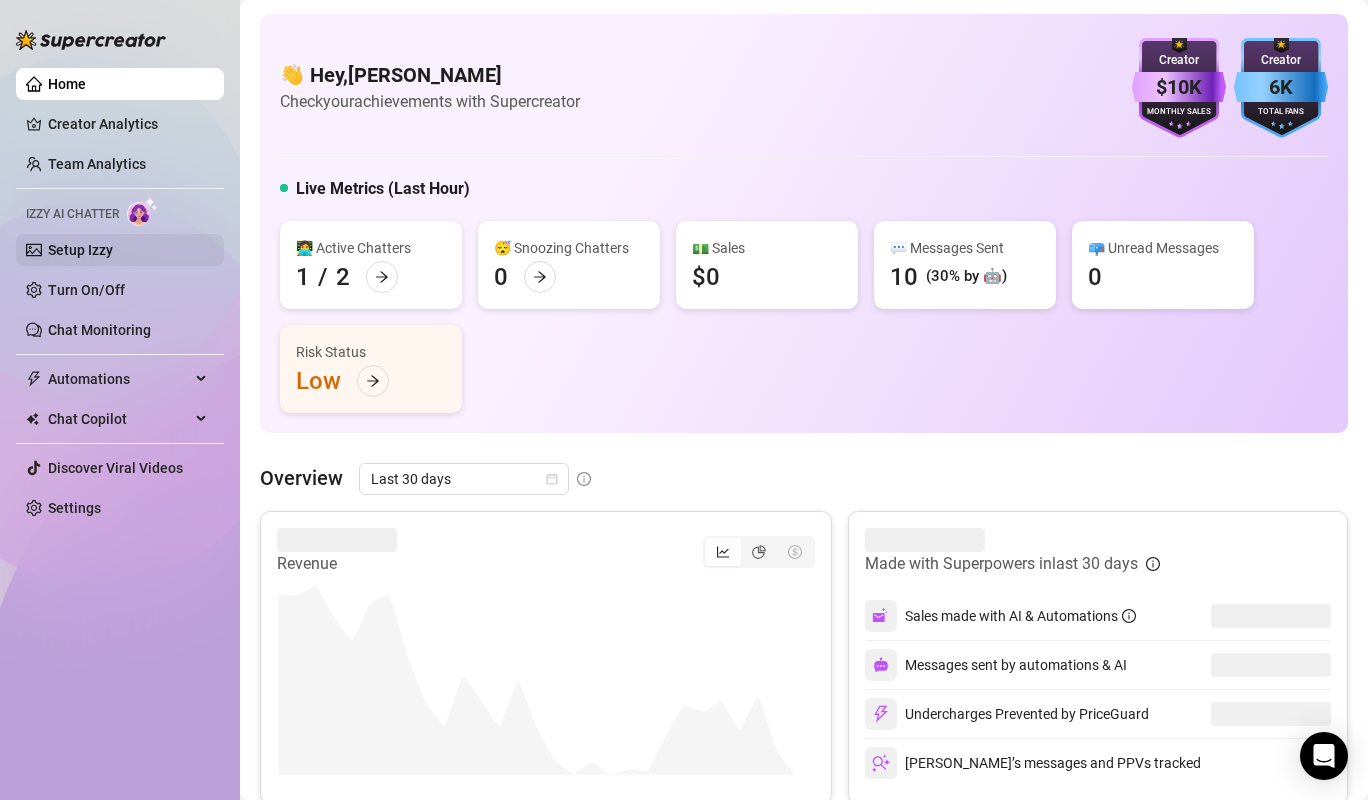 click on "Setup Izzy" at bounding box center [80, 250] 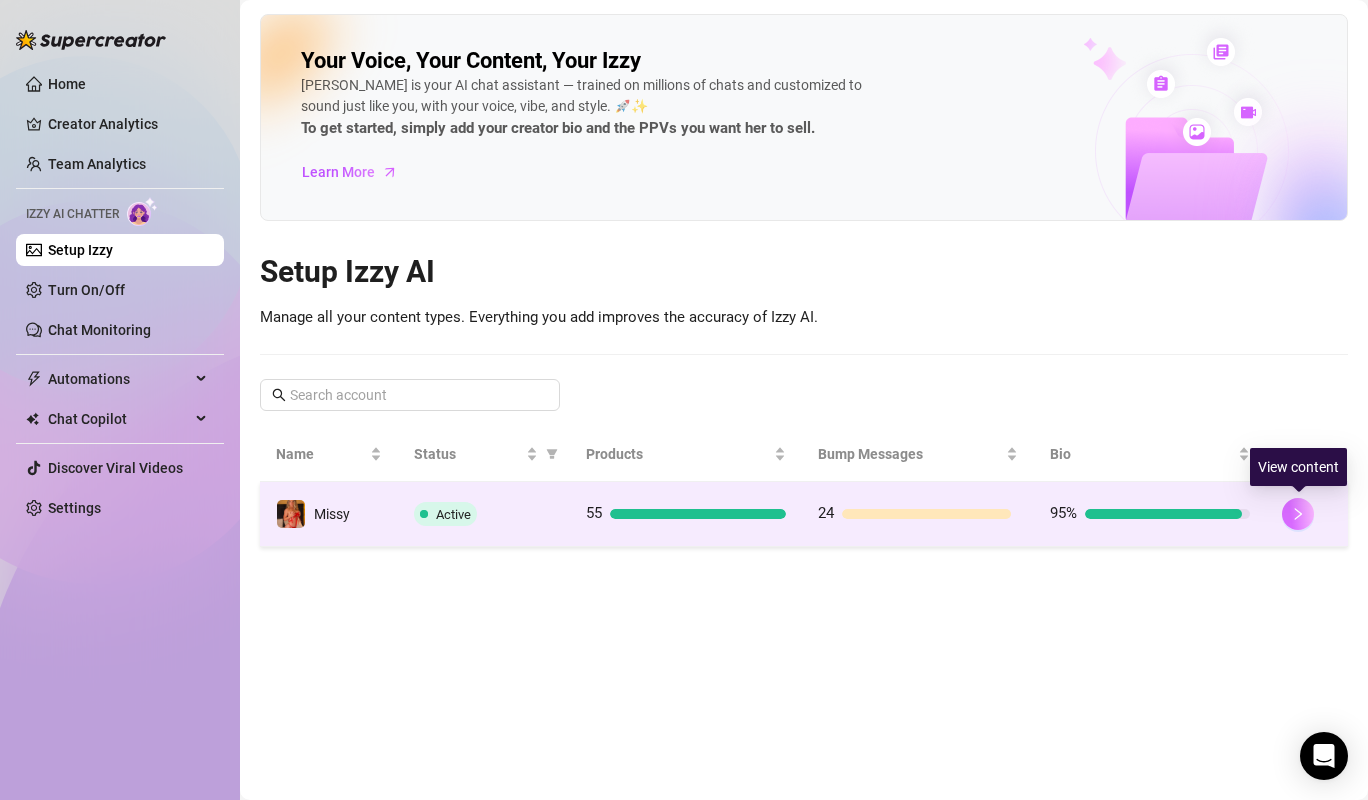 click at bounding box center (1298, 514) 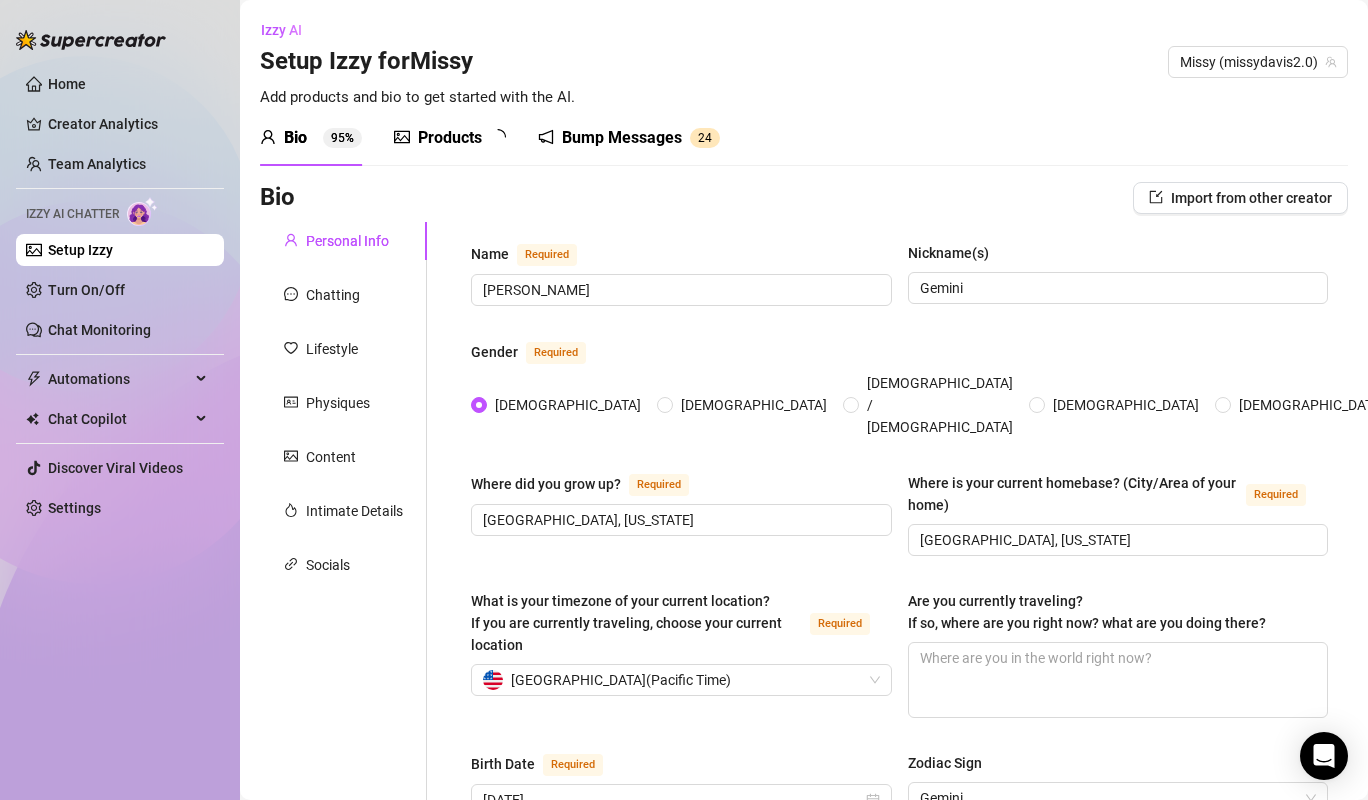 type 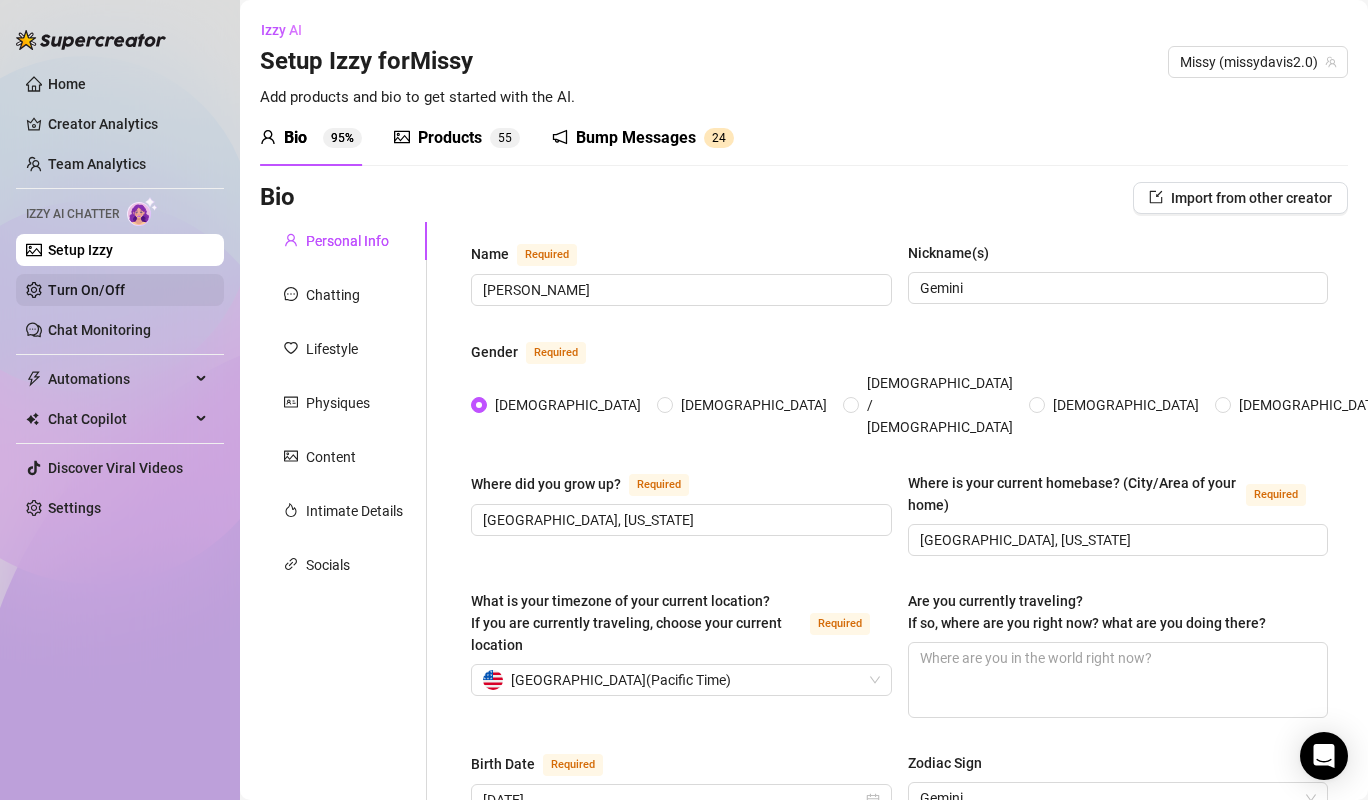 click on "Turn On/Off" at bounding box center [86, 290] 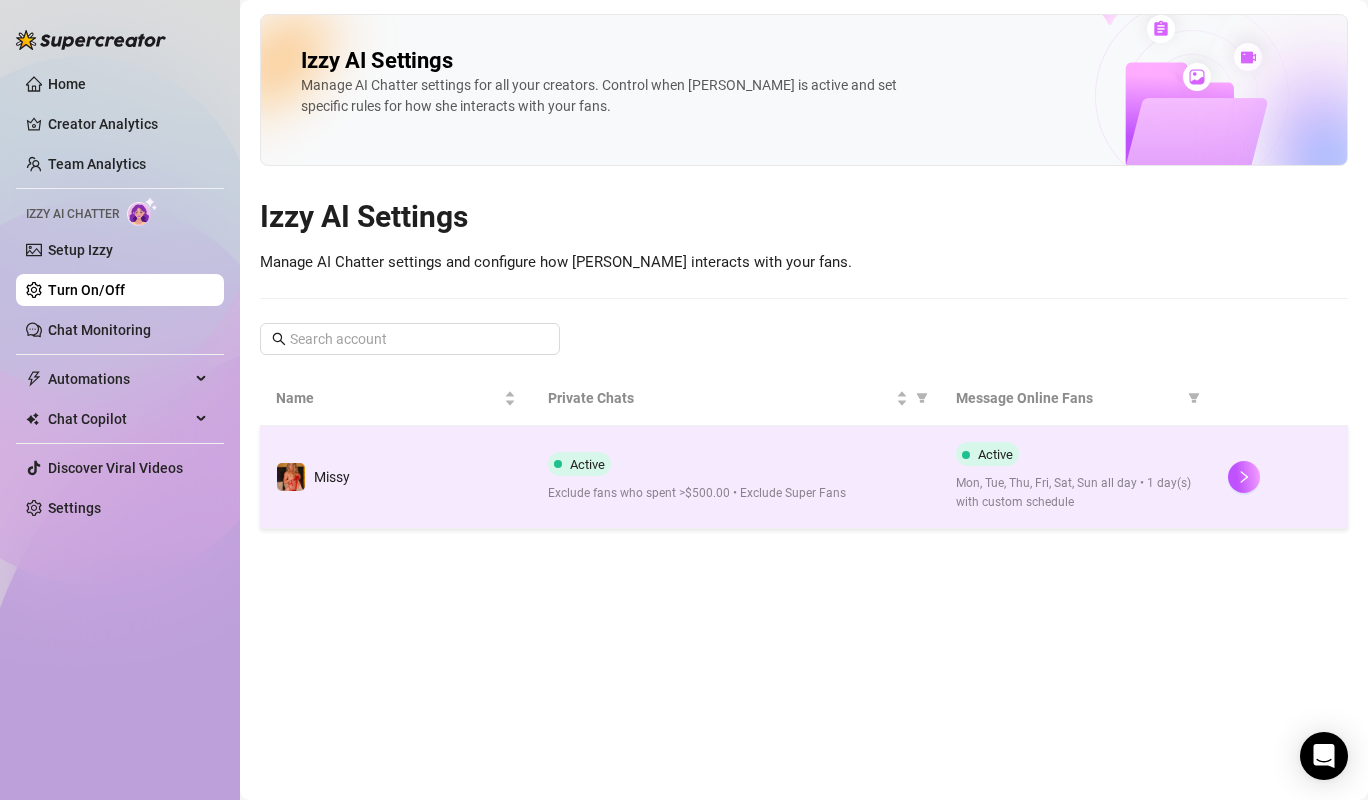 click on "Active Exclude fans who spent >$500.00 • Exclude Super Fans" at bounding box center (736, 477) 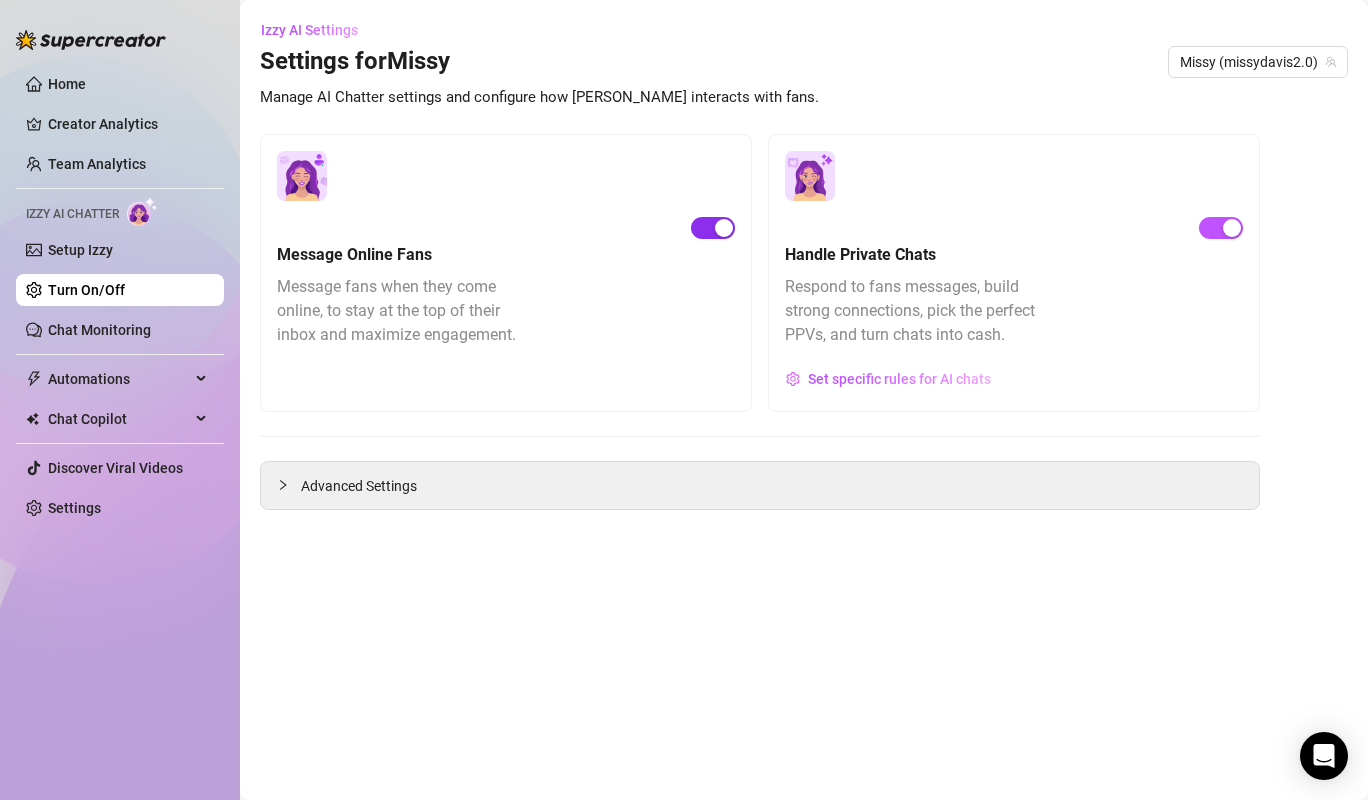 click at bounding box center (724, 228) 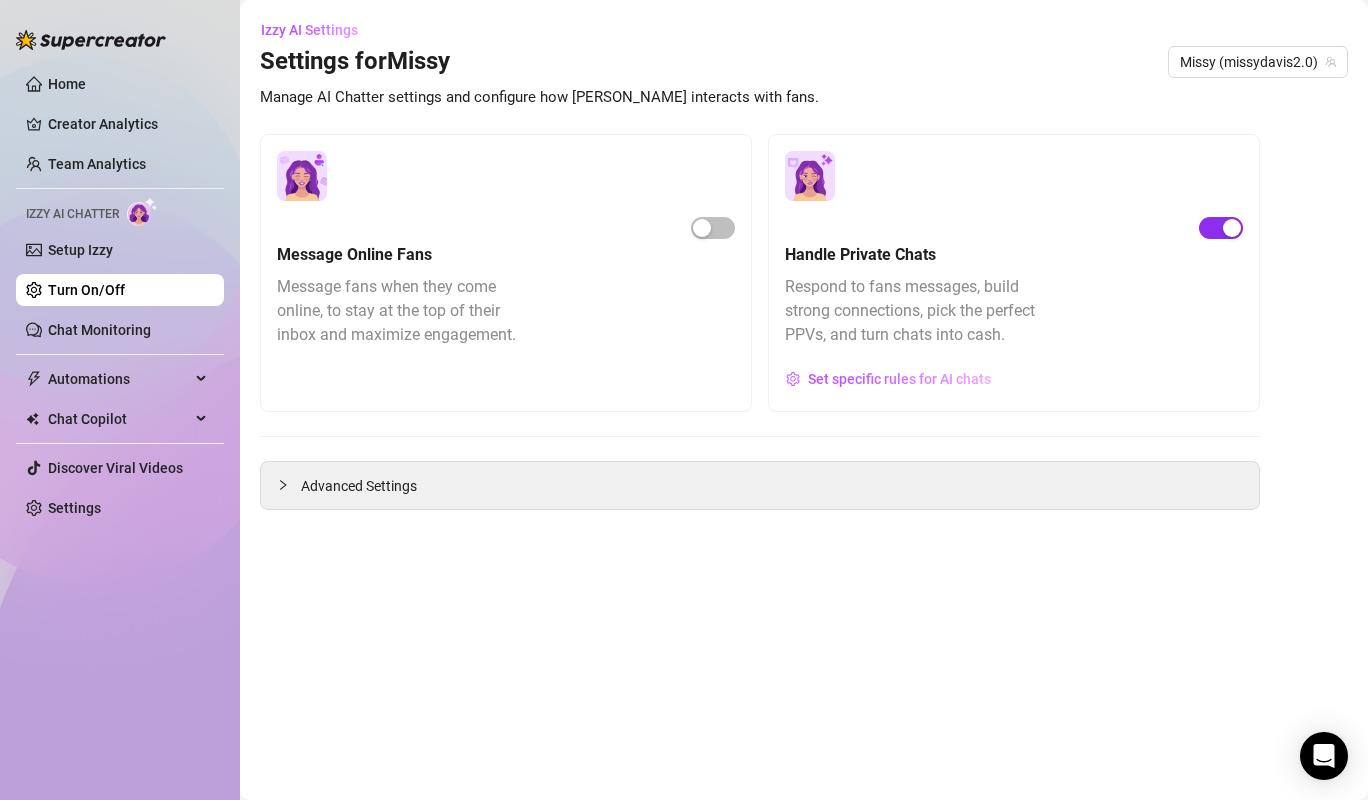 click at bounding box center (1221, 228) 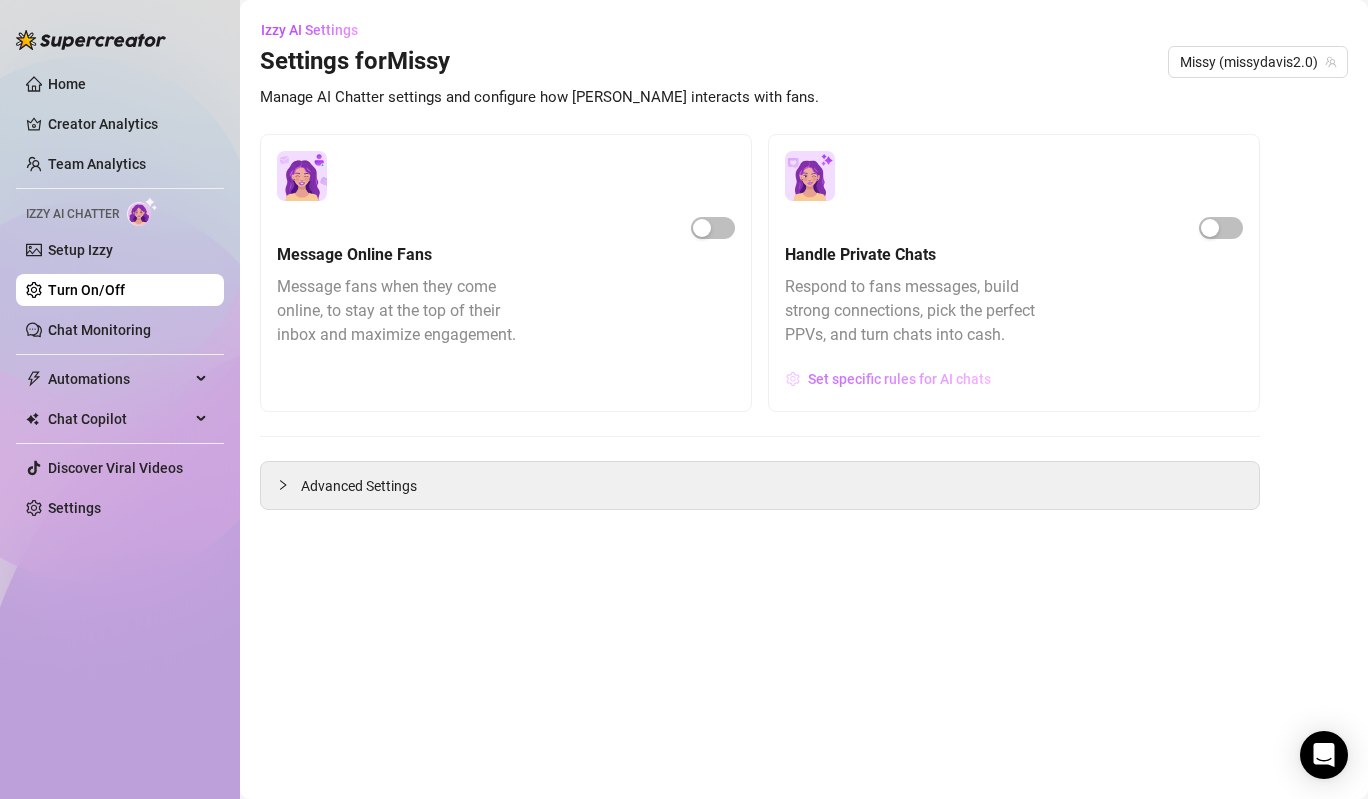 click on "Set specific rules for AI chats" at bounding box center [899, 379] 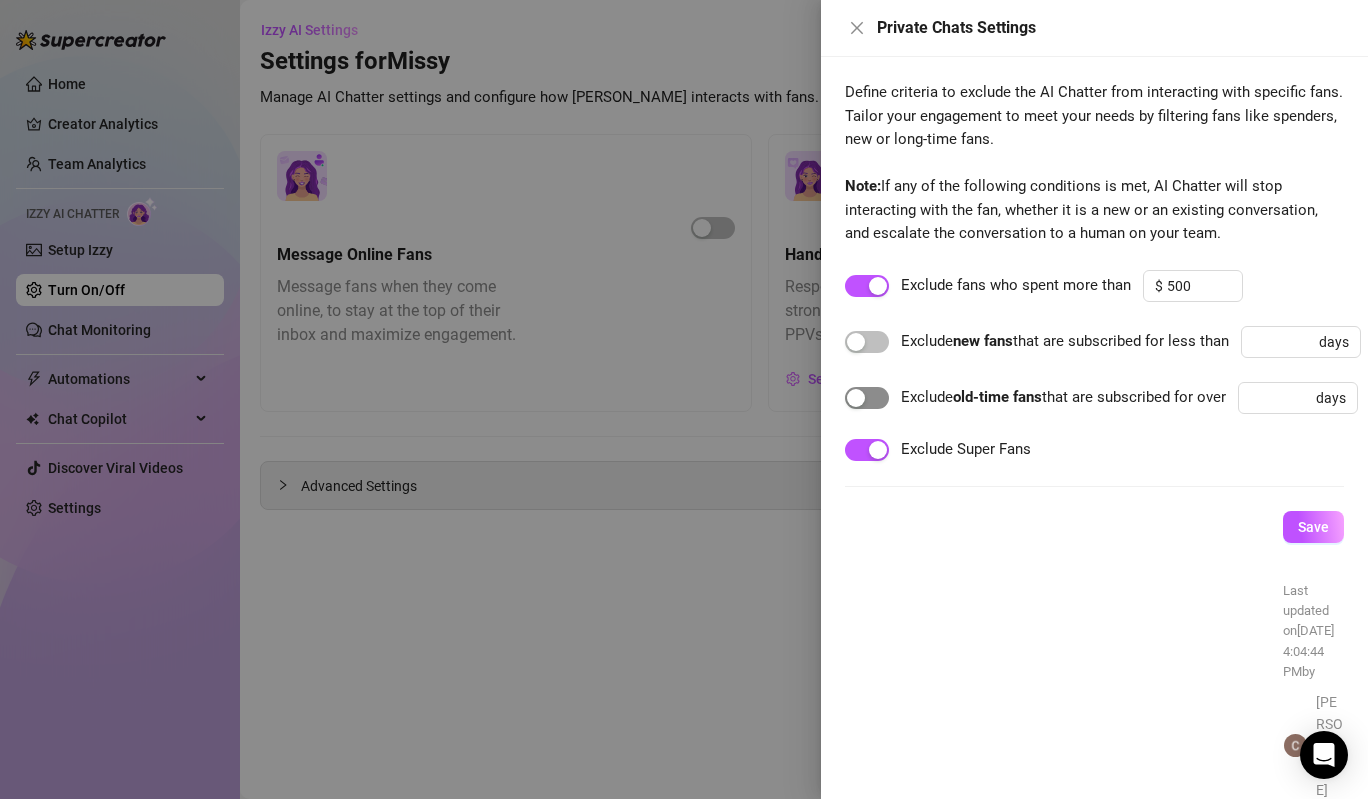 scroll, scrollTop: 2, scrollLeft: 0, axis: vertical 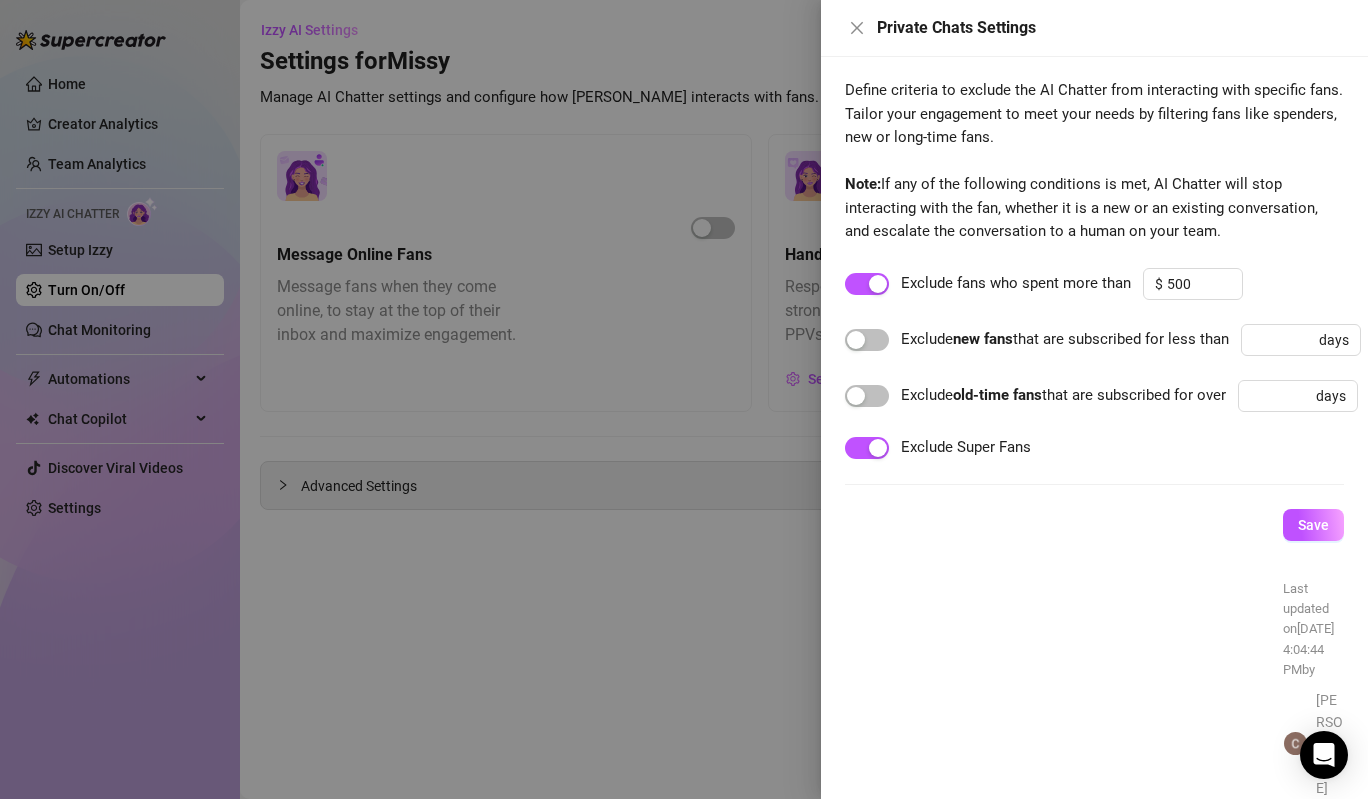 click at bounding box center [684, 399] 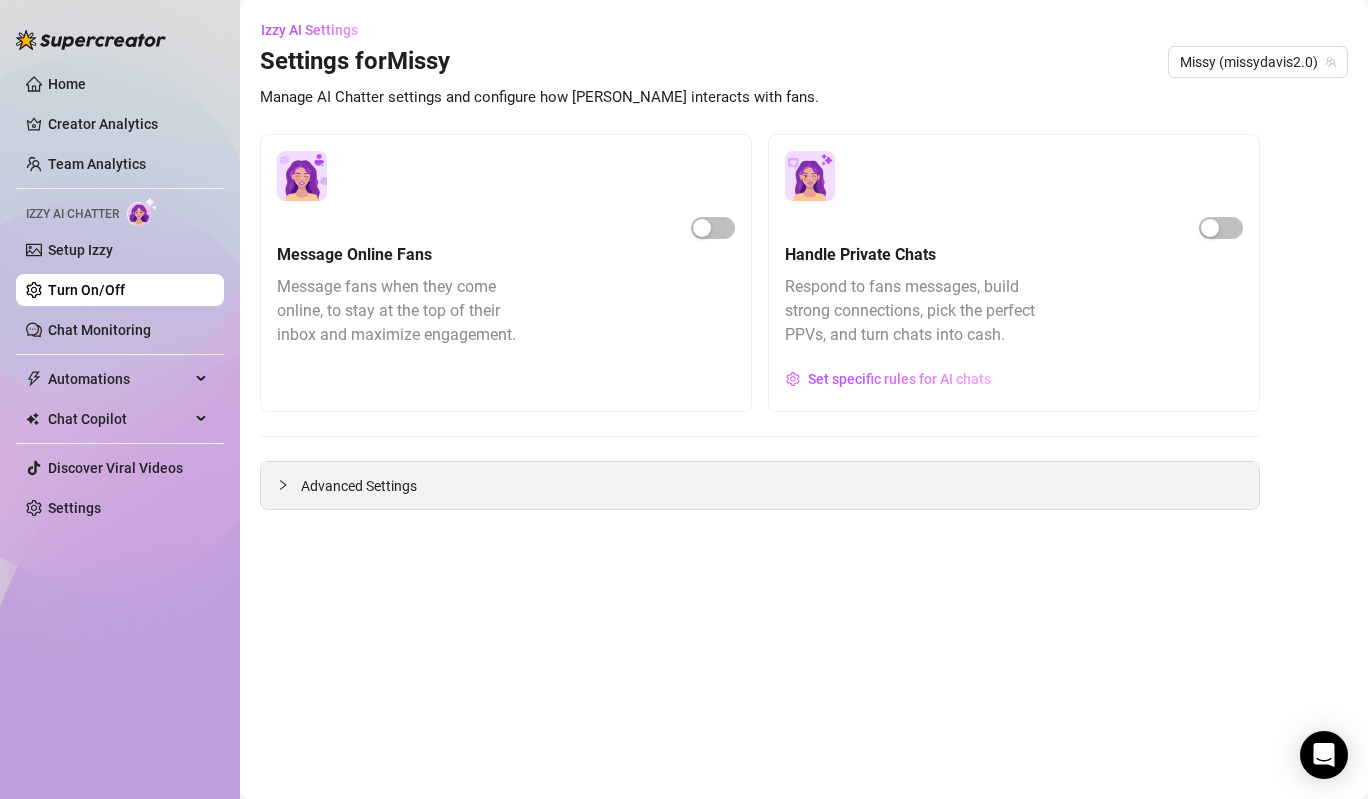 click on "Advanced Settings" at bounding box center [760, 485] 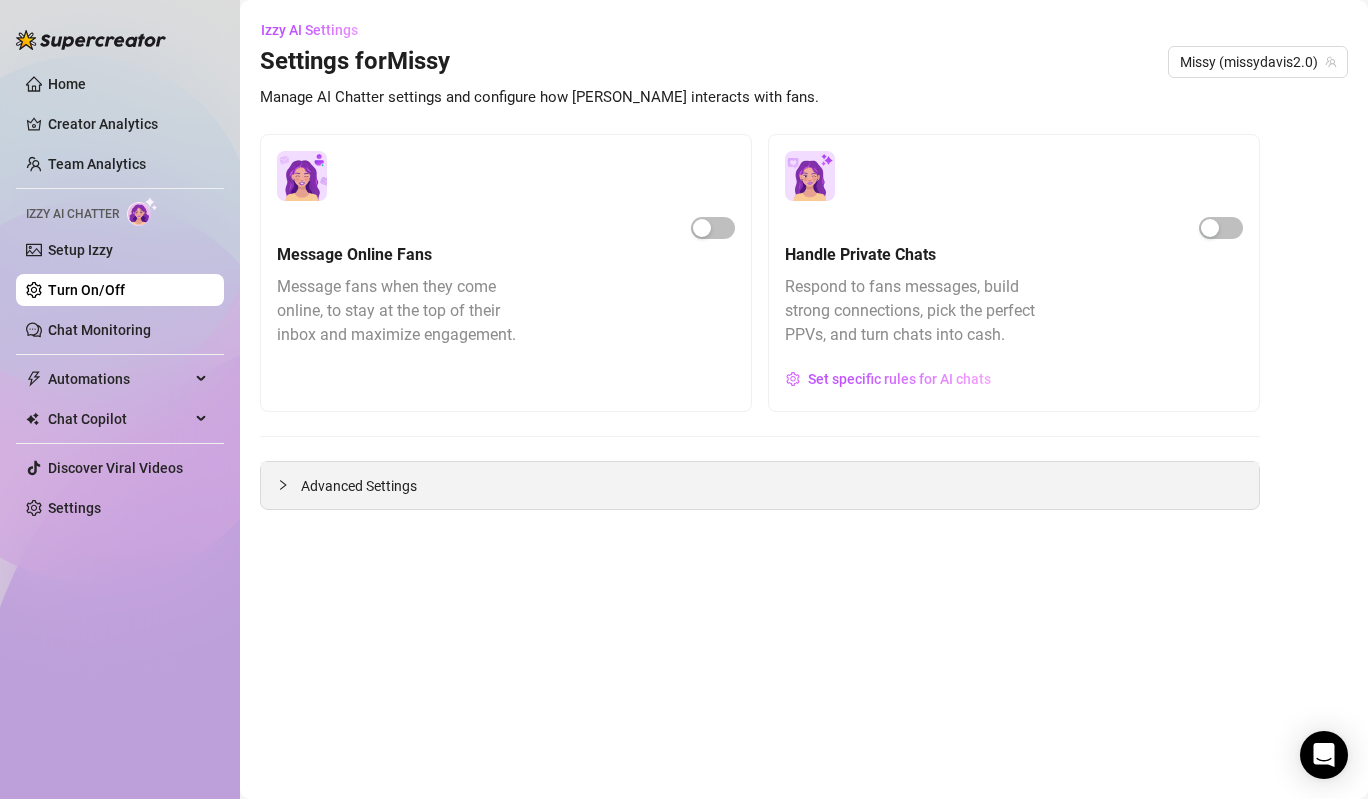 click on "Advanced Settings" at bounding box center [359, 486] 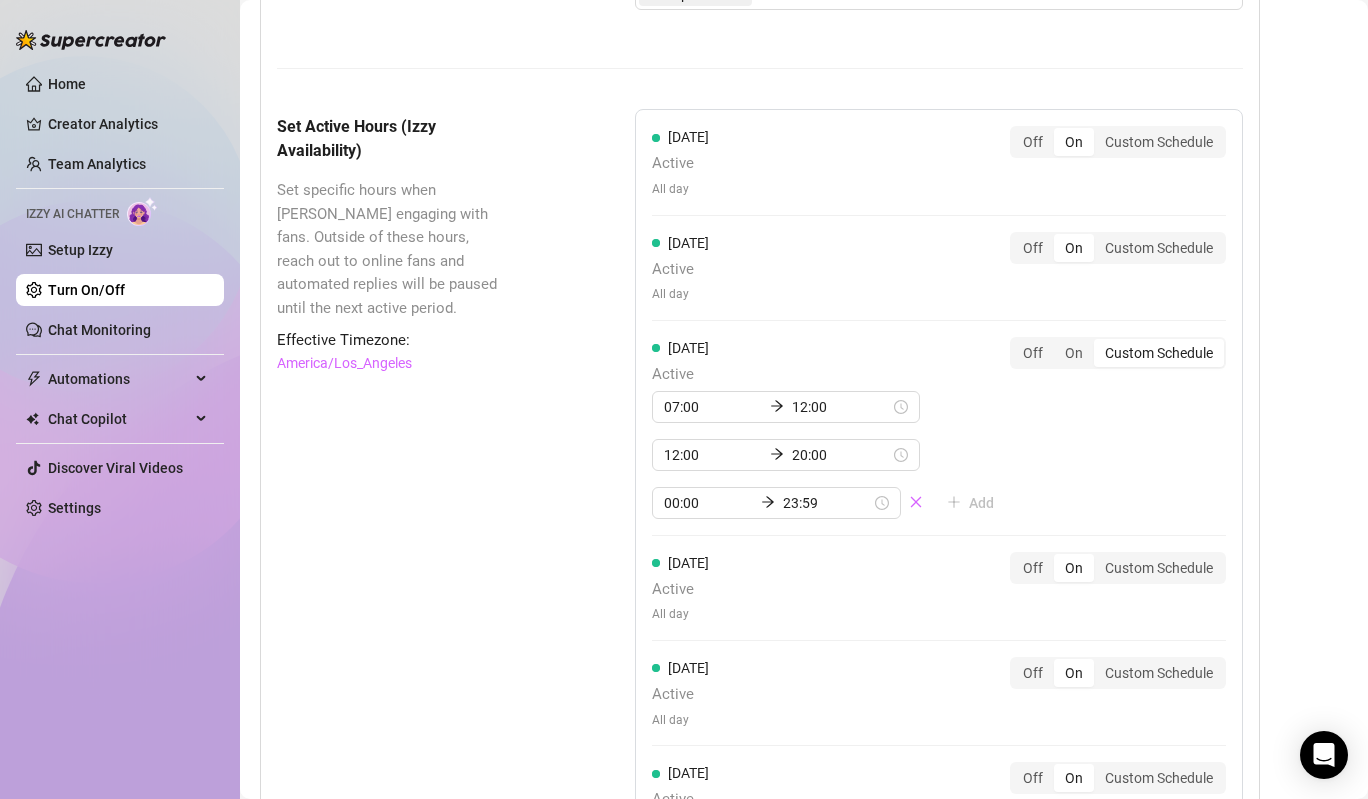 scroll, scrollTop: 2136, scrollLeft: 0, axis: vertical 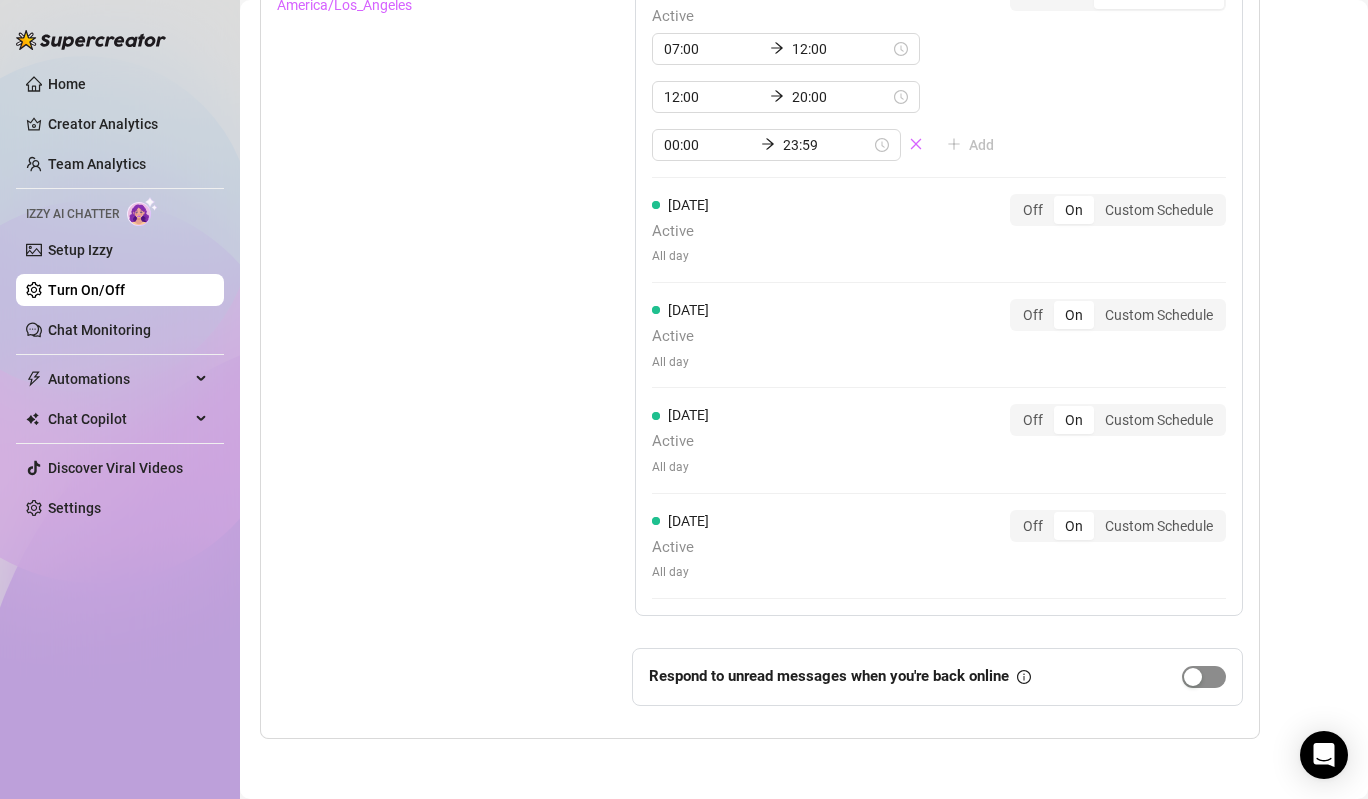 click at bounding box center (1204, 677) 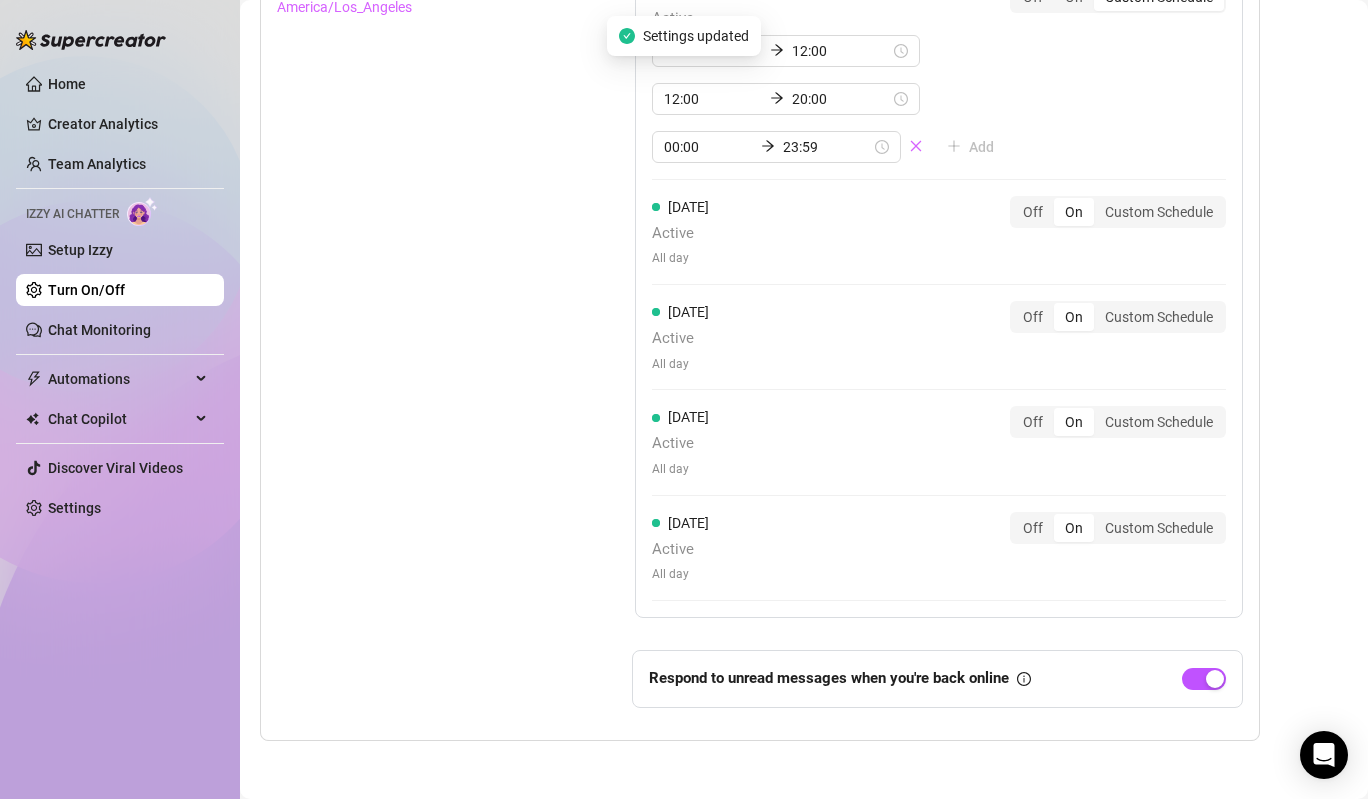 scroll, scrollTop: 2103, scrollLeft: 0, axis: vertical 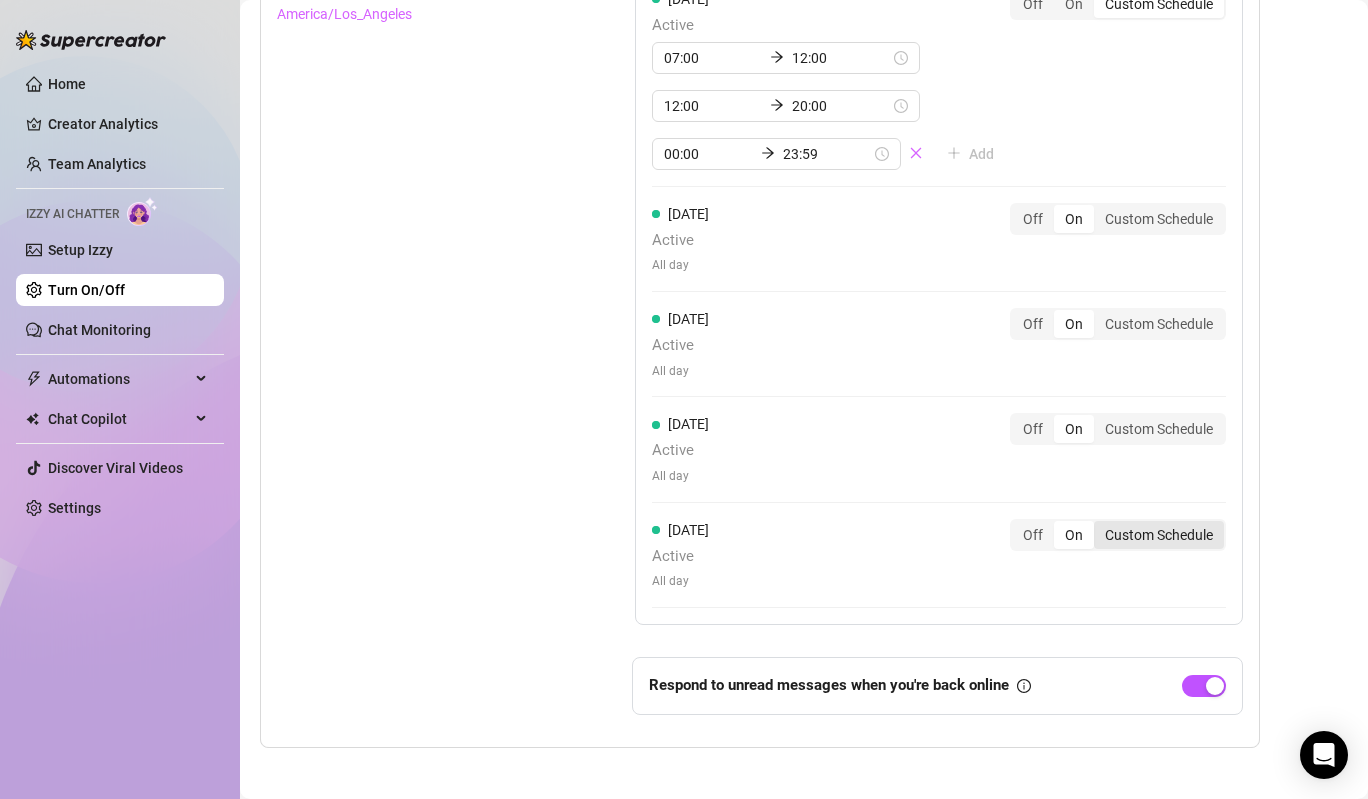 click on "Custom Schedule" at bounding box center (1159, 535) 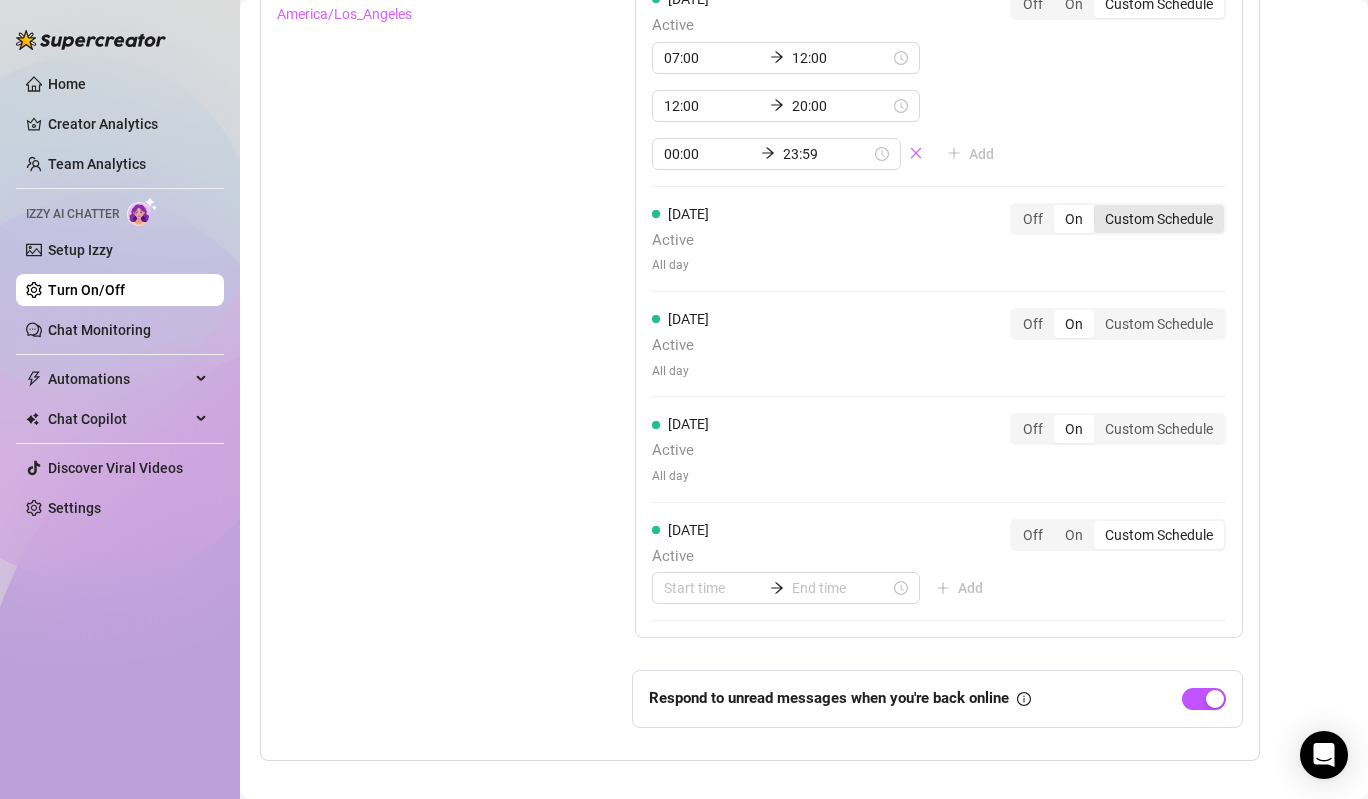 click on "Custom Schedule" at bounding box center (1159, 219) 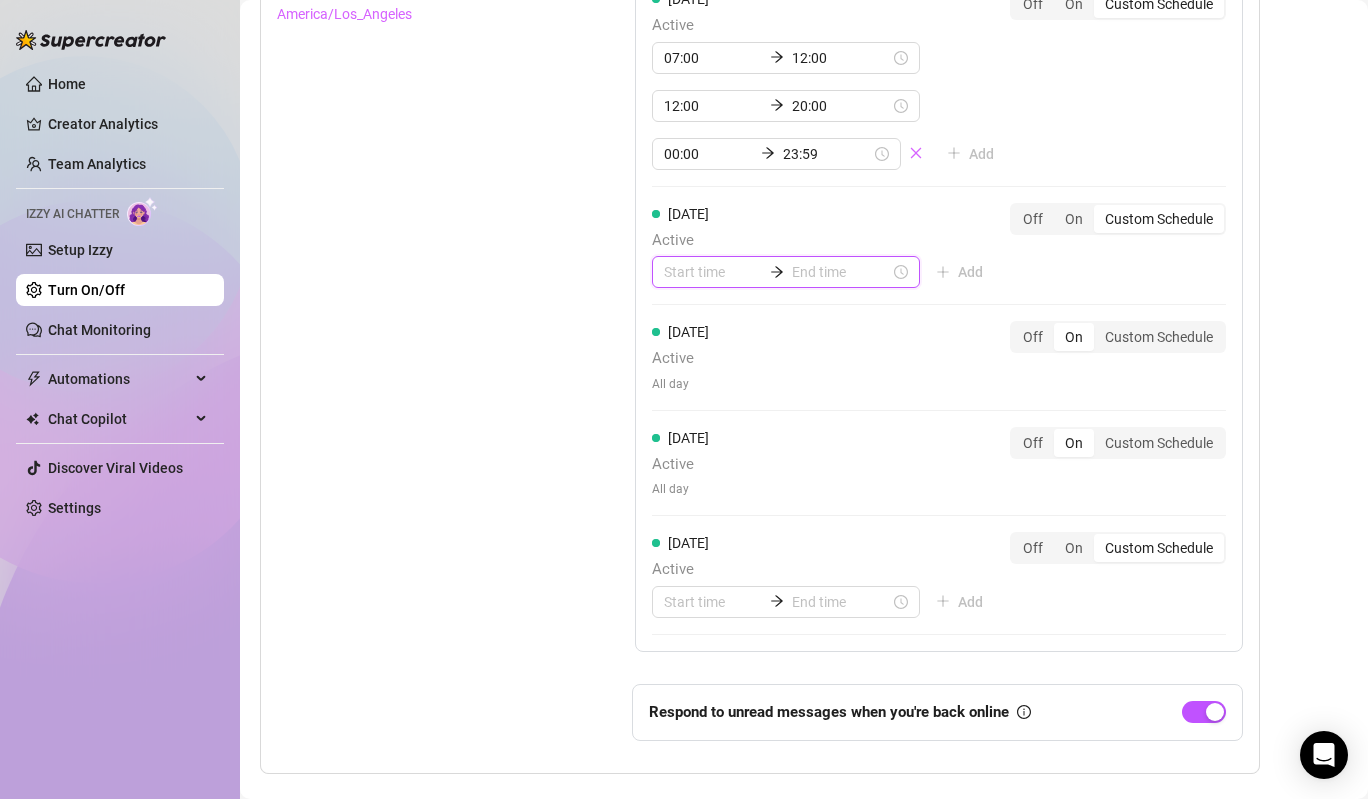 click at bounding box center (713, 272) 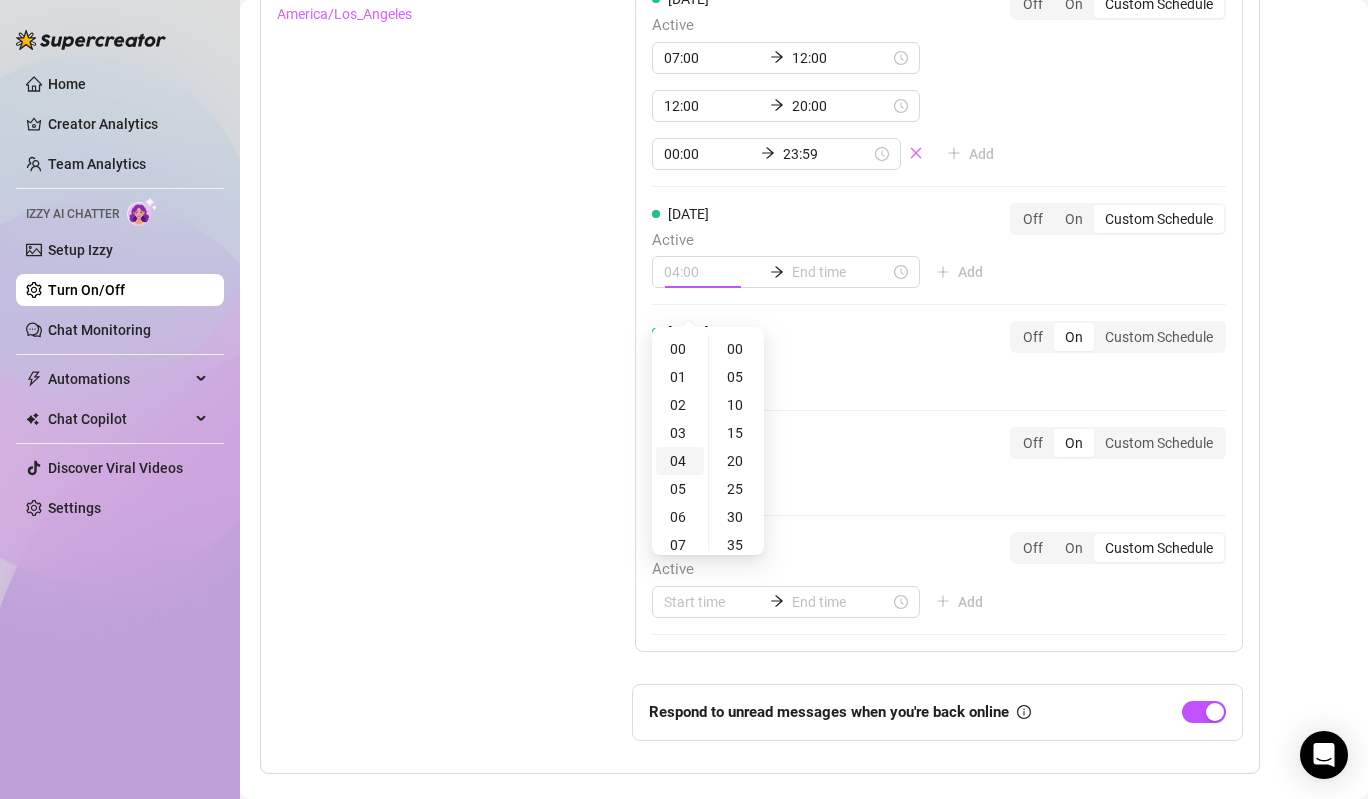 click on "04" at bounding box center [680, 461] 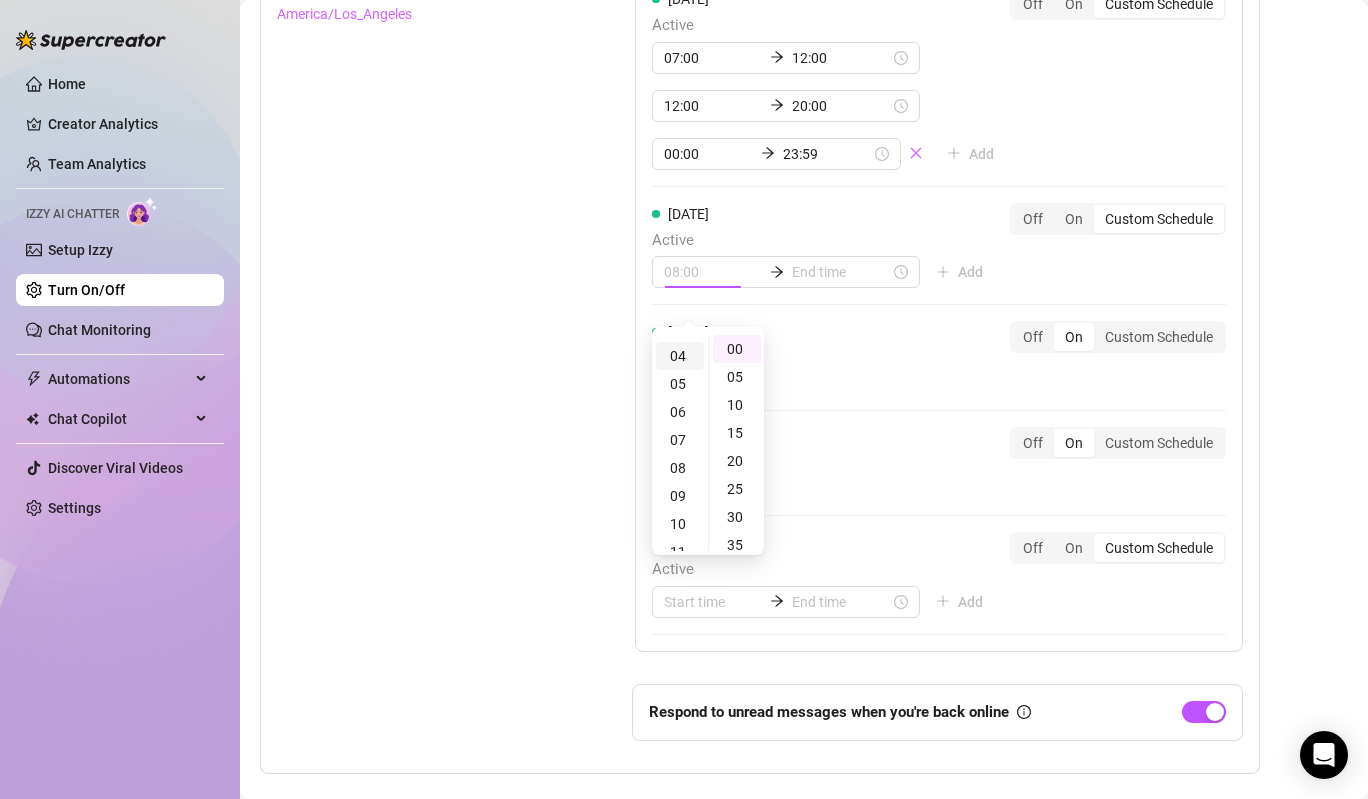 scroll, scrollTop: 112, scrollLeft: 0, axis: vertical 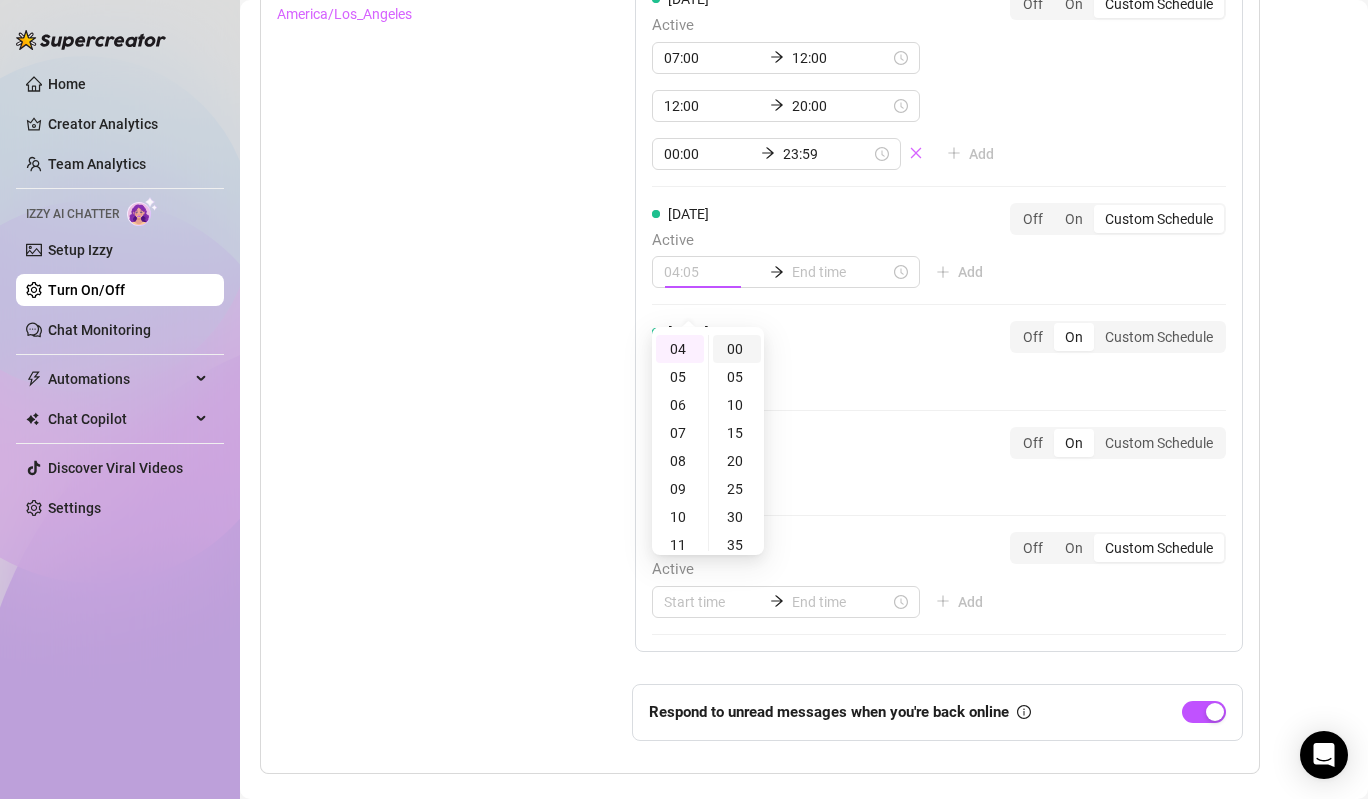 type on "04:00" 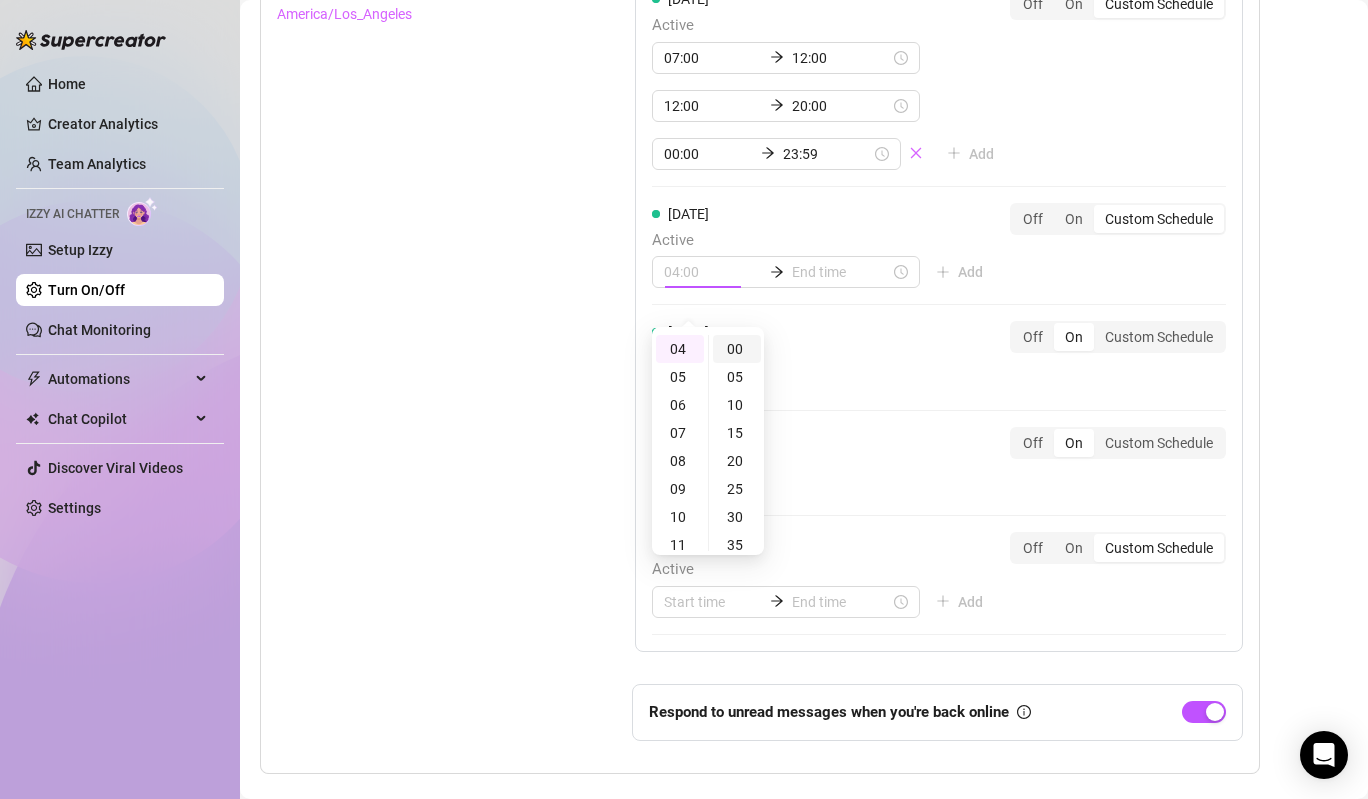 click on "00" at bounding box center [737, 349] 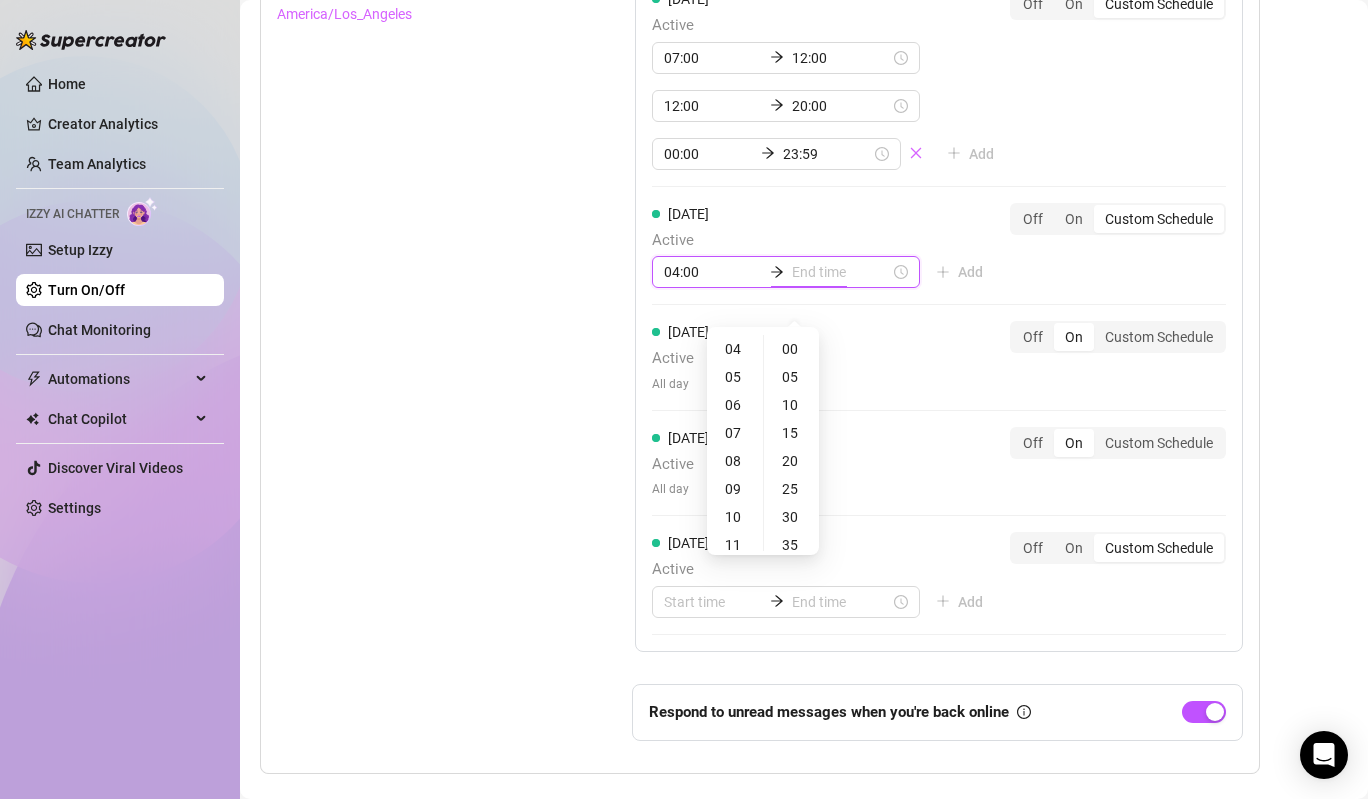 click at bounding box center [841, 272] 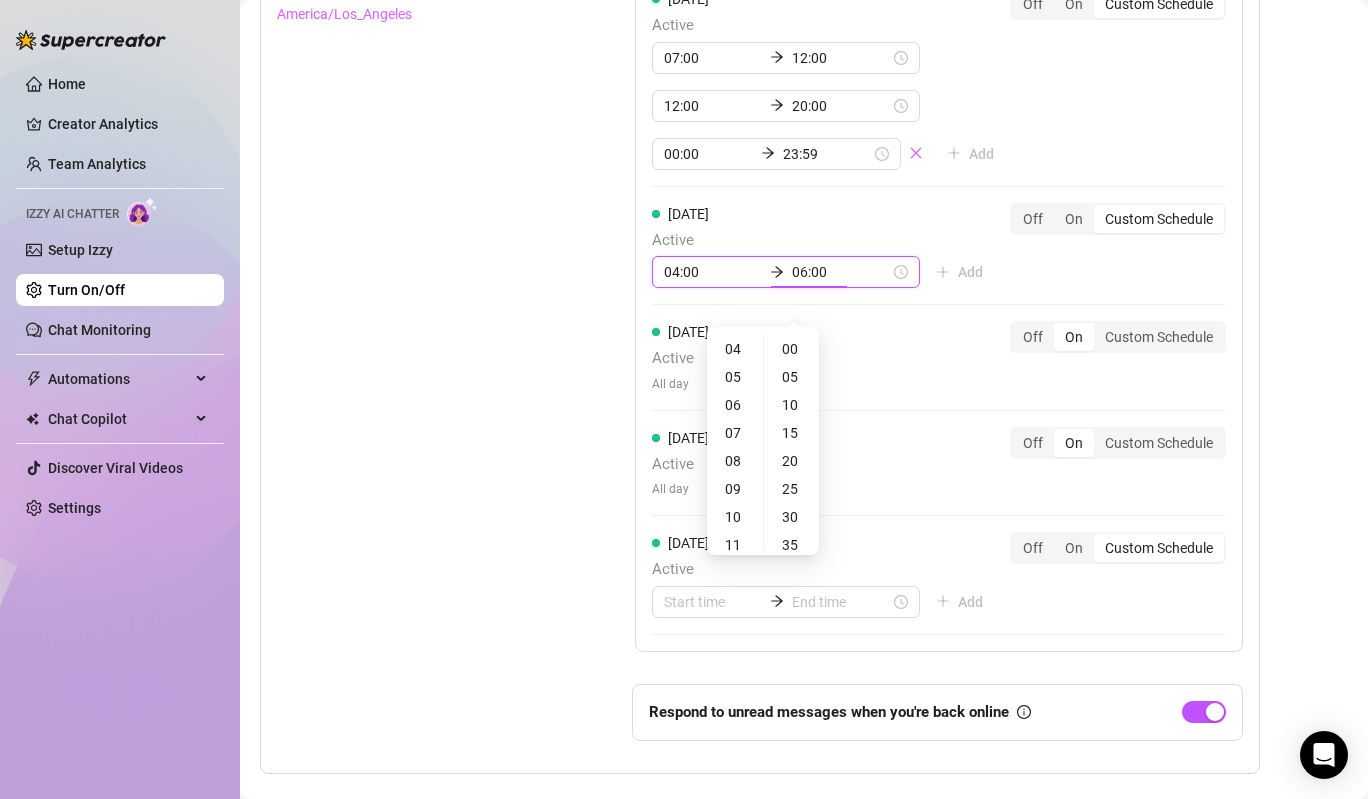 type on "07:00" 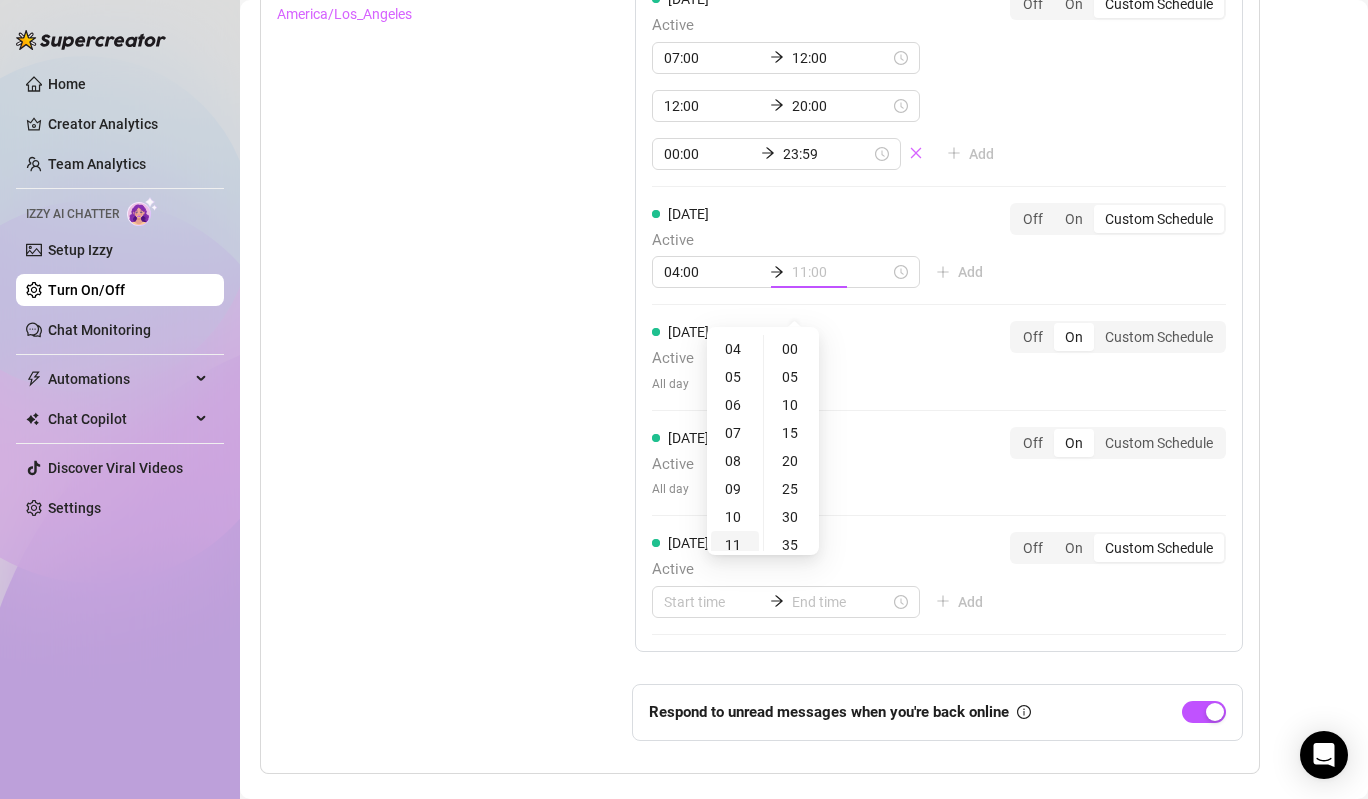 click on "11" at bounding box center (735, 545) 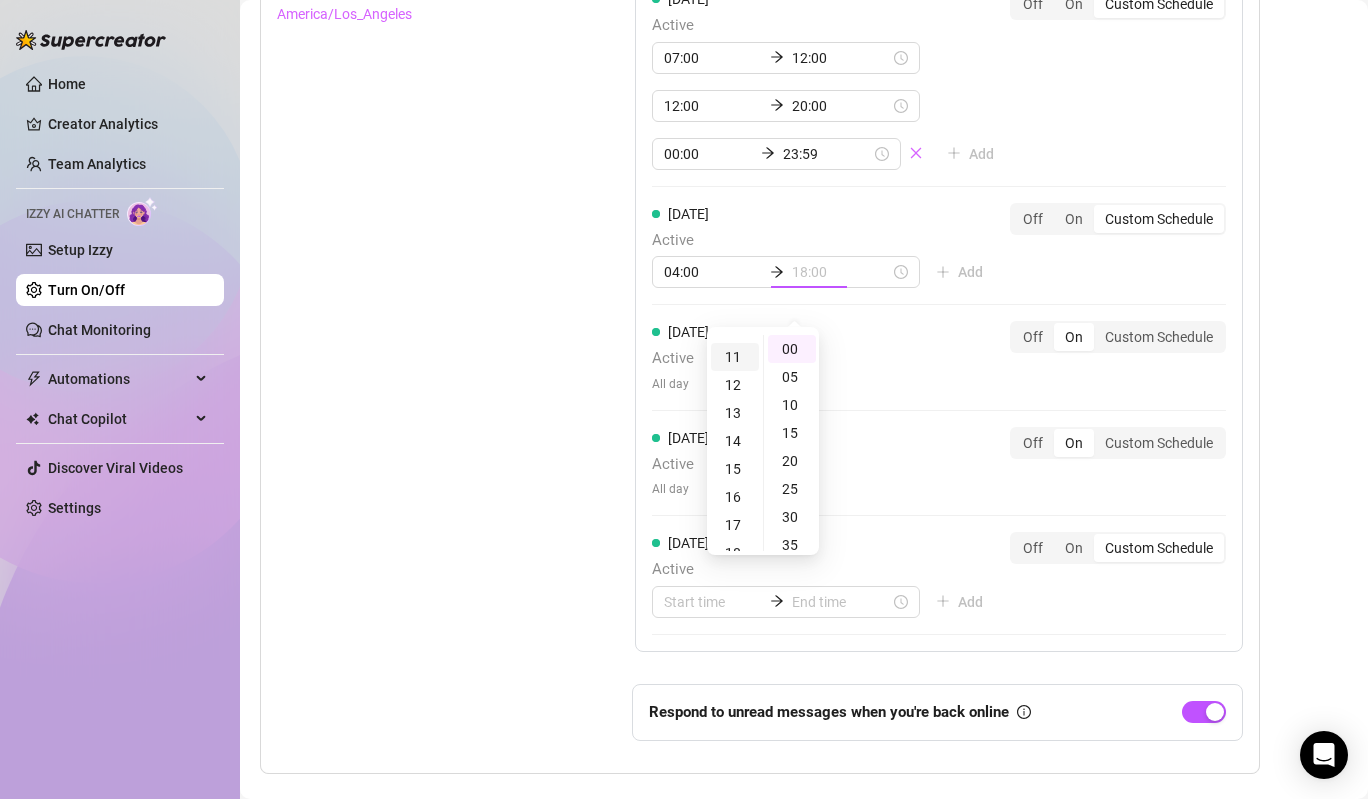 scroll, scrollTop: 308, scrollLeft: 0, axis: vertical 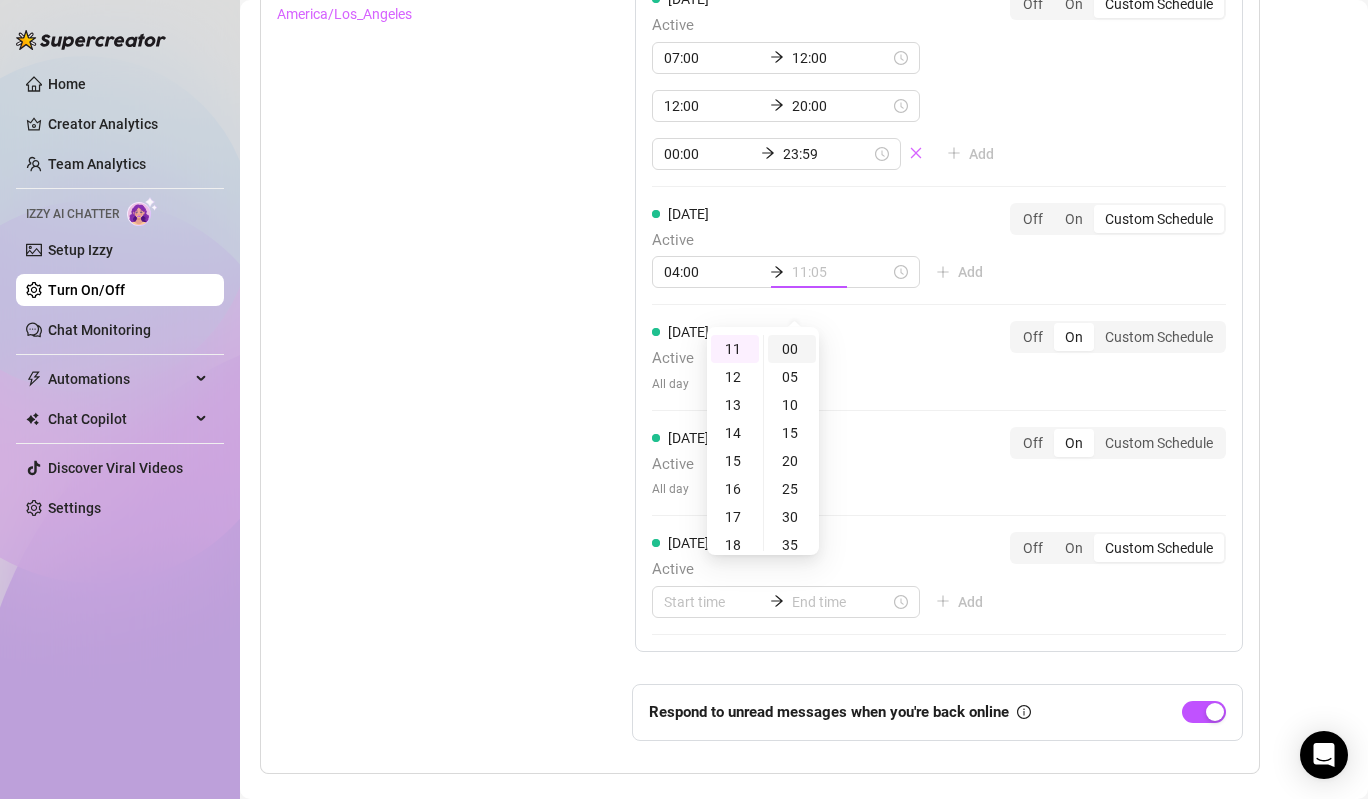 type on "11:00" 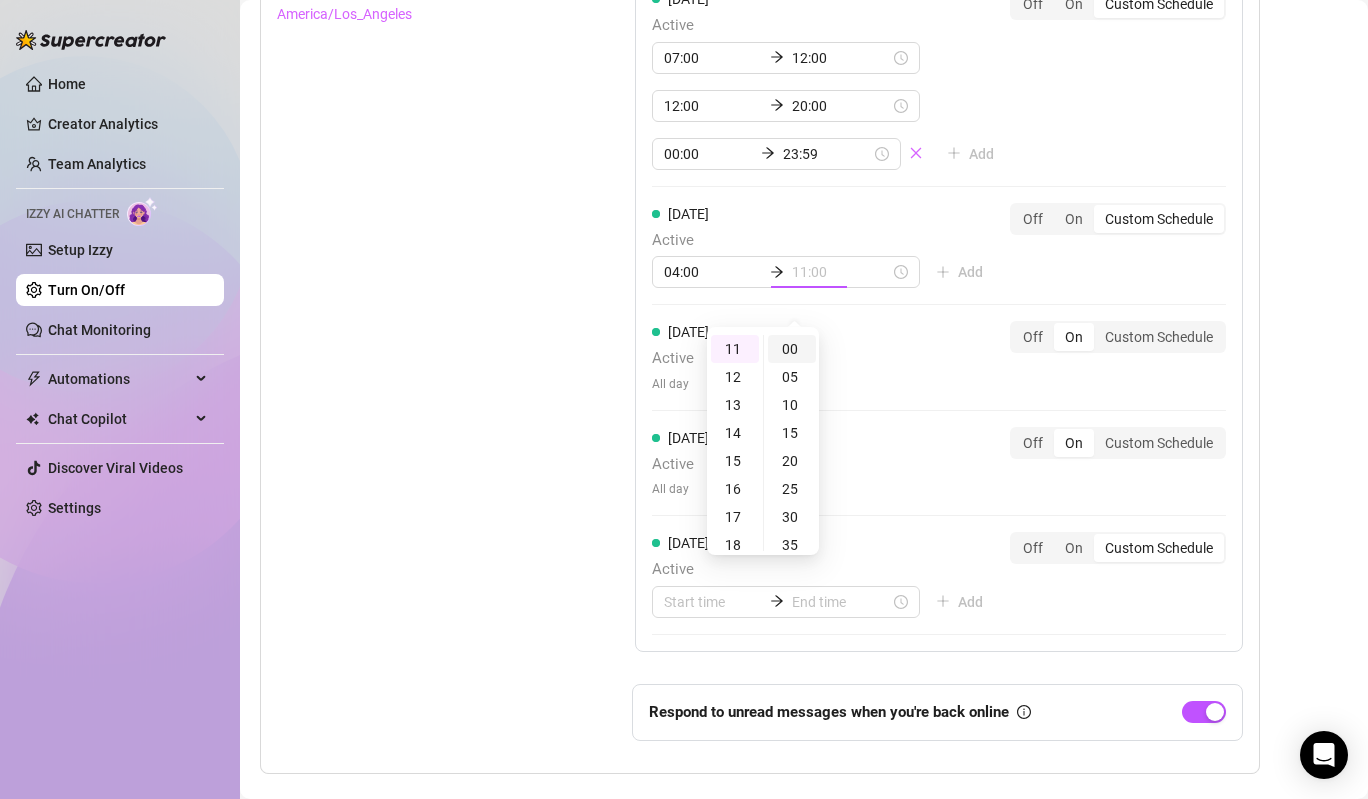 click on "00" at bounding box center (792, 349) 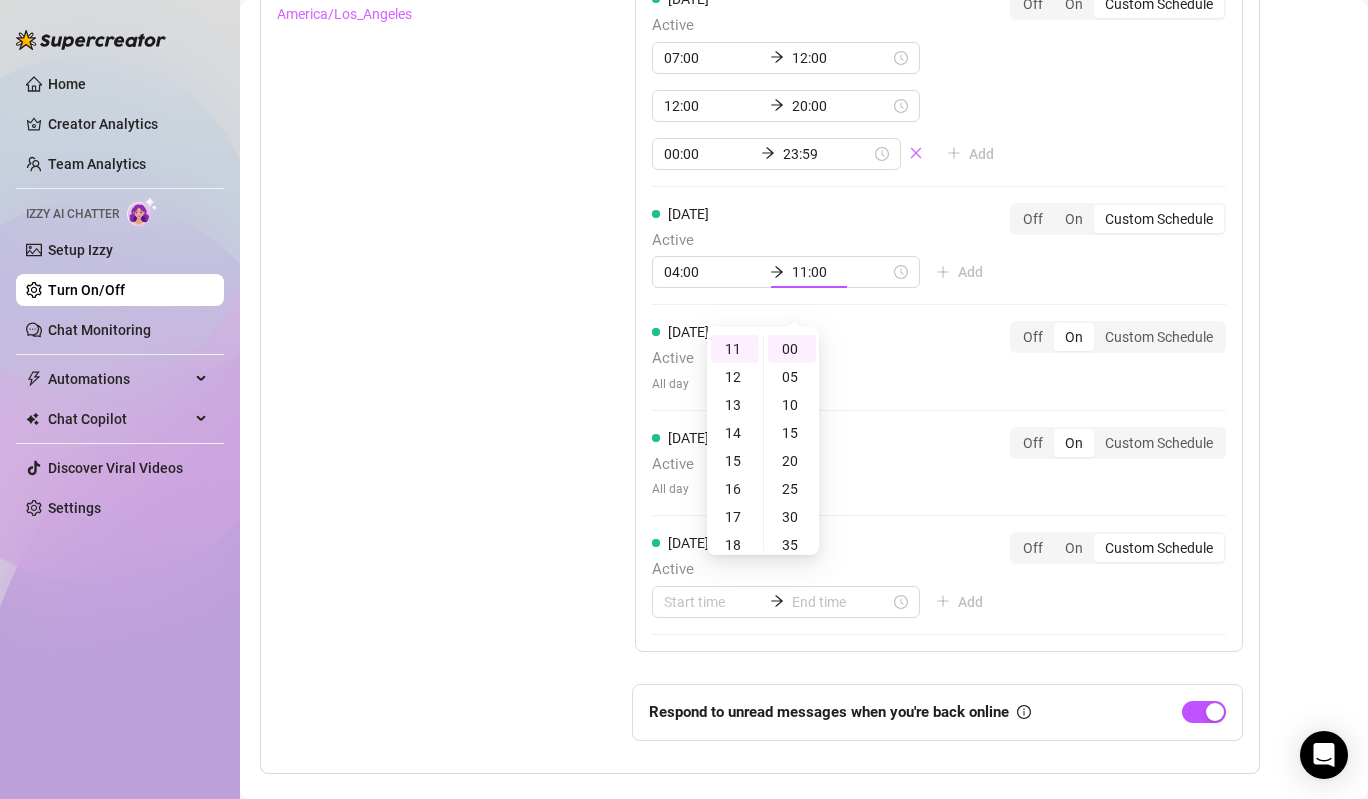 click on "[DATE] Active All day Off On Custom Schedule [DATE] Active All day Off On Custom Schedule [DATE] Active 07:00 12:00 12:00 20:00 00:00 23:59 Add Off On Custom Schedule [DATE] Active 04:00 11:00 Add Off On Custom Schedule [DATE] Active All day Off On Custom Schedule [DATE] Active All day Off On Custom Schedule [DATE] Active Add Off On Custom Schedule" at bounding box center [939, 205] 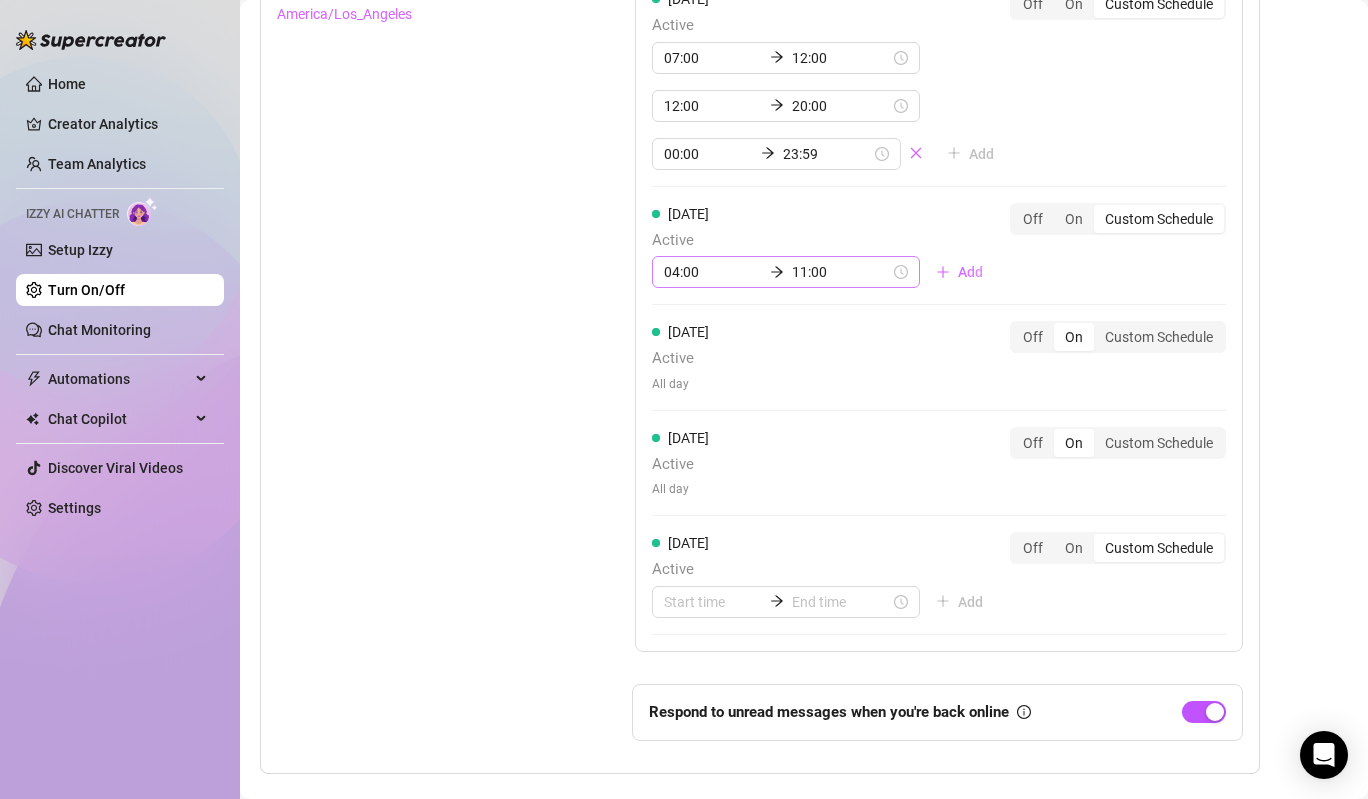 click on "04:00 11:00" at bounding box center (786, 272) 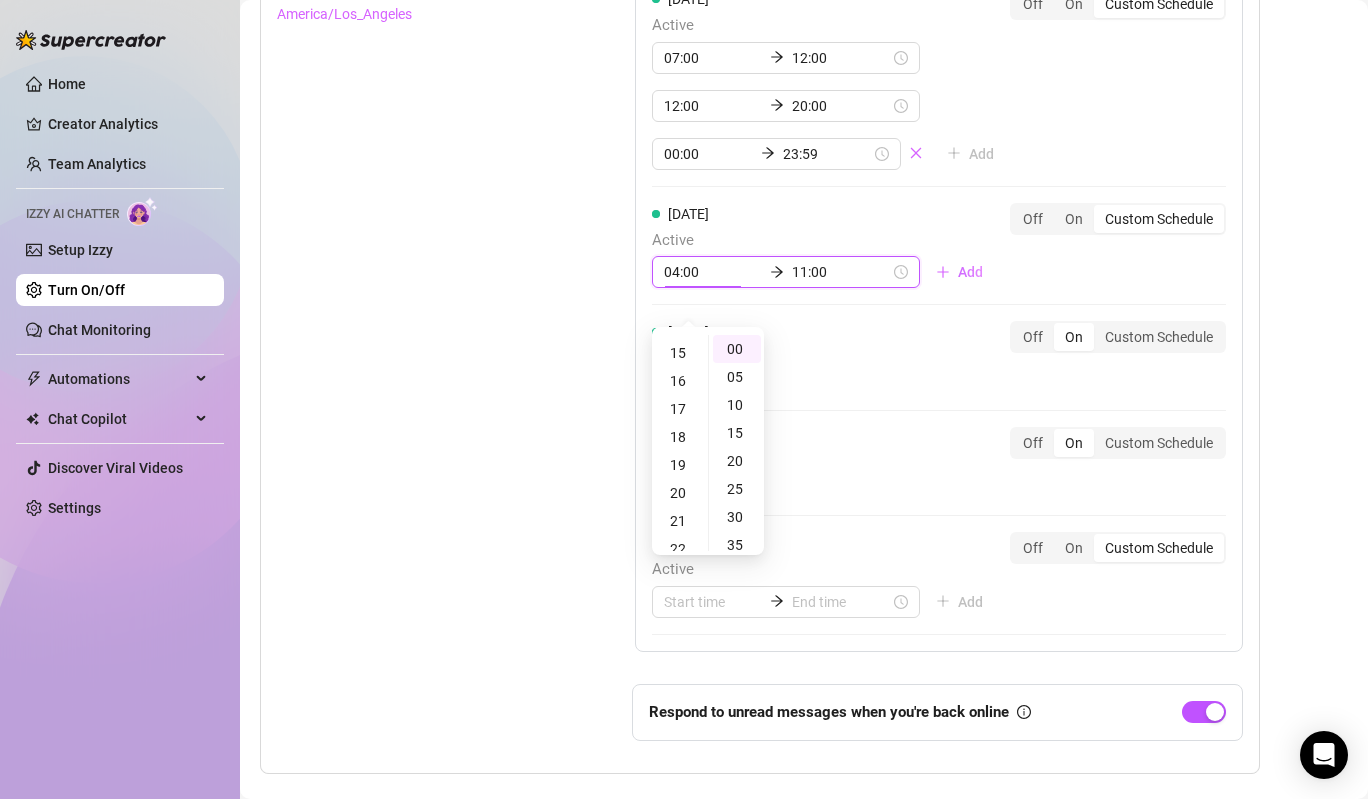 scroll, scrollTop: 417, scrollLeft: 0, axis: vertical 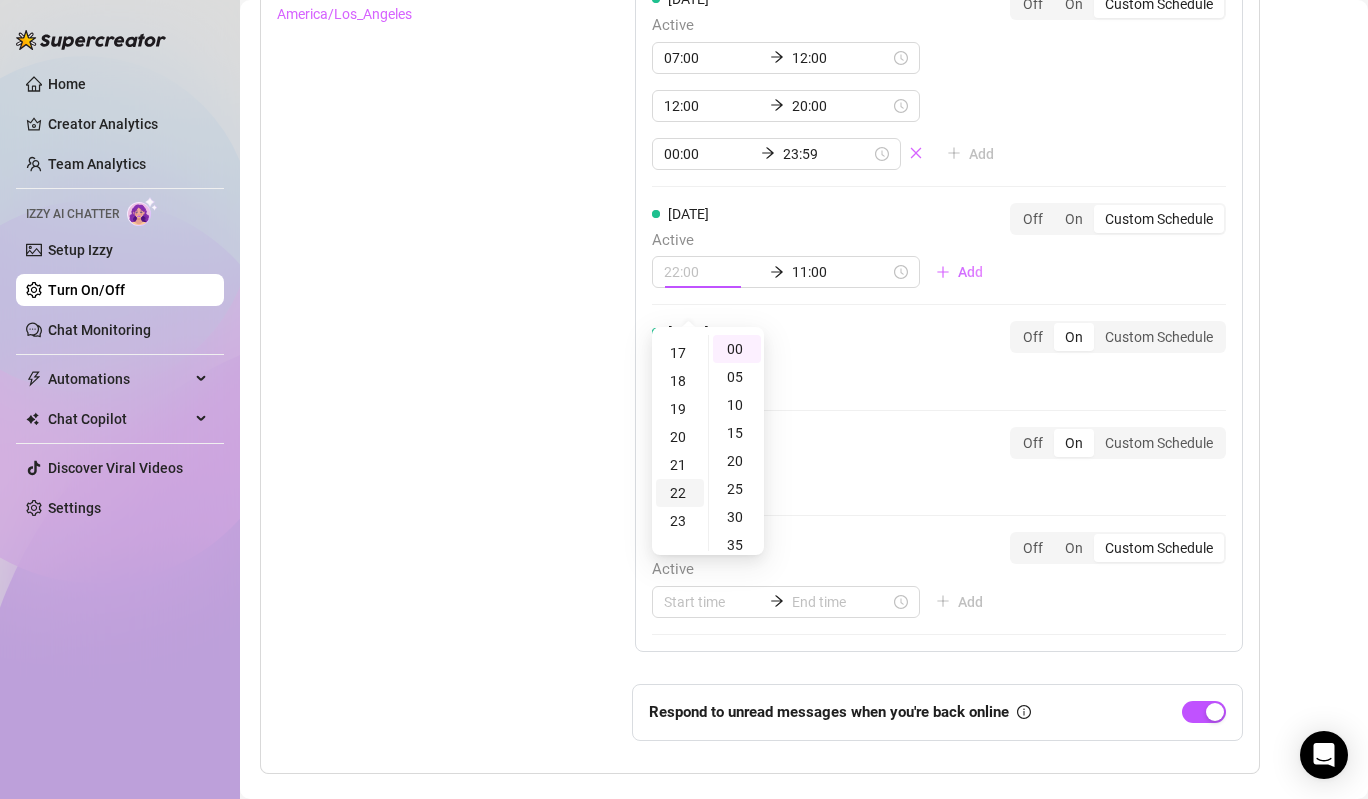 click on "22" at bounding box center [680, 493] 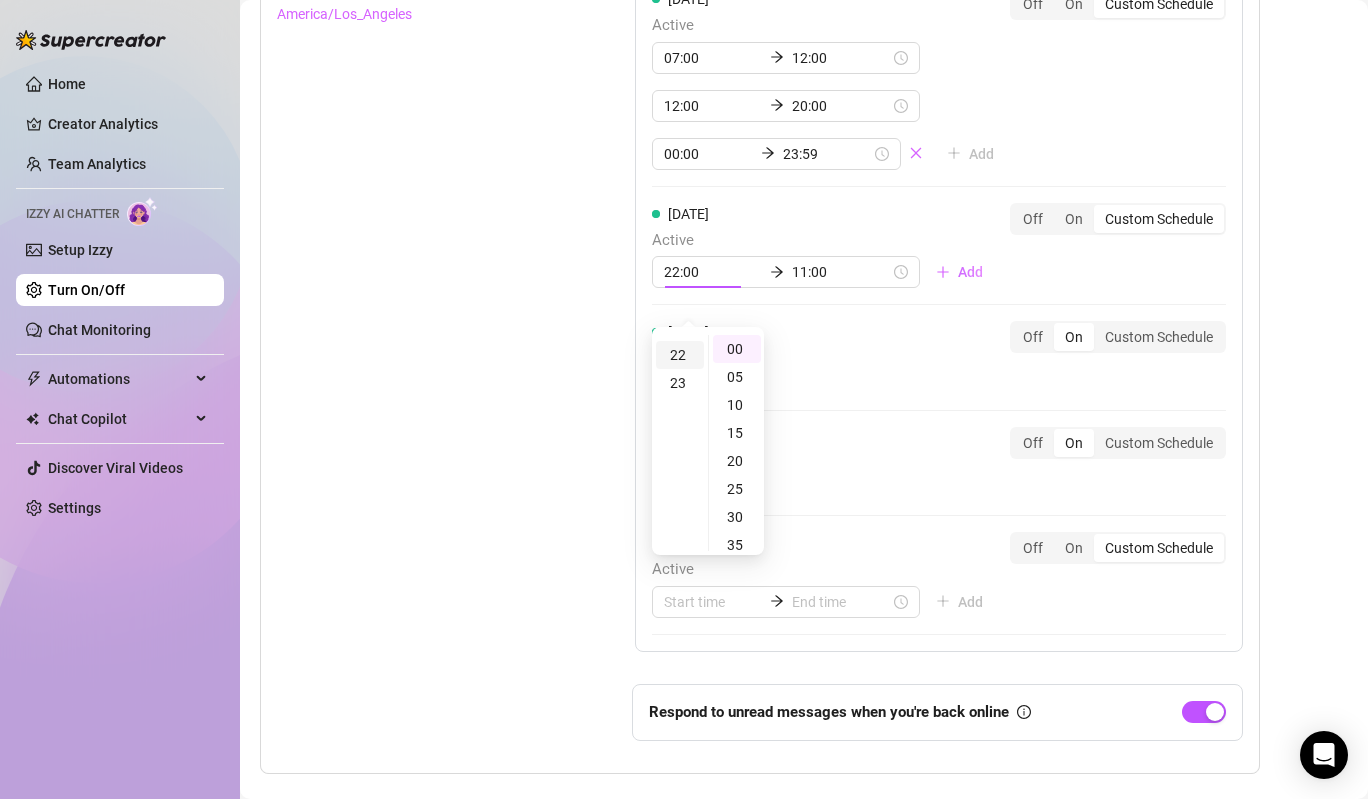 scroll, scrollTop: 616, scrollLeft: 0, axis: vertical 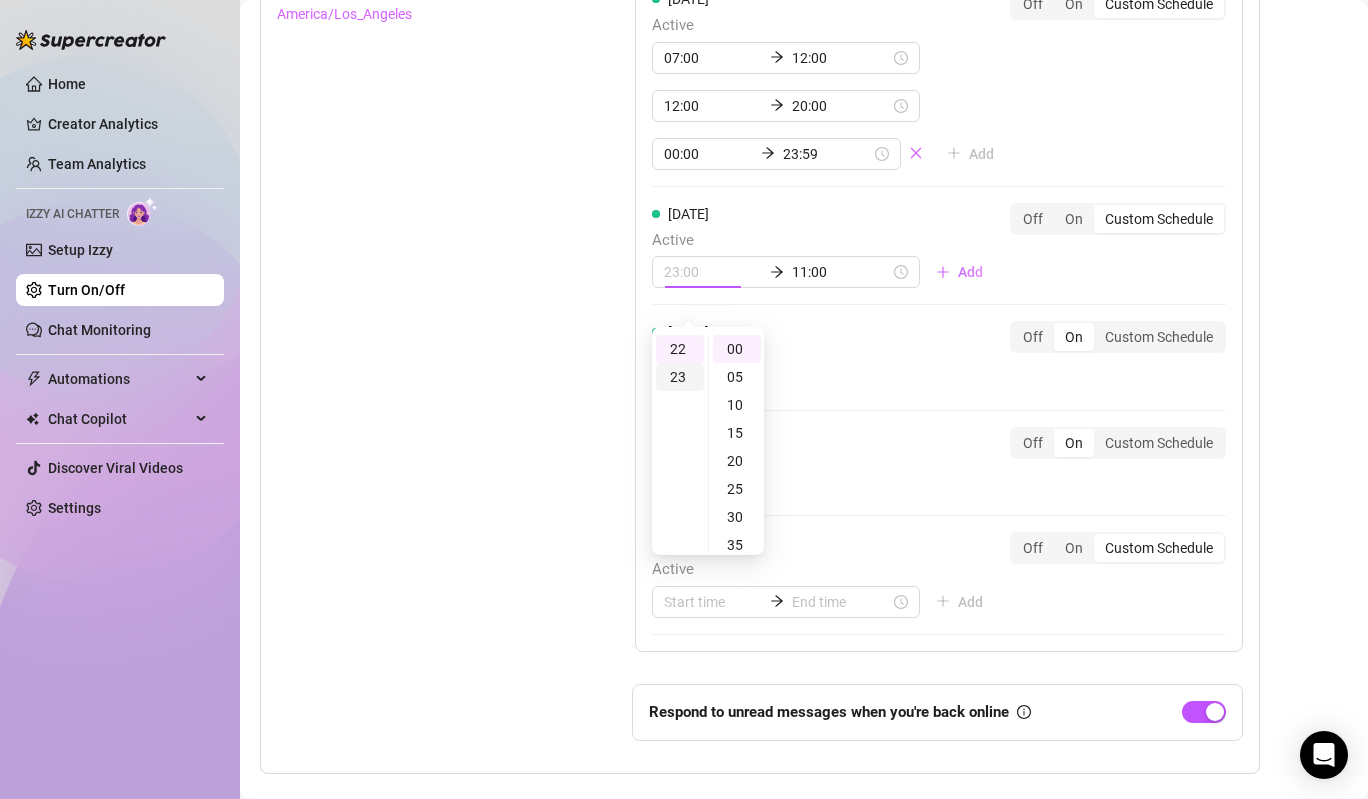 click on "23" at bounding box center [680, 377] 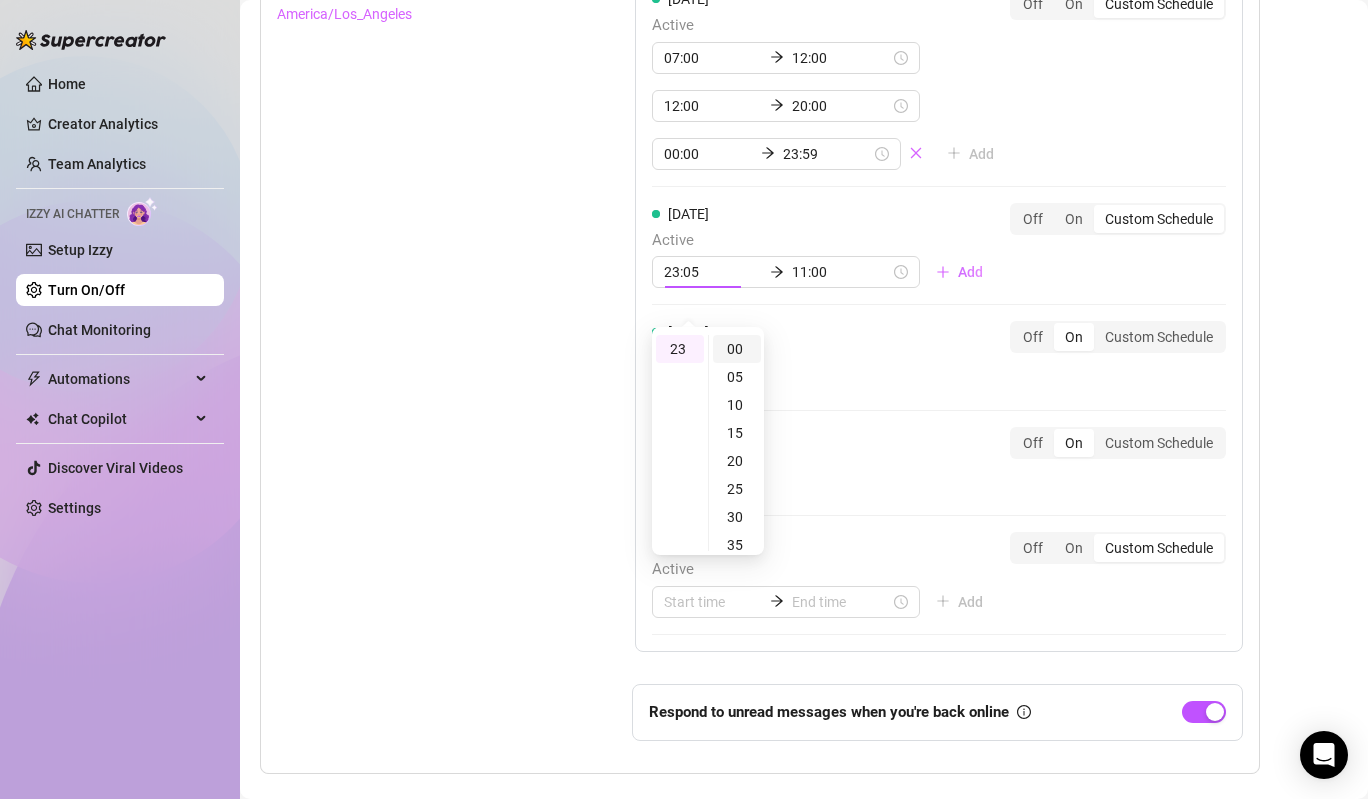 type on "23:00" 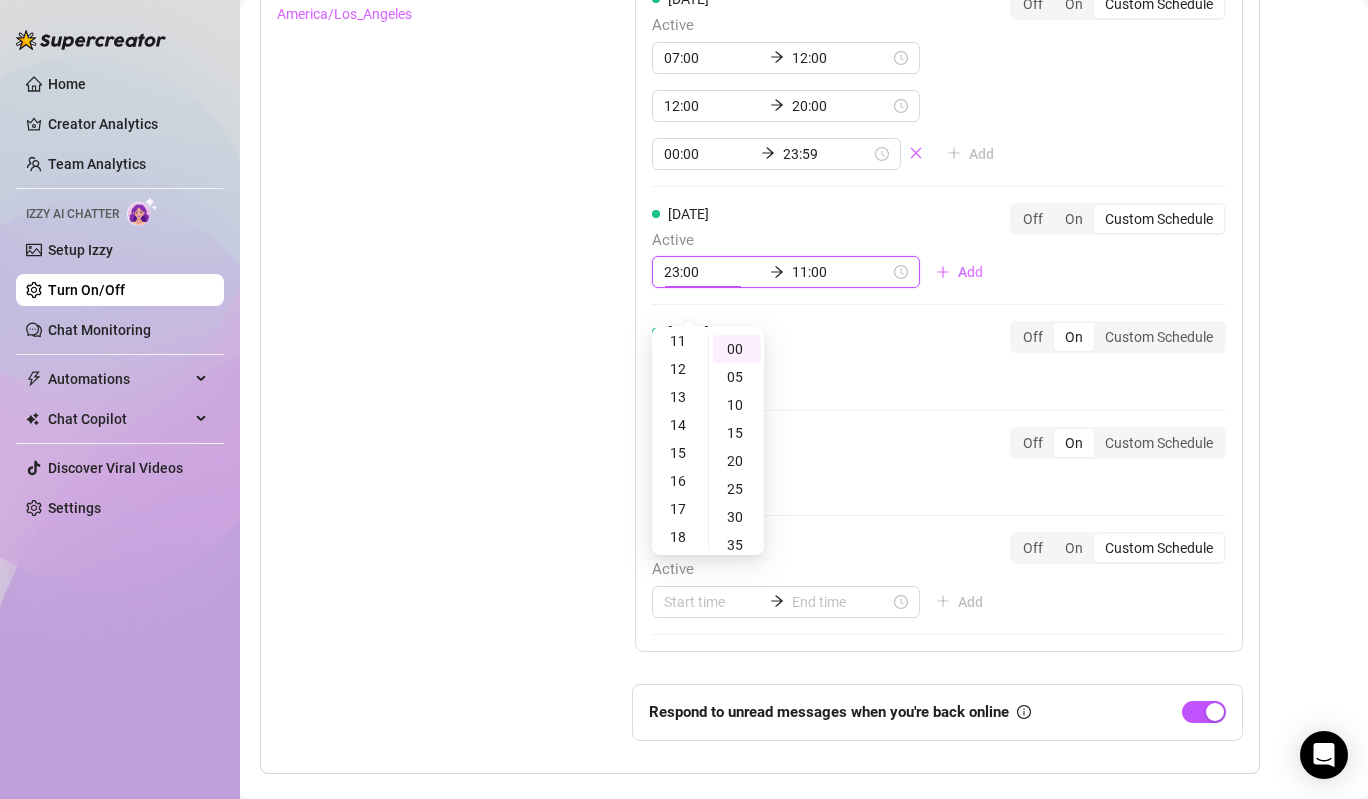click on "[DATE] Active All day Off On Custom Schedule" at bounding box center (939, 357) 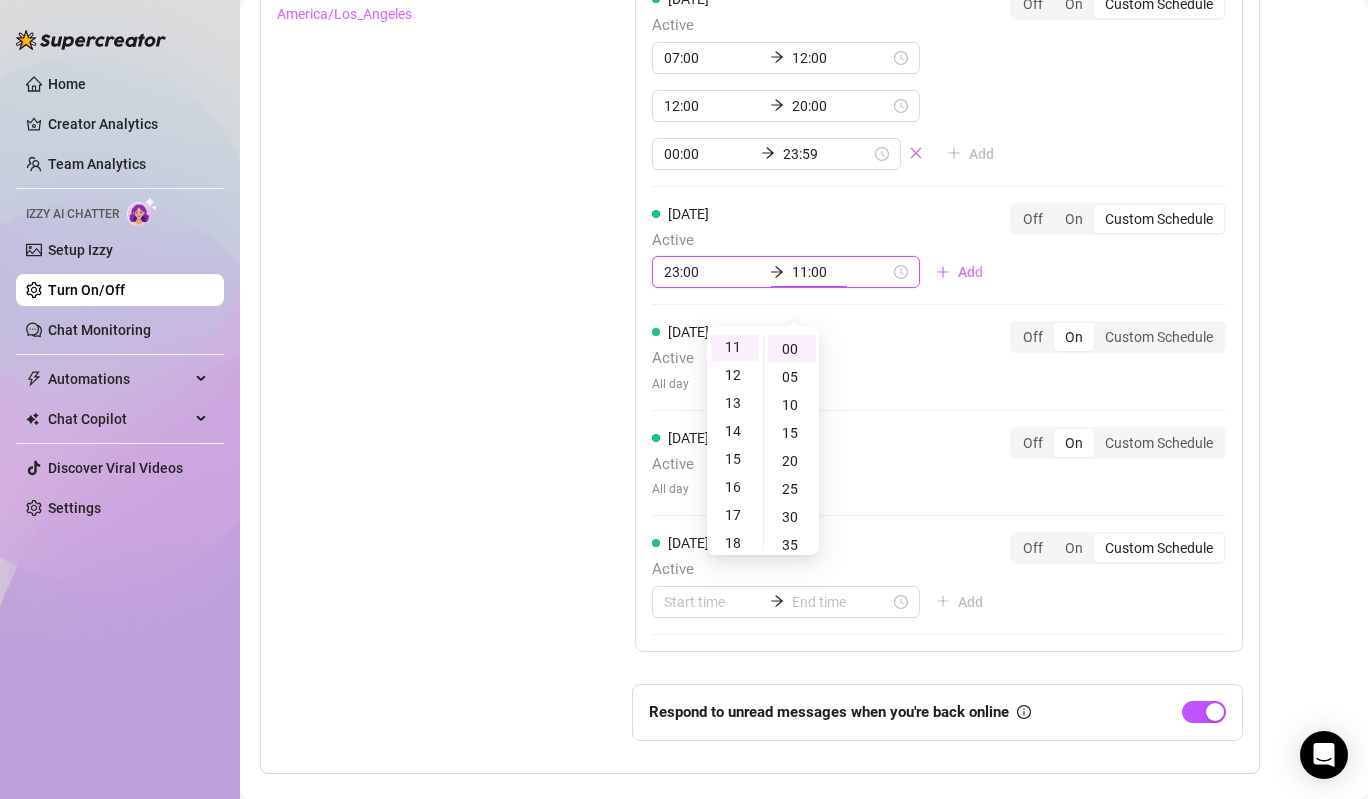 scroll, scrollTop: 308, scrollLeft: 0, axis: vertical 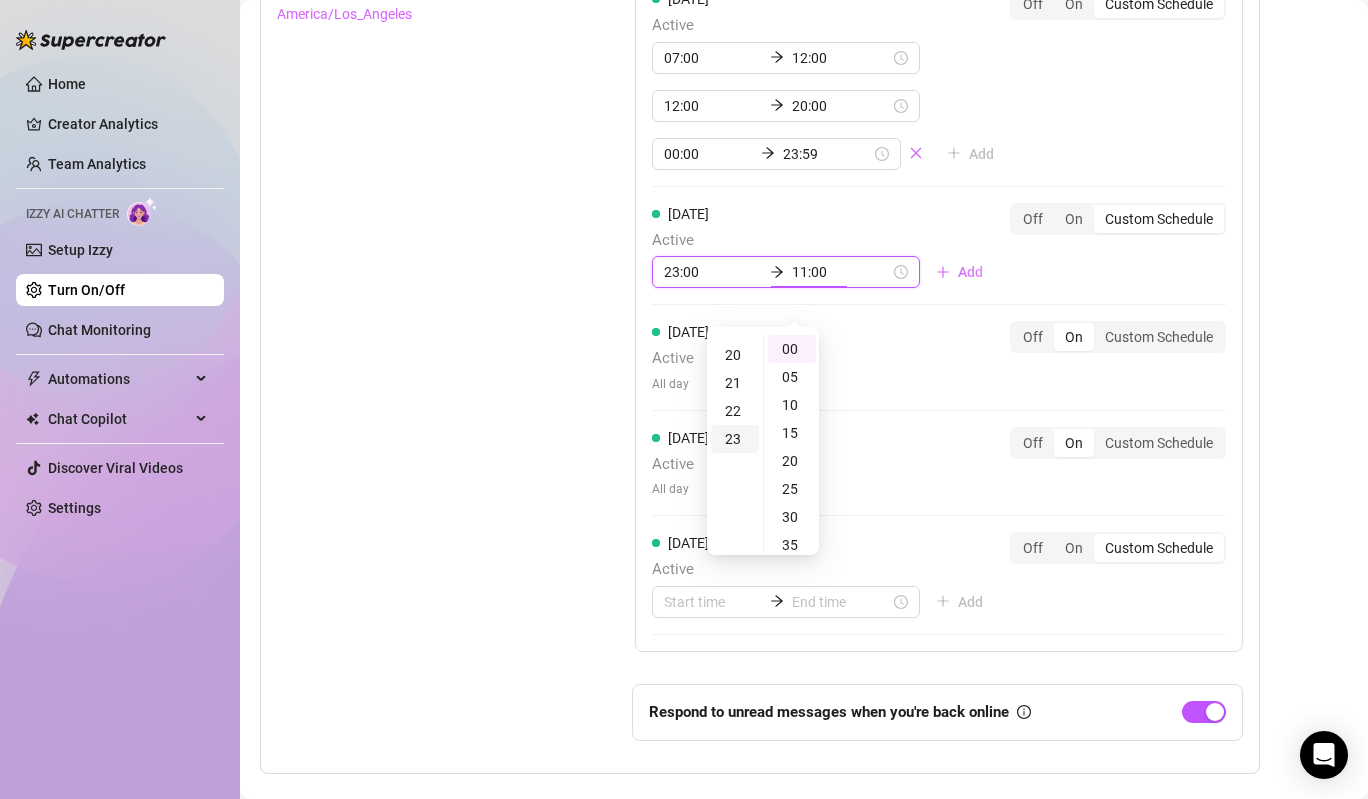 type on "23:00" 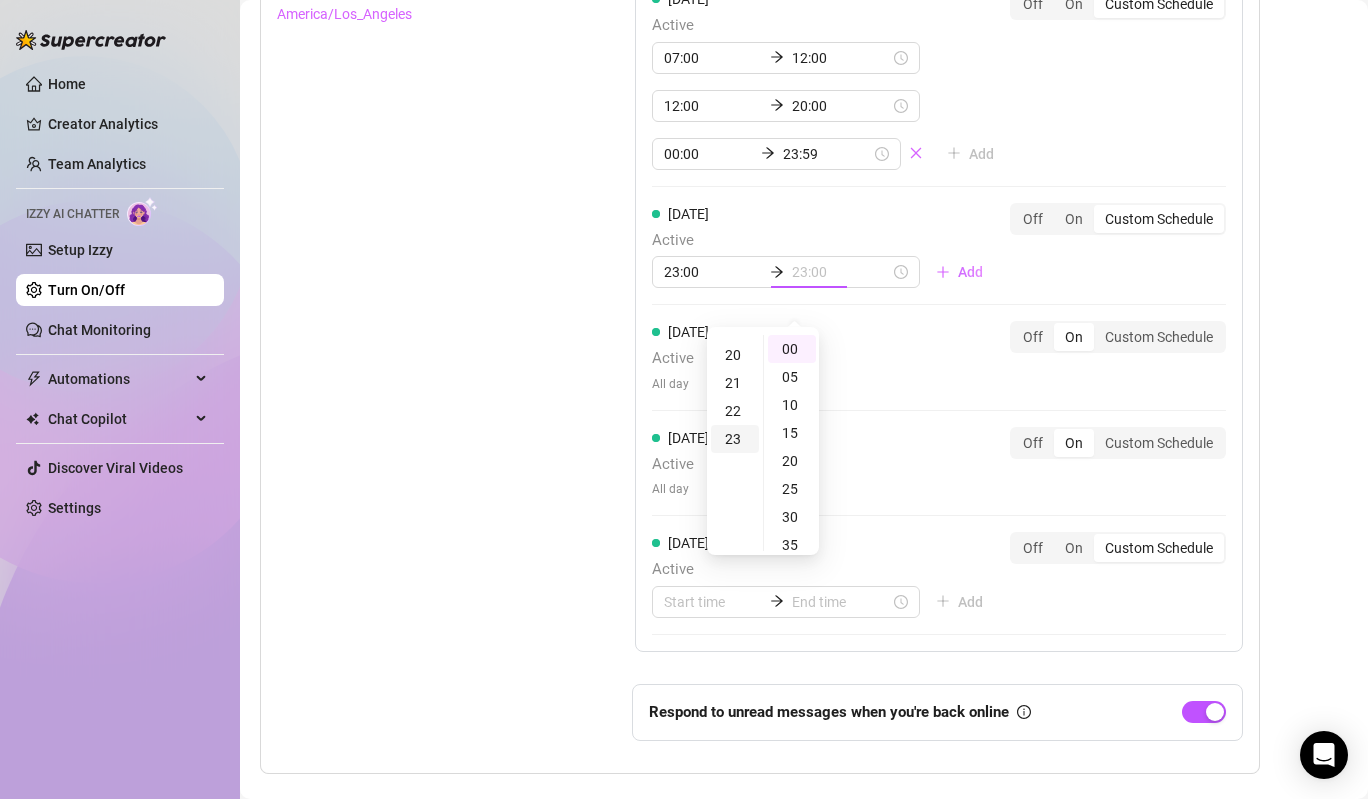 click on "23" at bounding box center [735, 439] 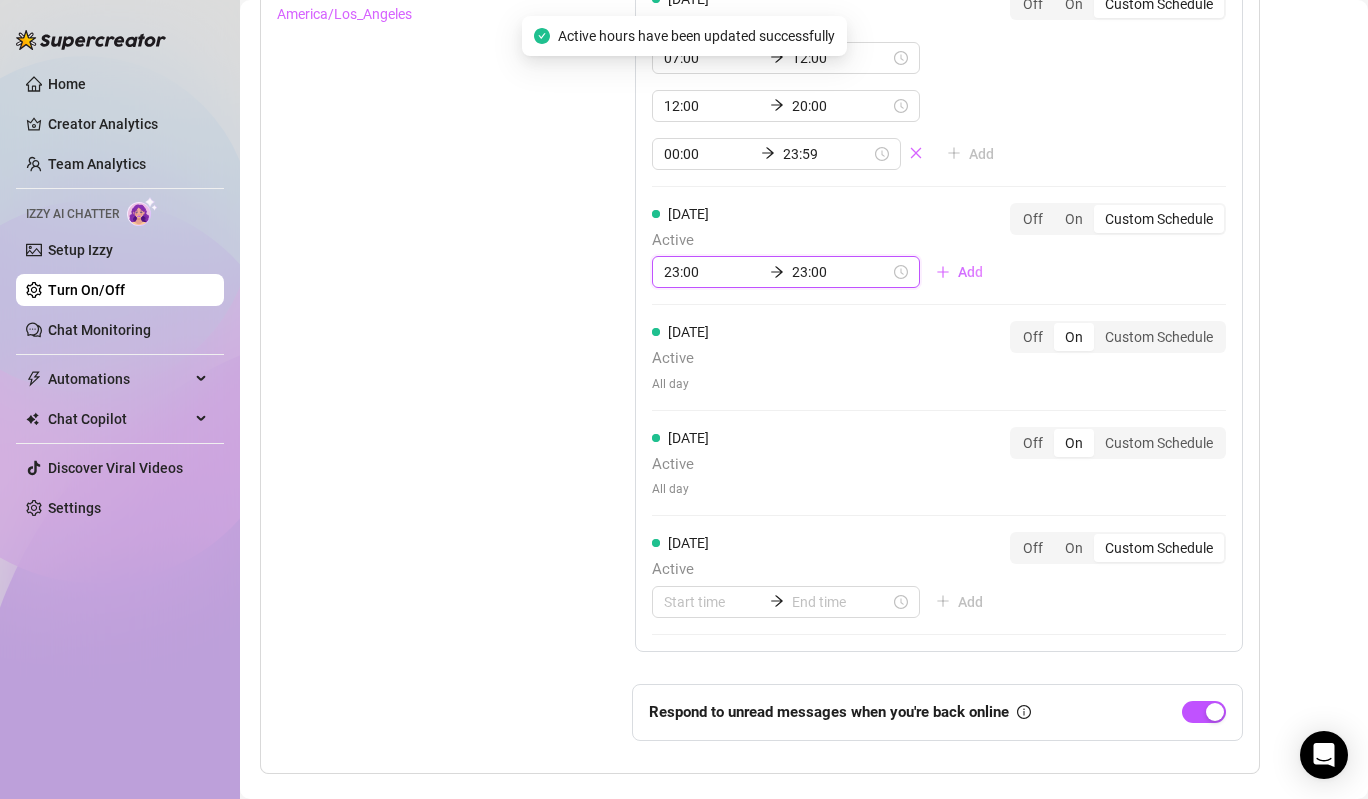 click on "23:00" at bounding box center [713, 272] 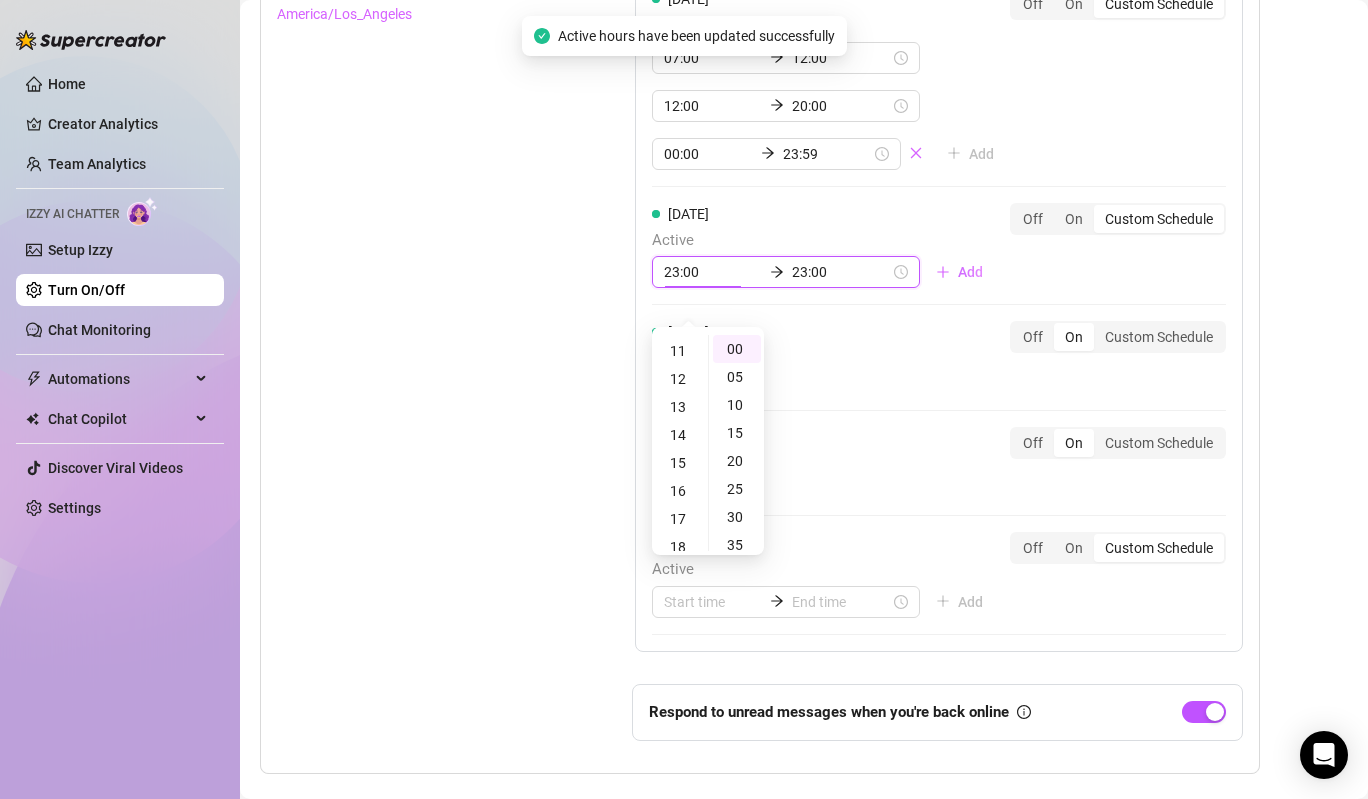 scroll, scrollTop: 0, scrollLeft: 0, axis: both 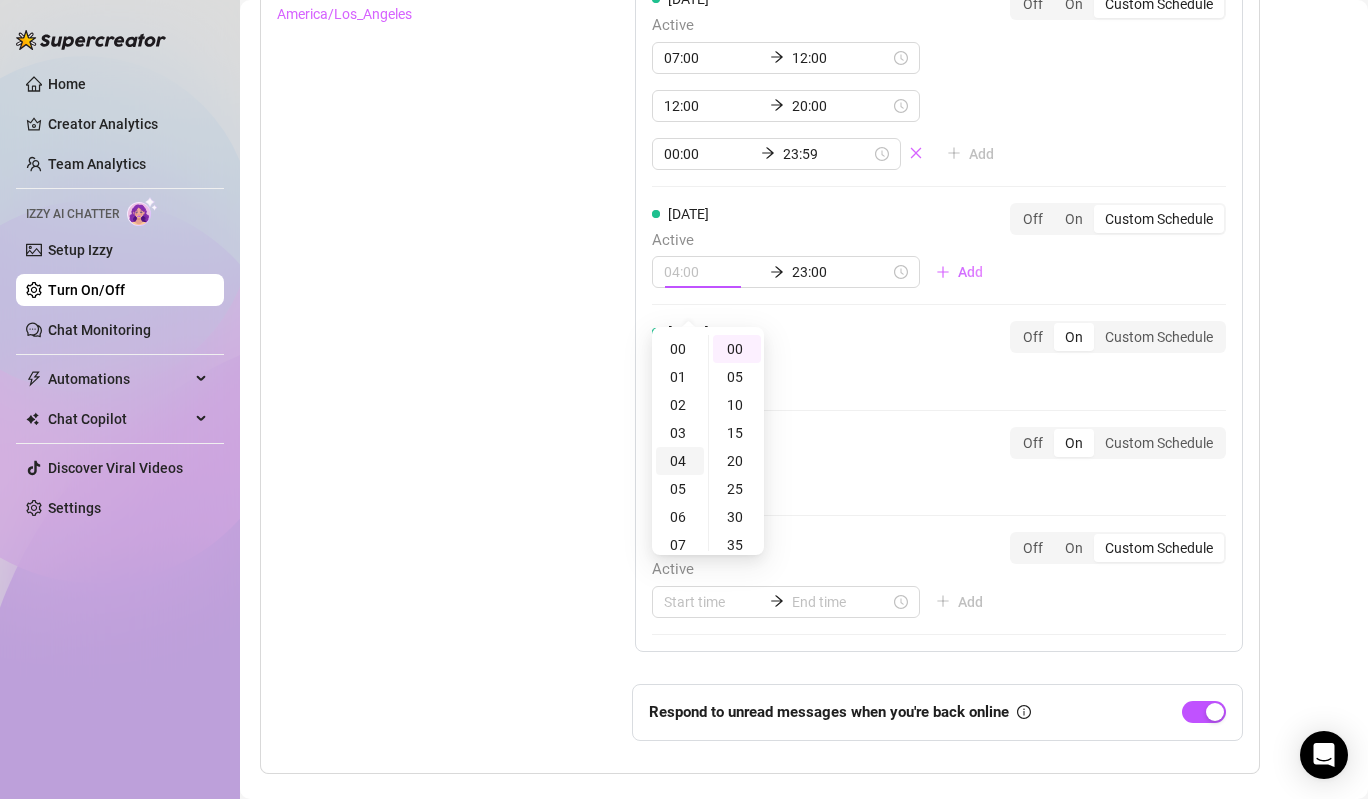 click on "04" at bounding box center (680, 461) 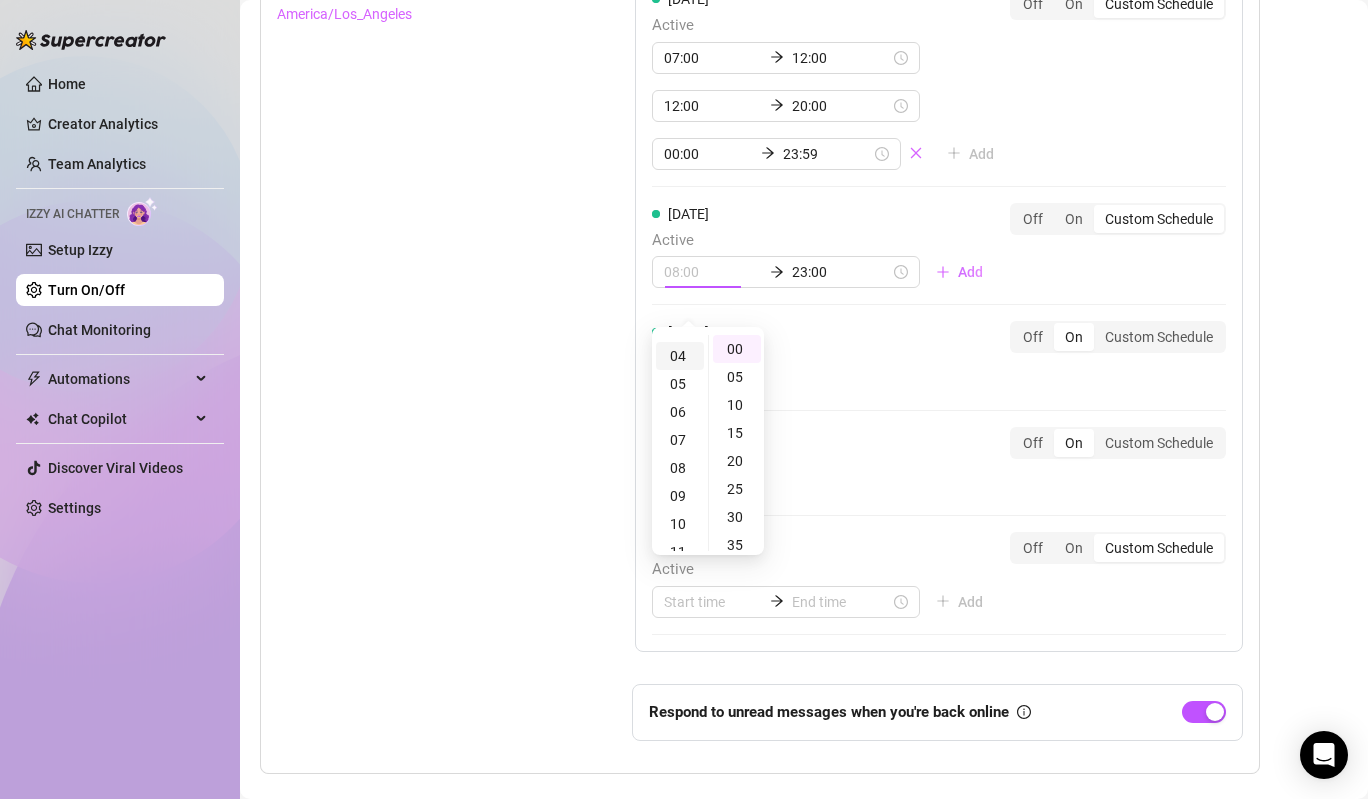 scroll, scrollTop: 112, scrollLeft: 0, axis: vertical 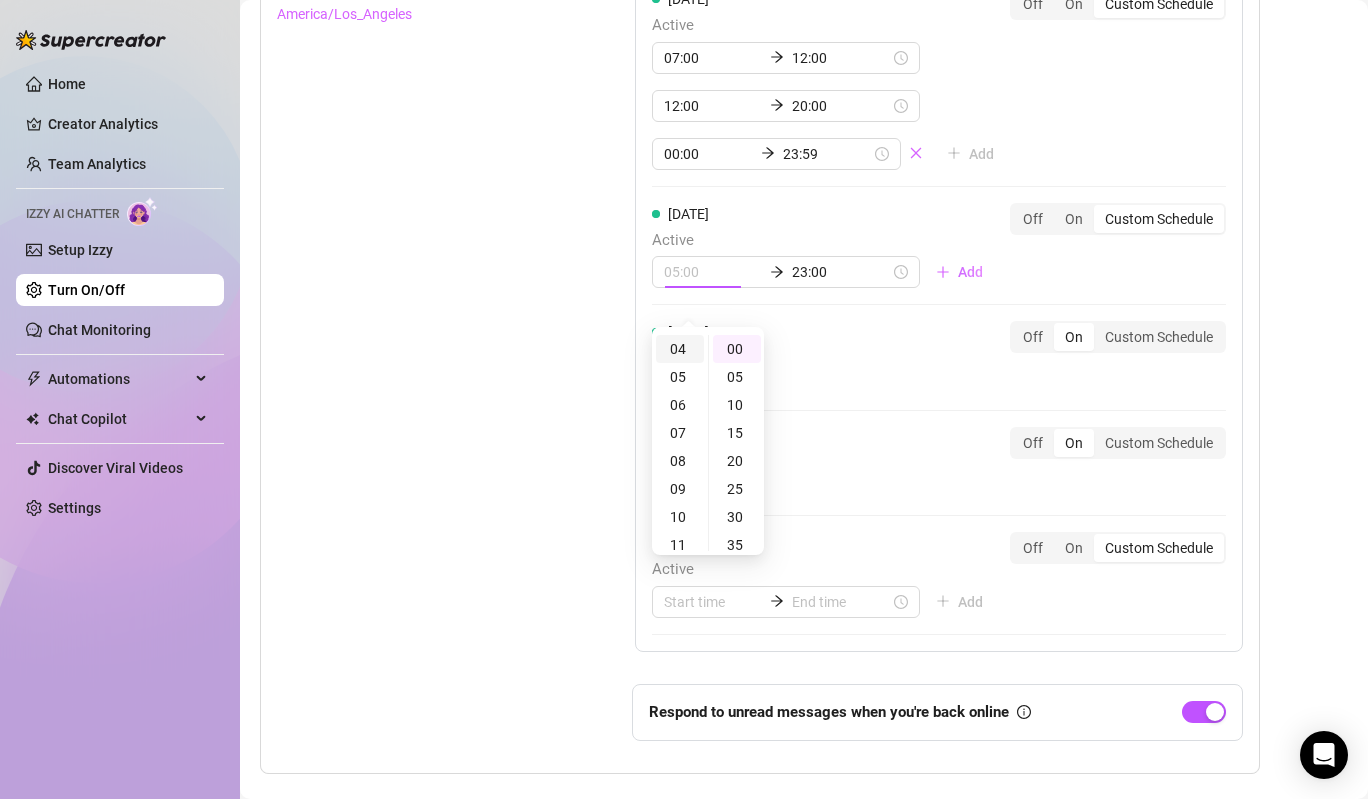 type on "04:00" 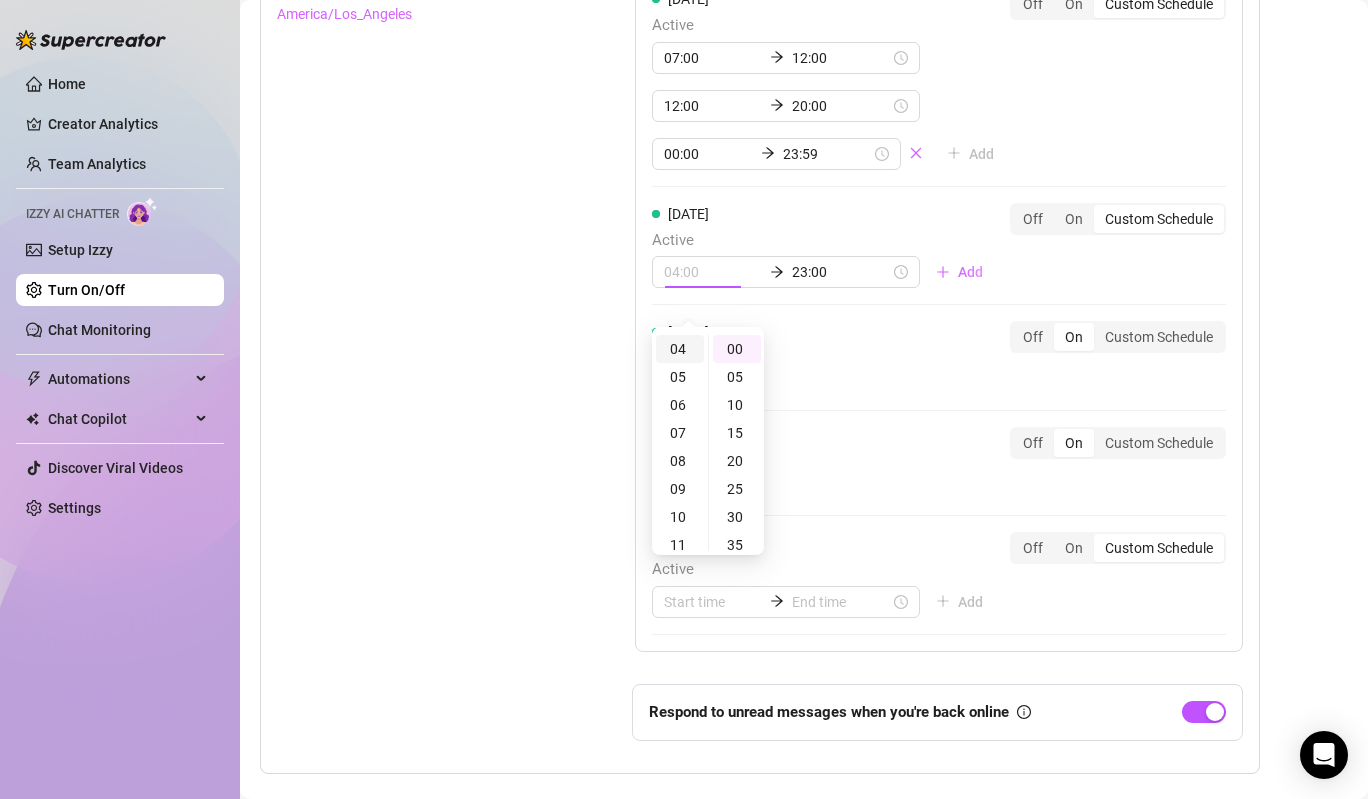 click on "04" at bounding box center (680, 349) 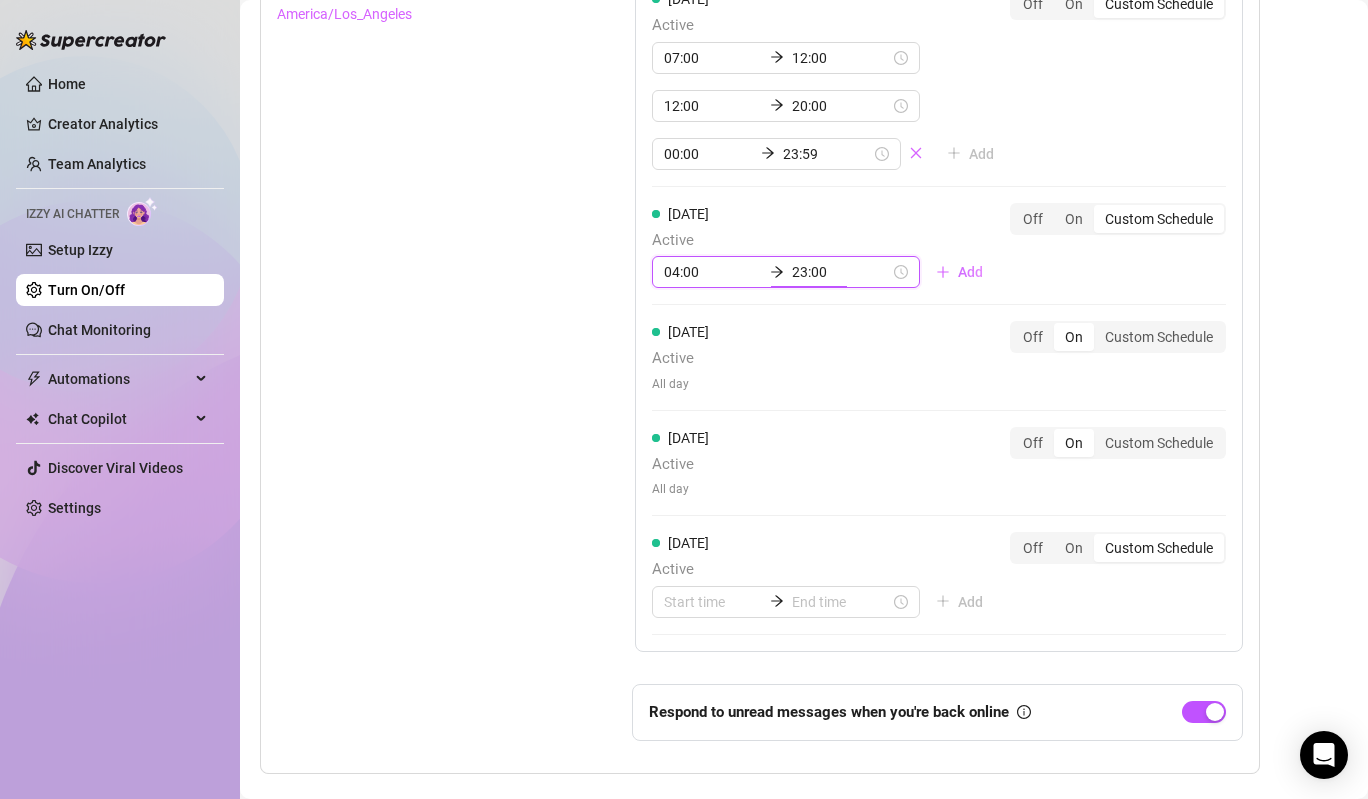 click on "Set Active Hours (Izzy Availability) Set specific hours when Izzy engaging with fans. Outside of these hours, reach out to online fans and automated replies will be paused until the next active period. Effective Timezone: America/Los_Angeles [DATE] Active All day Off On Custom Schedule [DATE] Active All day Off On Custom Schedule [DATE] Active 07:00 12:00 12:00 20:00 00:00 23:59 Add Off On Custom Schedule [DATE] Active 04:00 23:00 Add Off On Custom Schedule [DATE] Active All day Off On Custom Schedule [DATE] Active All day Off On Custom Schedule [DATE] Active Add Off On Custom Schedule" at bounding box center (760, 213) 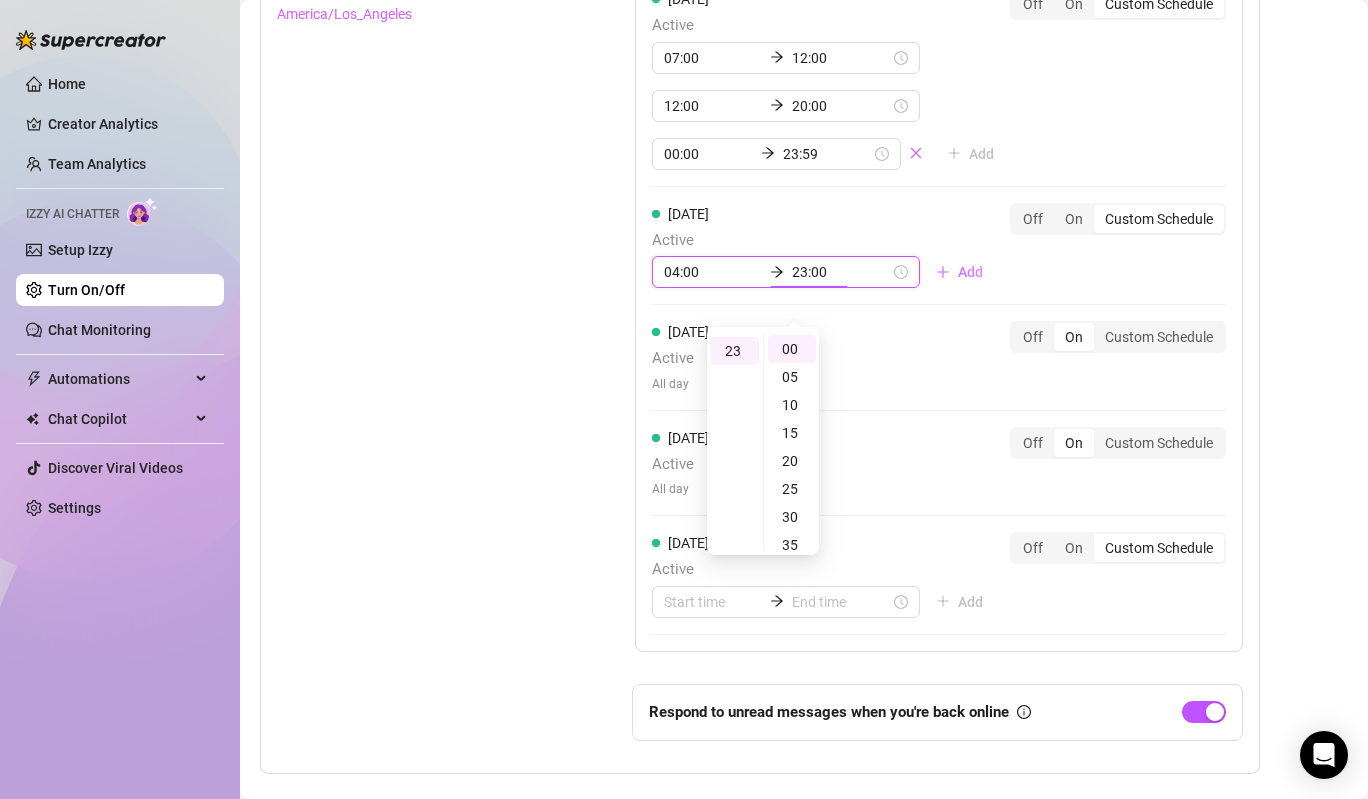 scroll, scrollTop: 644, scrollLeft: 0, axis: vertical 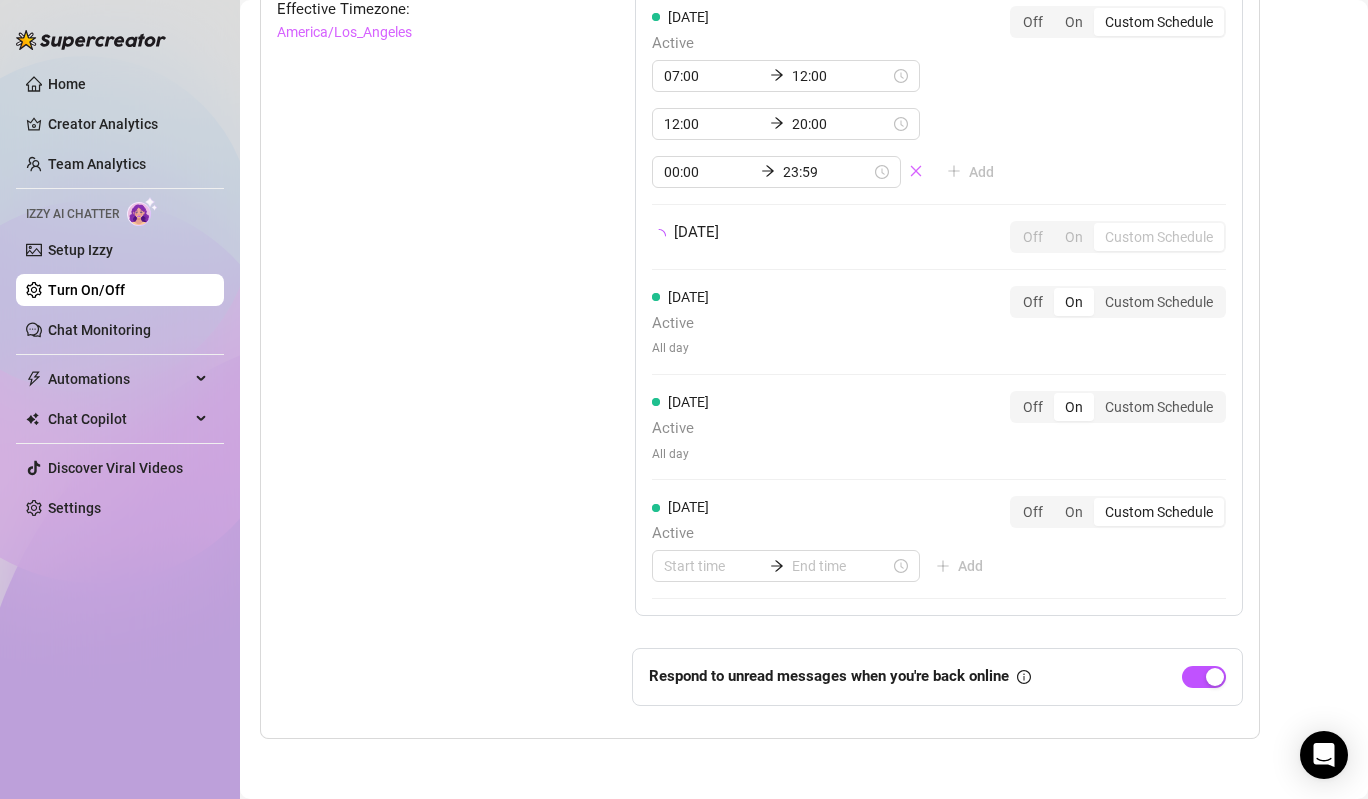 click on "[DATE] Active All day Off On Custom Schedule [DATE] Active All day Off On Custom Schedule [DATE] Active 07:00 12:00 12:00 20:00 00:00 23:59 Add Off On Custom Schedule [DATE] Off On Custom Schedule [DATE] Active All day Off On Custom Schedule [DATE] Active All day Off On Custom Schedule [DATE] Active Add Off On Custom Schedule" at bounding box center [939, 197] 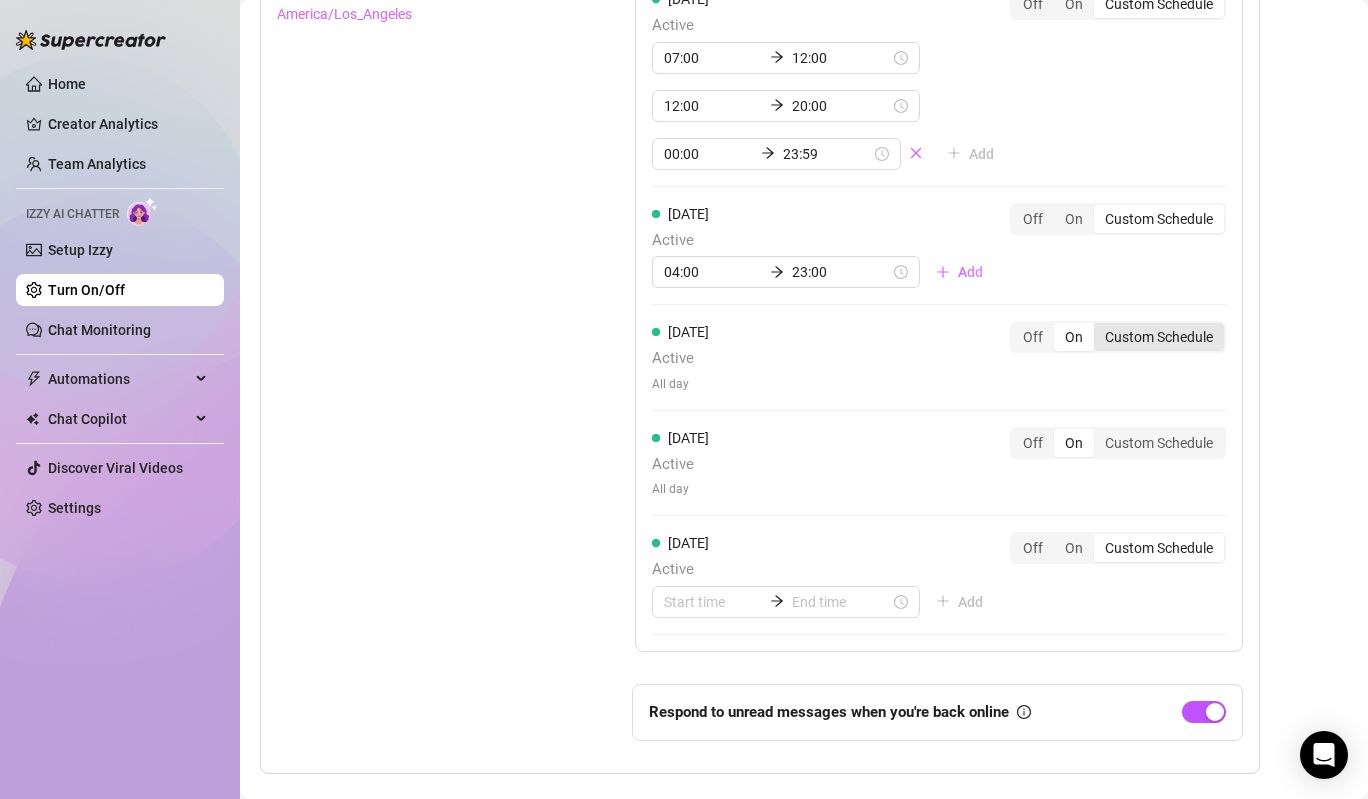 click on "Custom Schedule" at bounding box center (1159, 337) 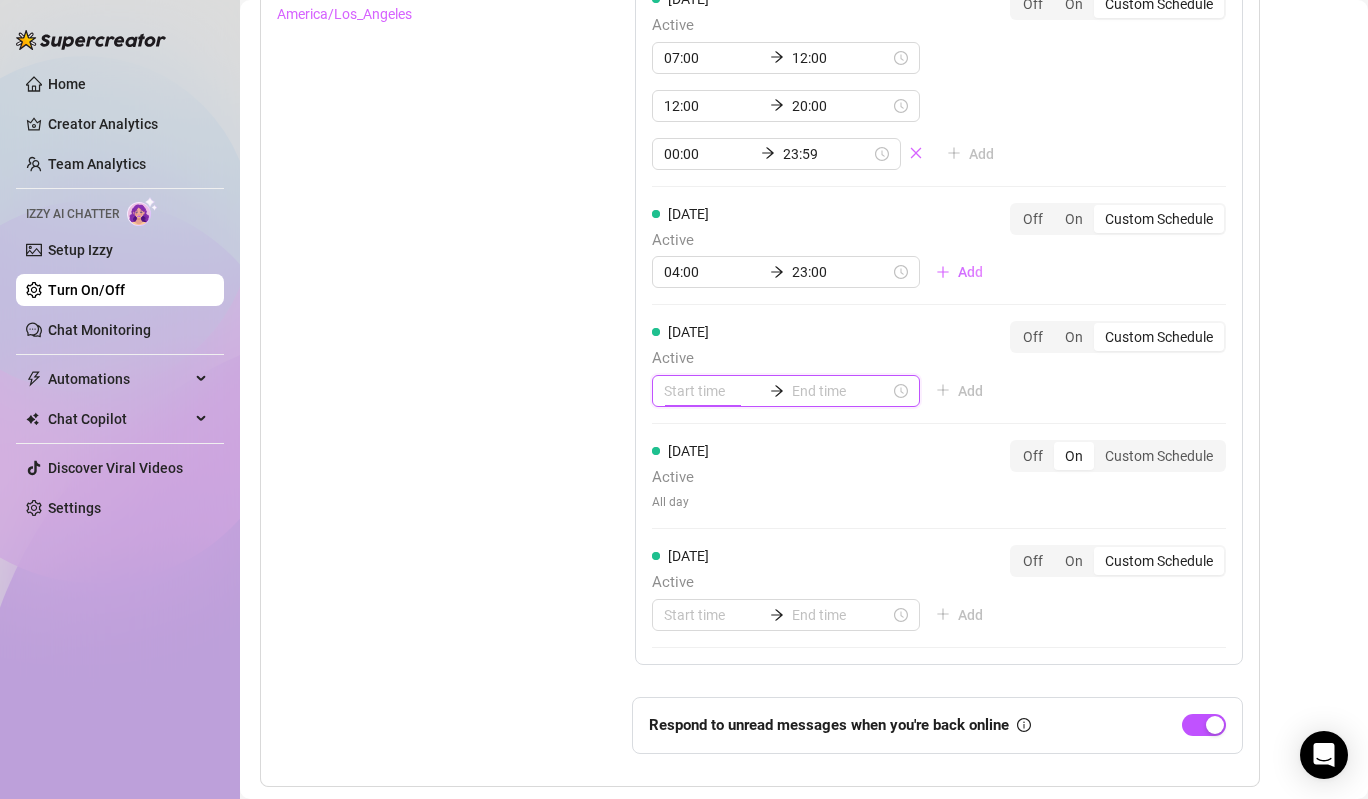 click at bounding box center [713, 391] 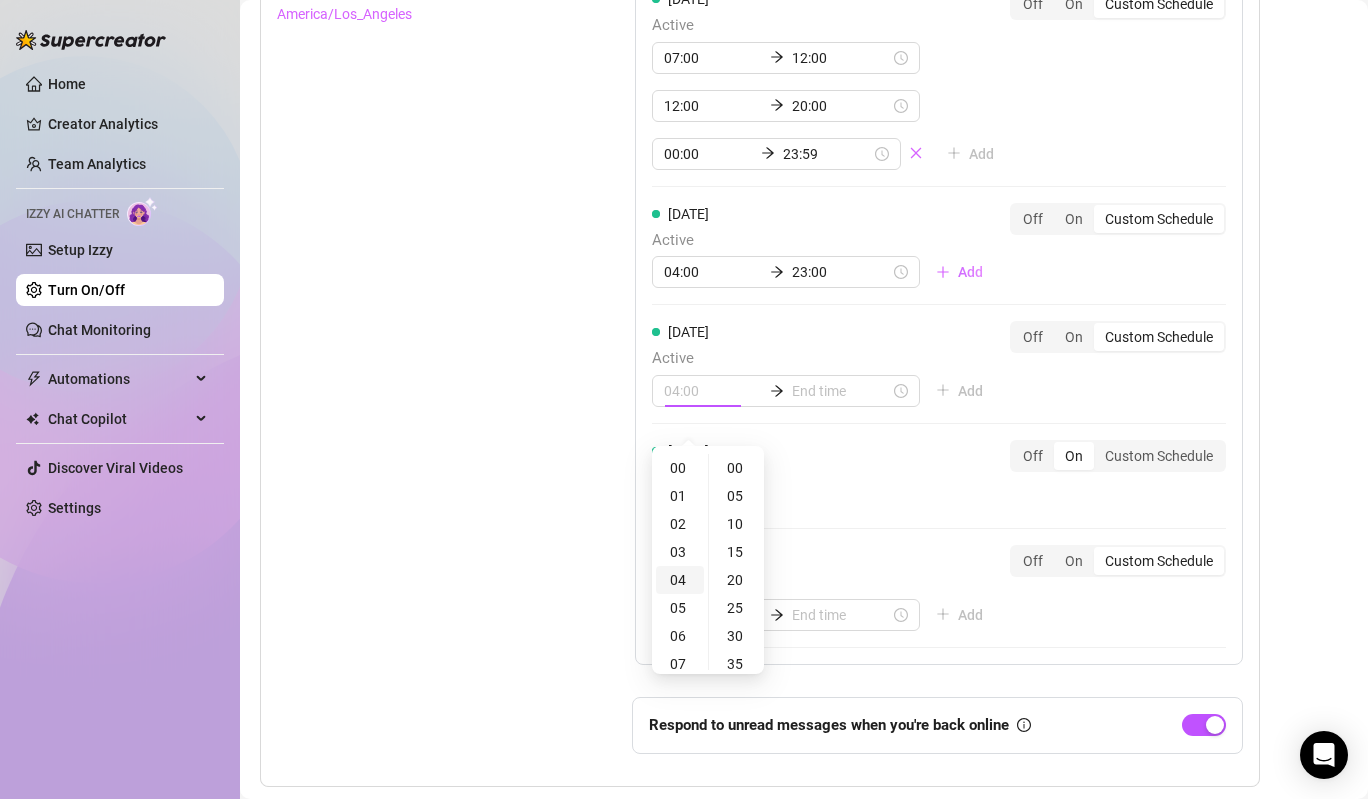 click on "04" at bounding box center [680, 580] 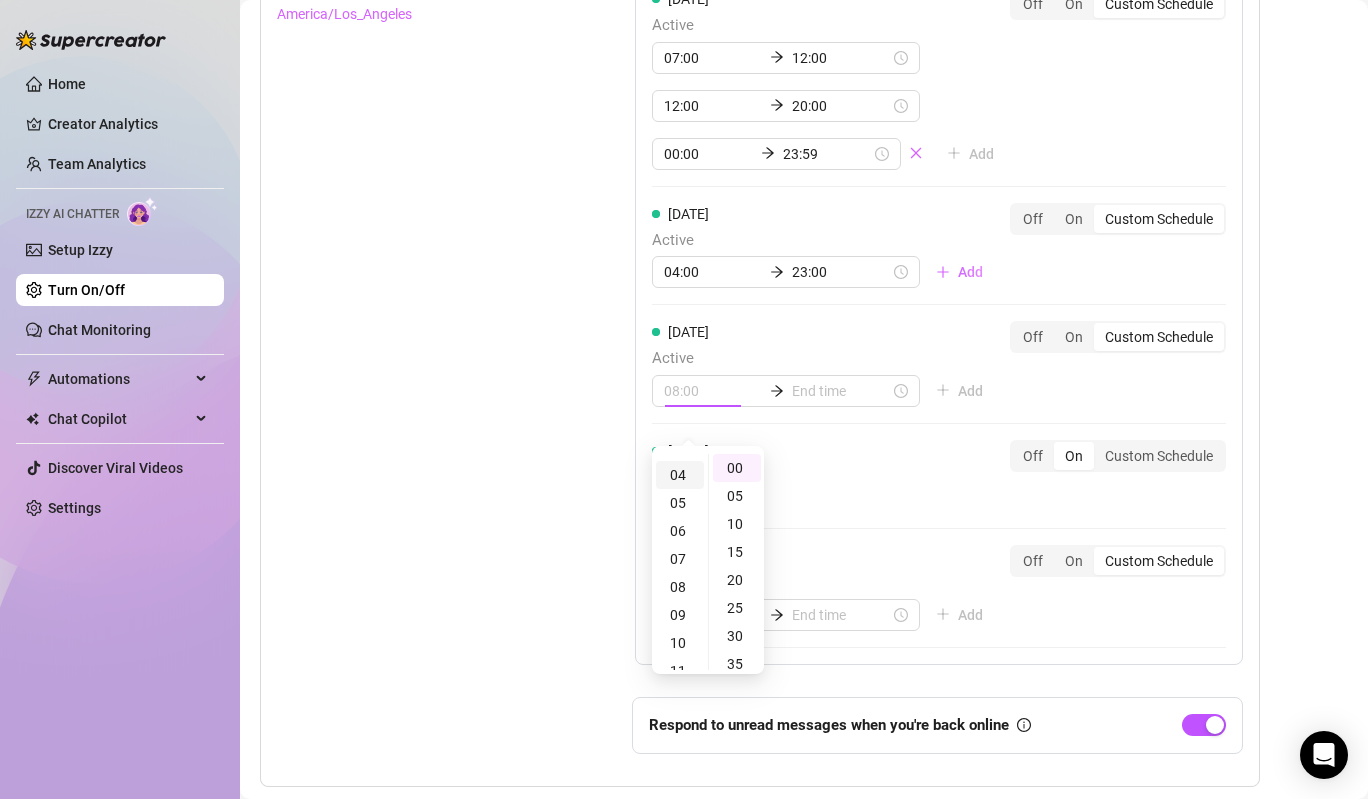 scroll, scrollTop: 112, scrollLeft: 0, axis: vertical 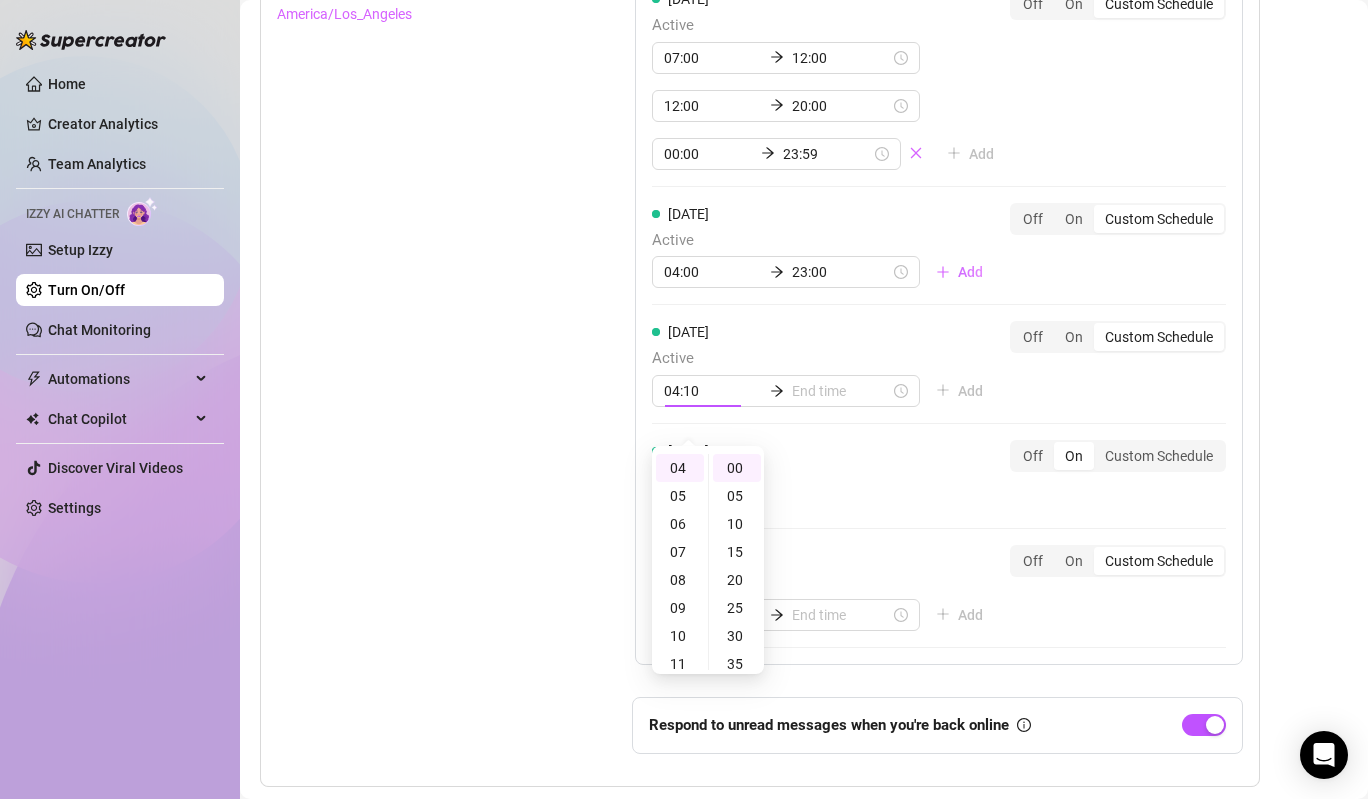 type on "04:00" 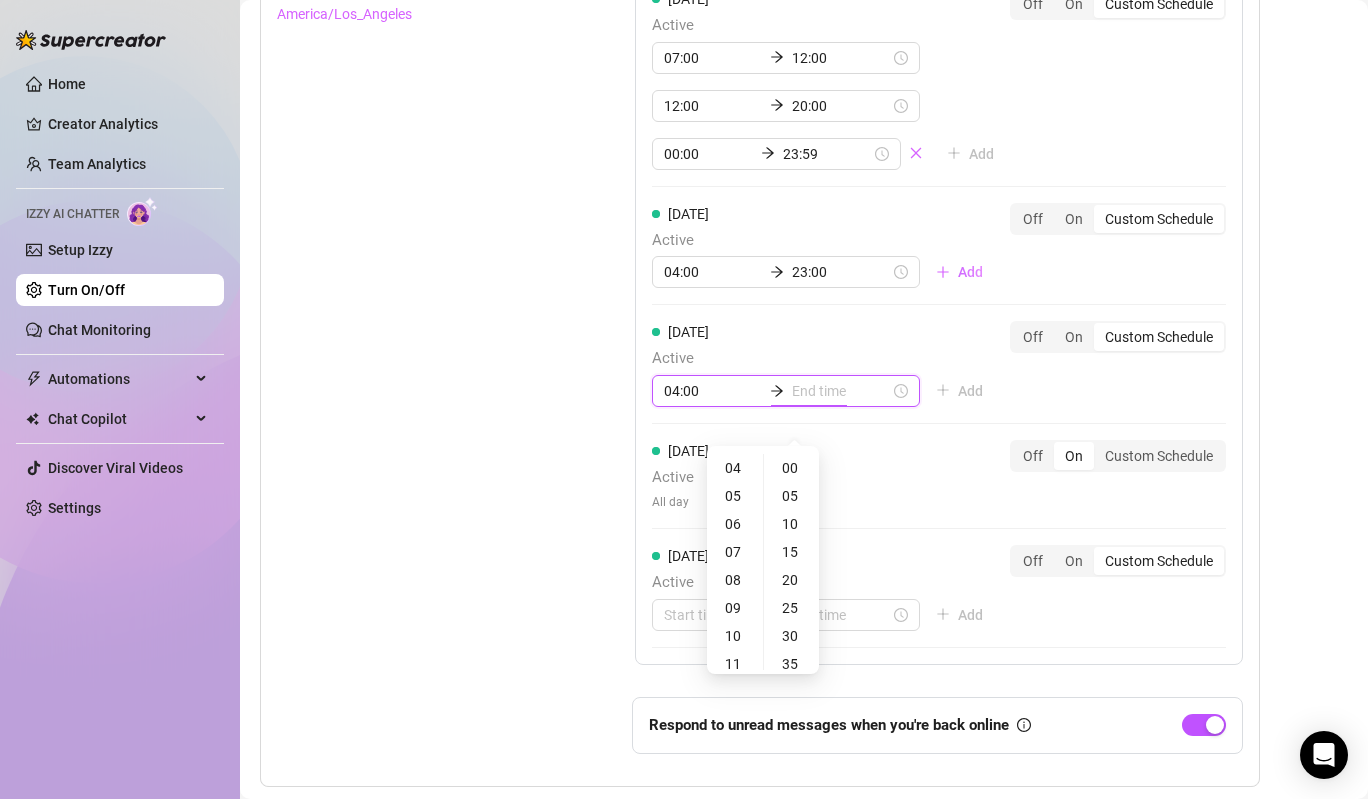click at bounding box center (841, 391) 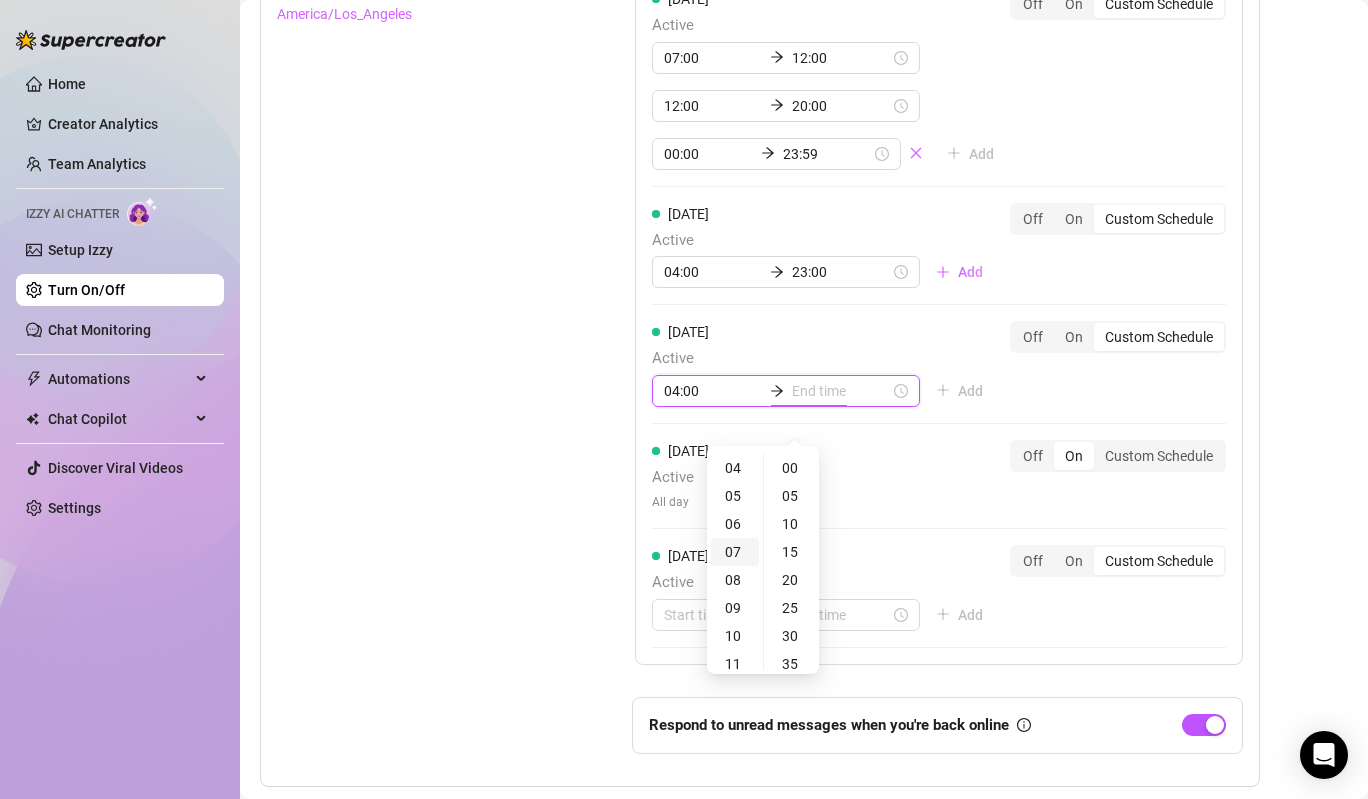 type on "04:00" 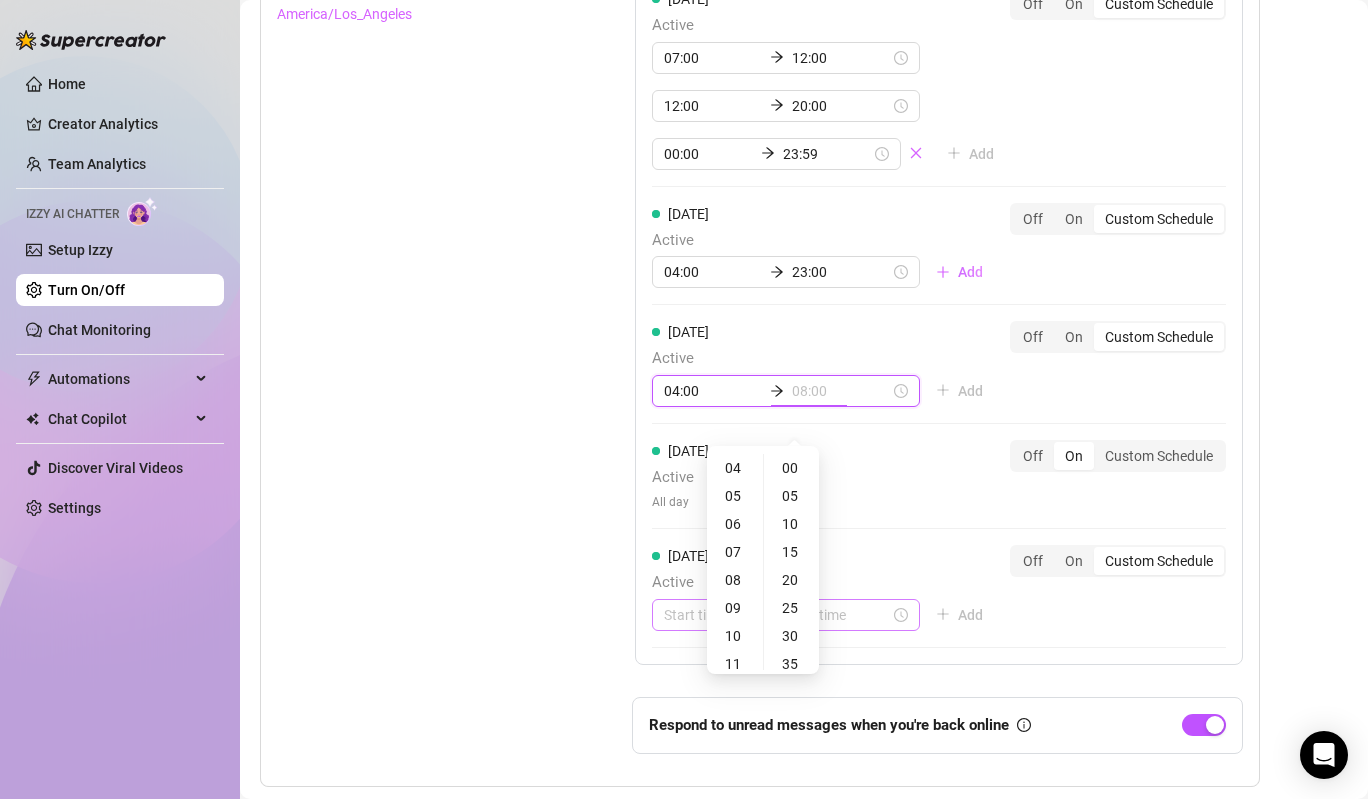 type on "09:00" 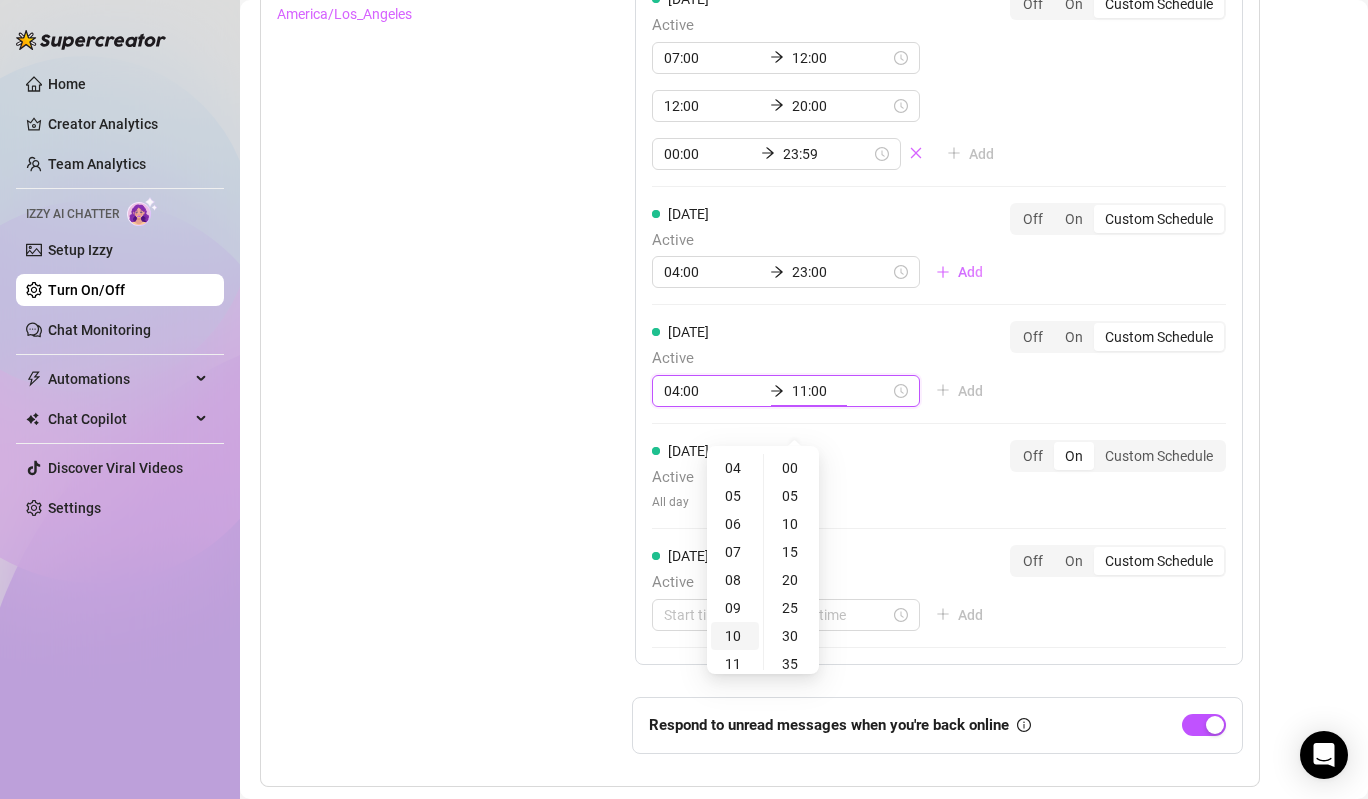type on "10:00" 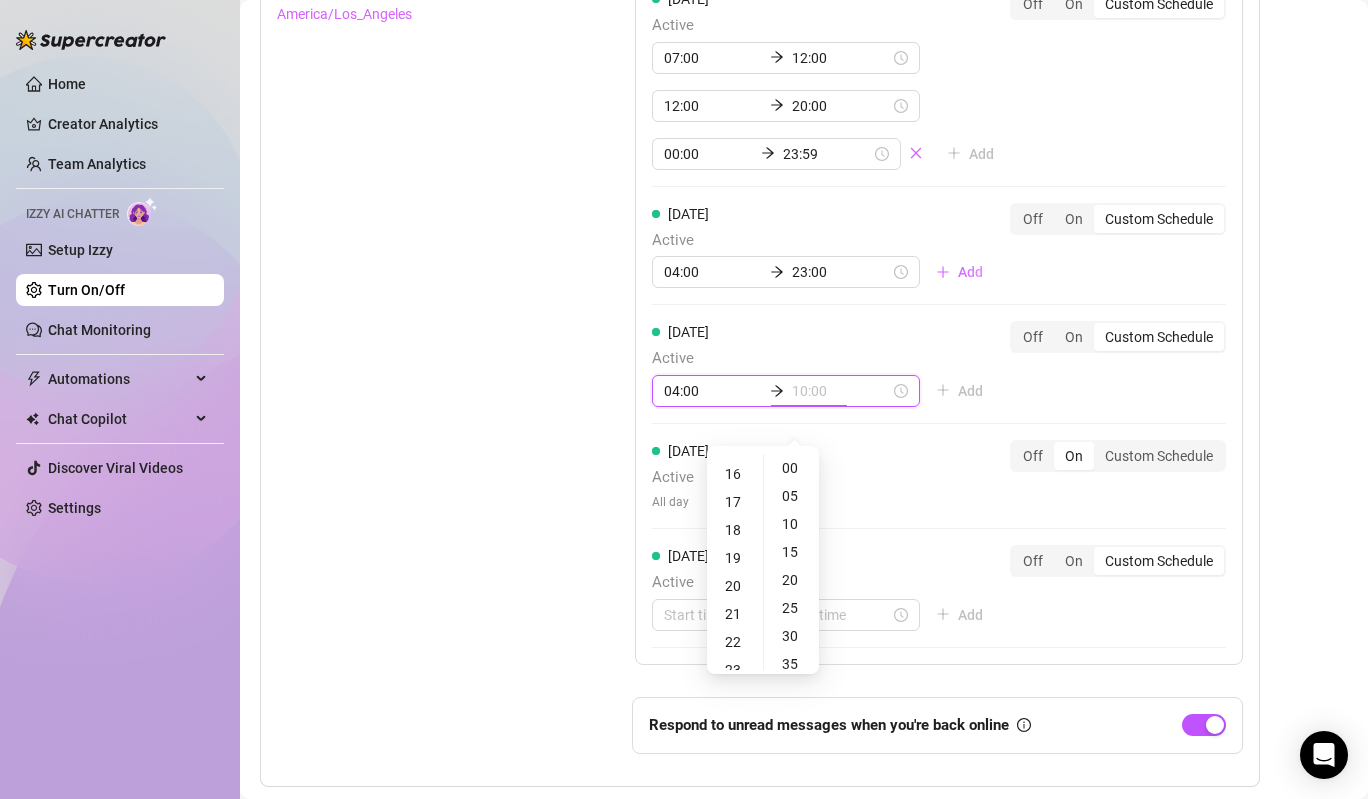 scroll, scrollTop: 644, scrollLeft: 0, axis: vertical 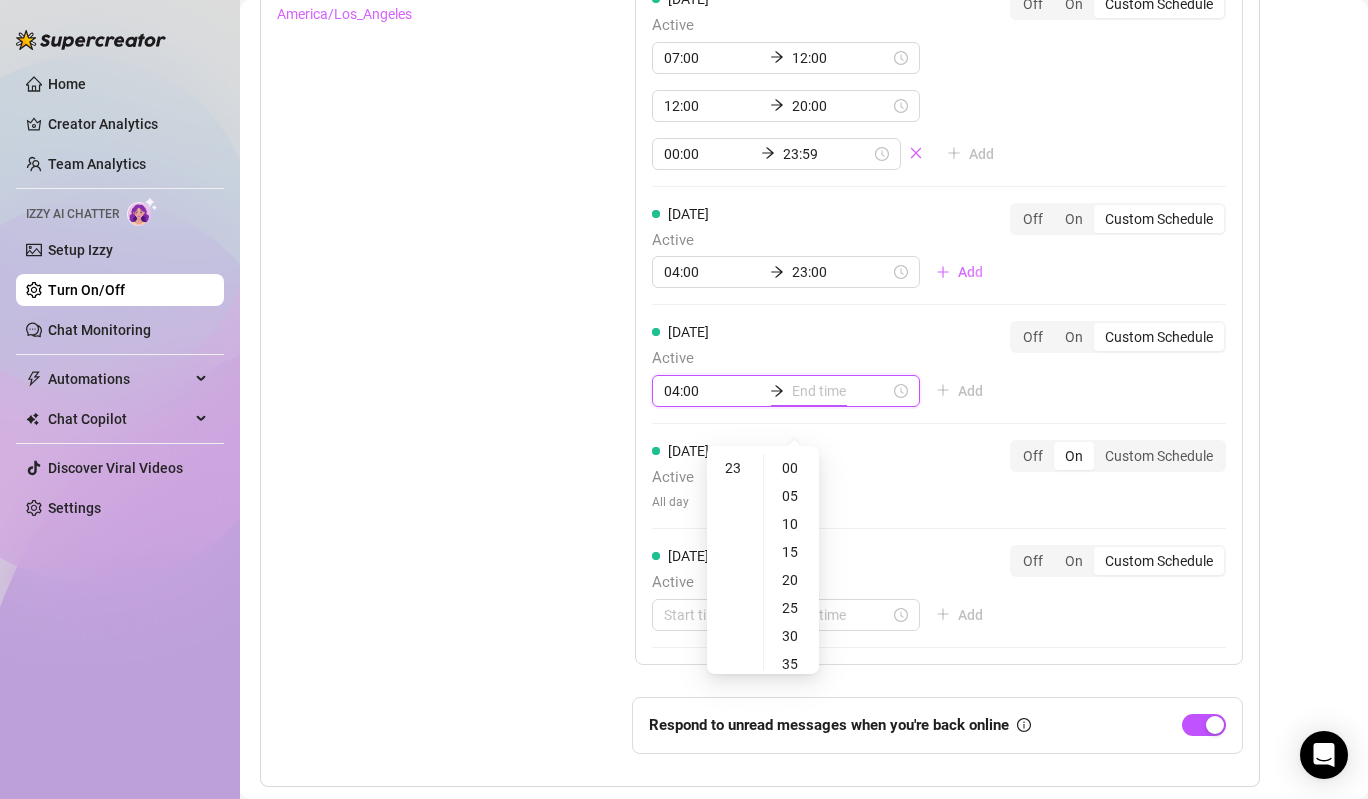 type on "04:10" 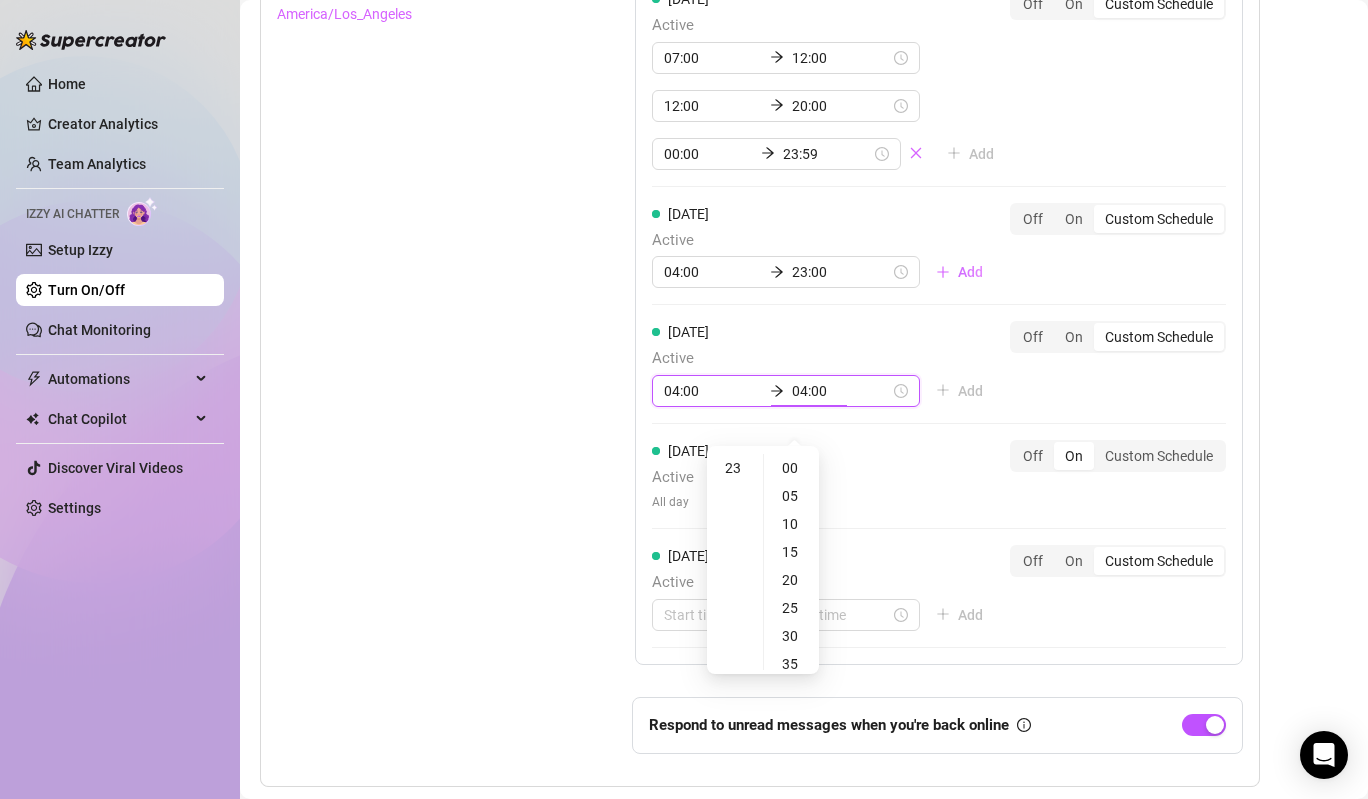 type on "04:05" 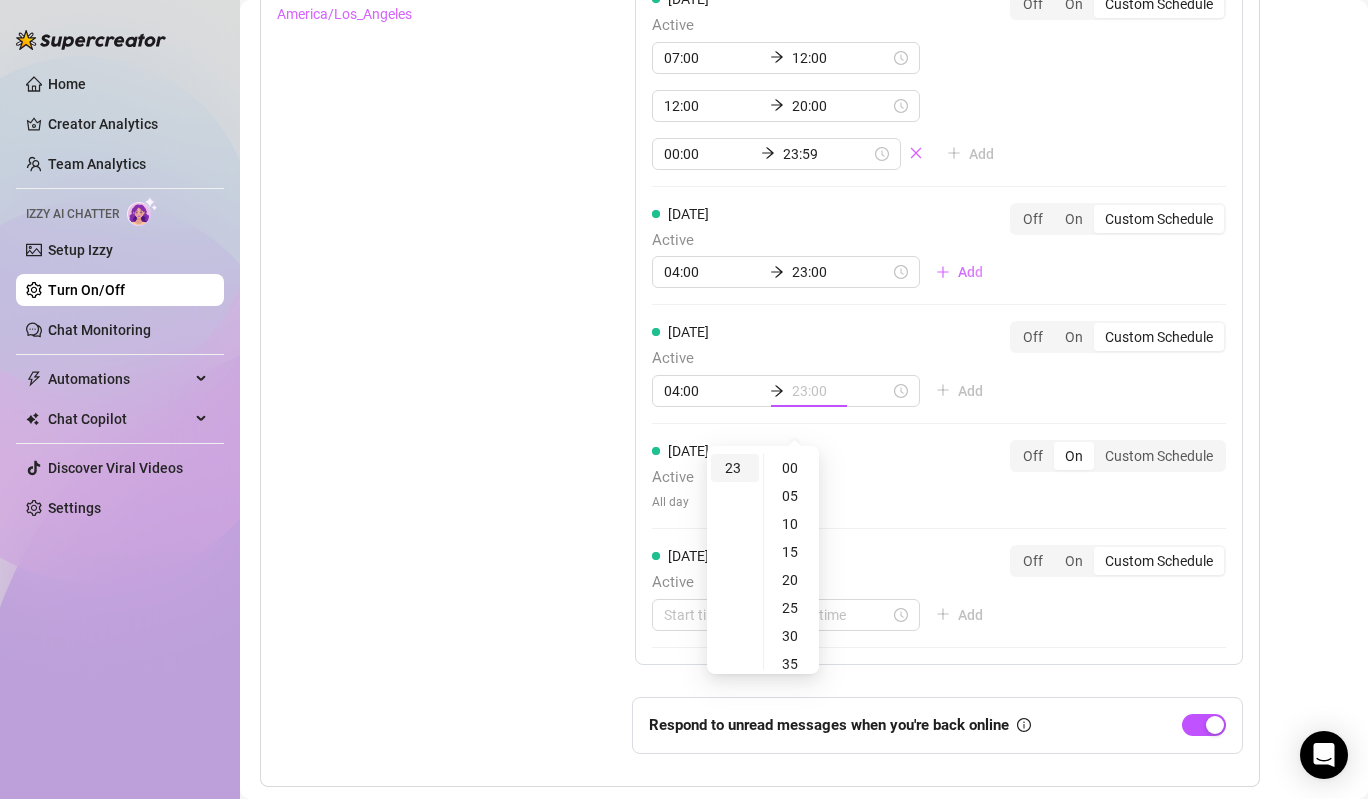 click on "23" at bounding box center (735, 468) 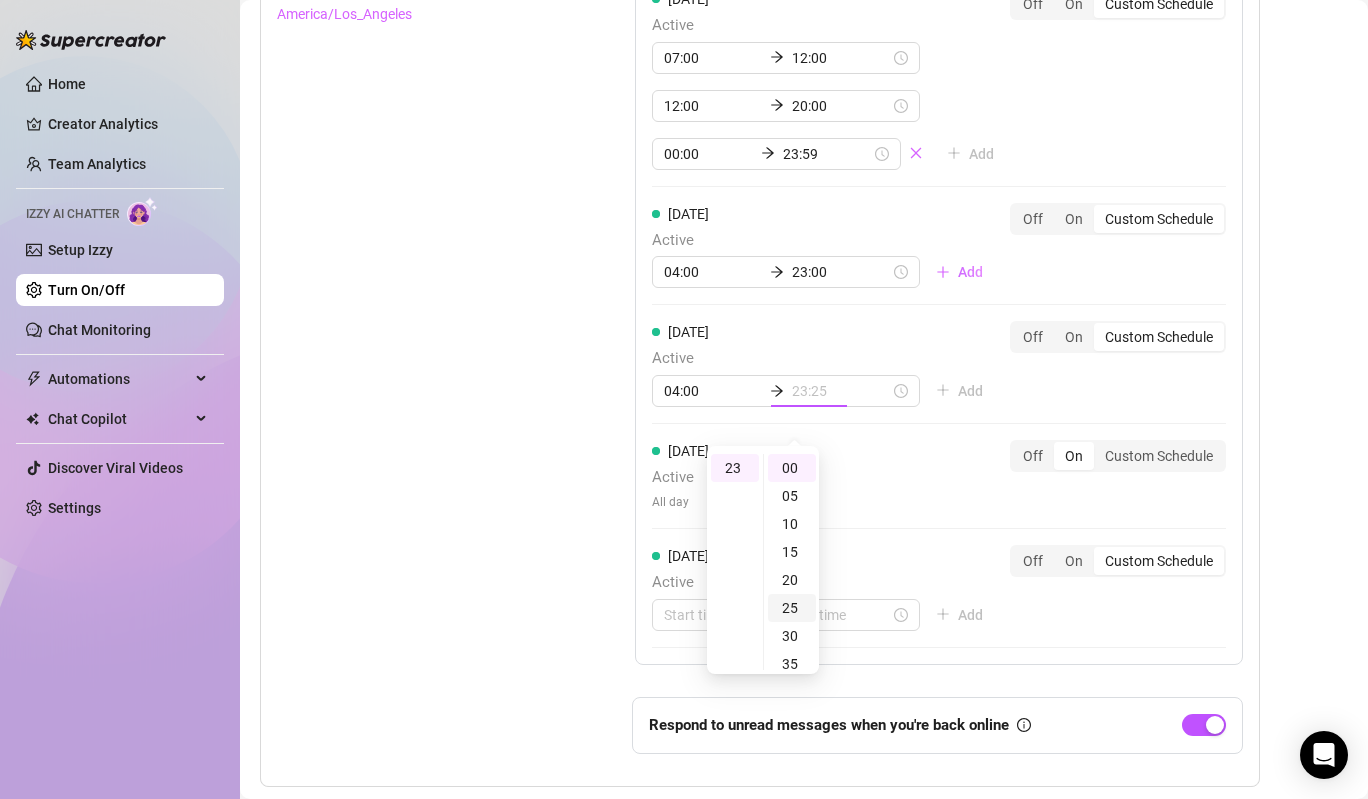 scroll, scrollTop: 308, scrollLeft: 0, axis: vertical 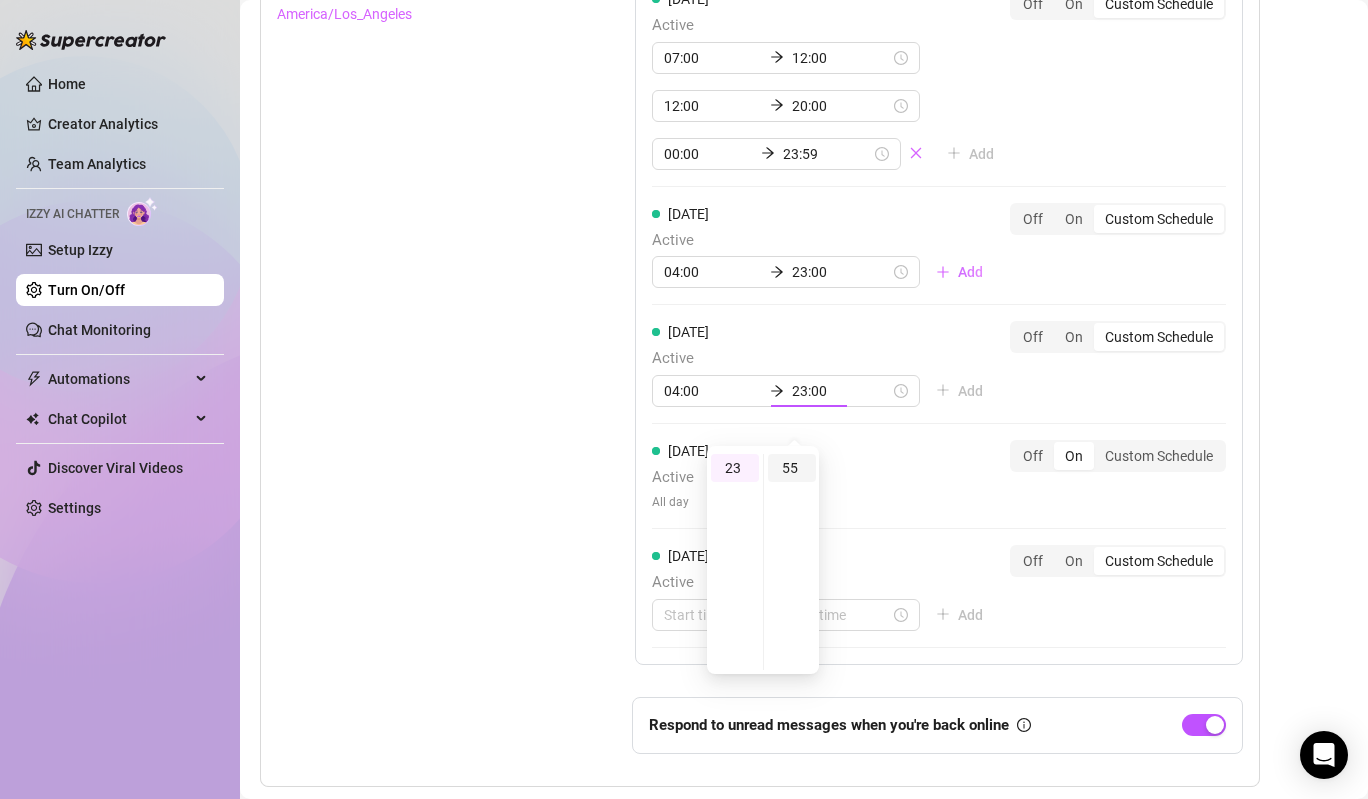 type on "23:55" 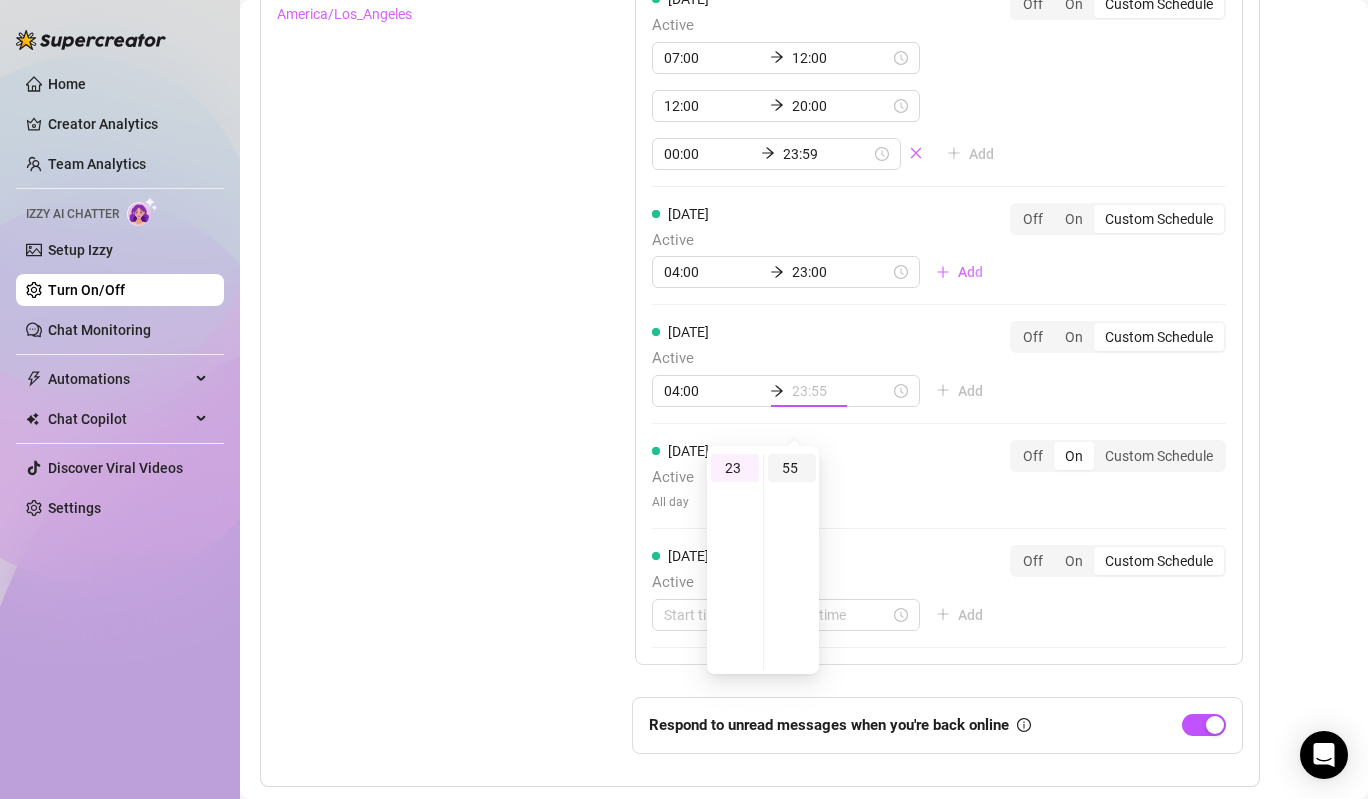 click on "55" at bounding box center [792, 468] 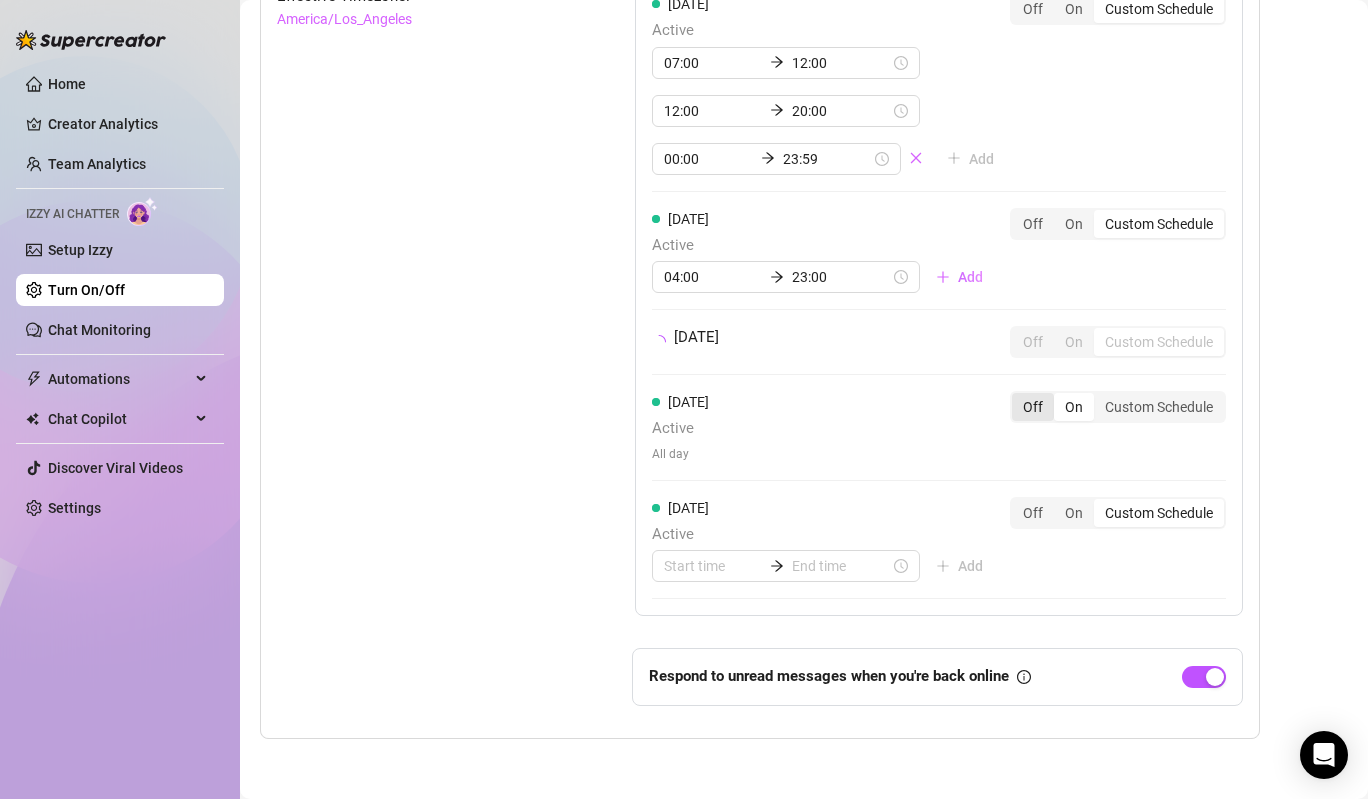click on "[DATE] Active All day Off On Custom Schedule [DATE] Active All day Off On Custom Schedule [DATE] Active 07:00 12:00 12:00 20:00 00:00 23:59 Add Off On Custom Schedule [DATE] Active 04:00 23:00 Add Off On Custom Schedule [DATE] Off On Custom Schedule [DATE] Active All day Off On Custom Schedule [DATE] Active Add Off On Custom Schedule" at bounding box center [939, 190] 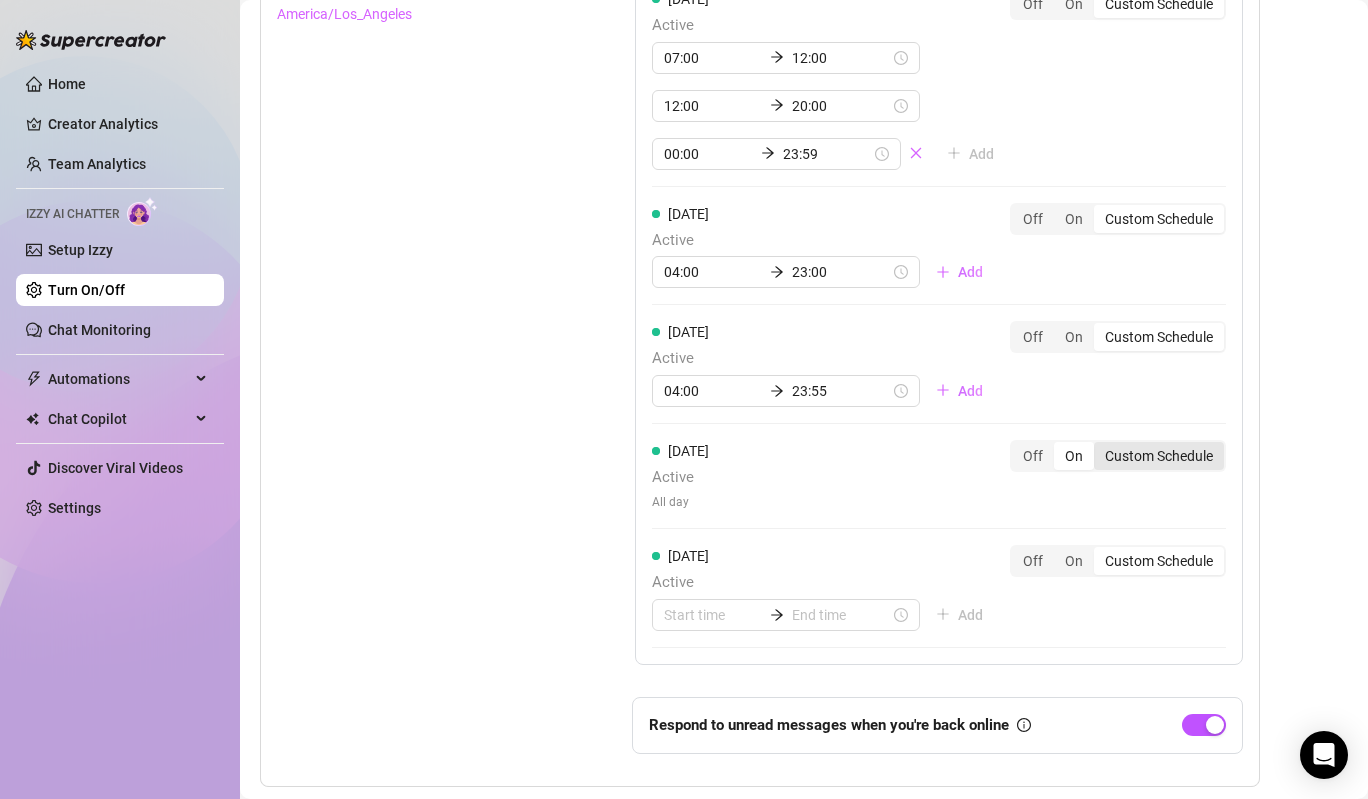 click on "Custom Schedule" at bounding box center [1159, 456] 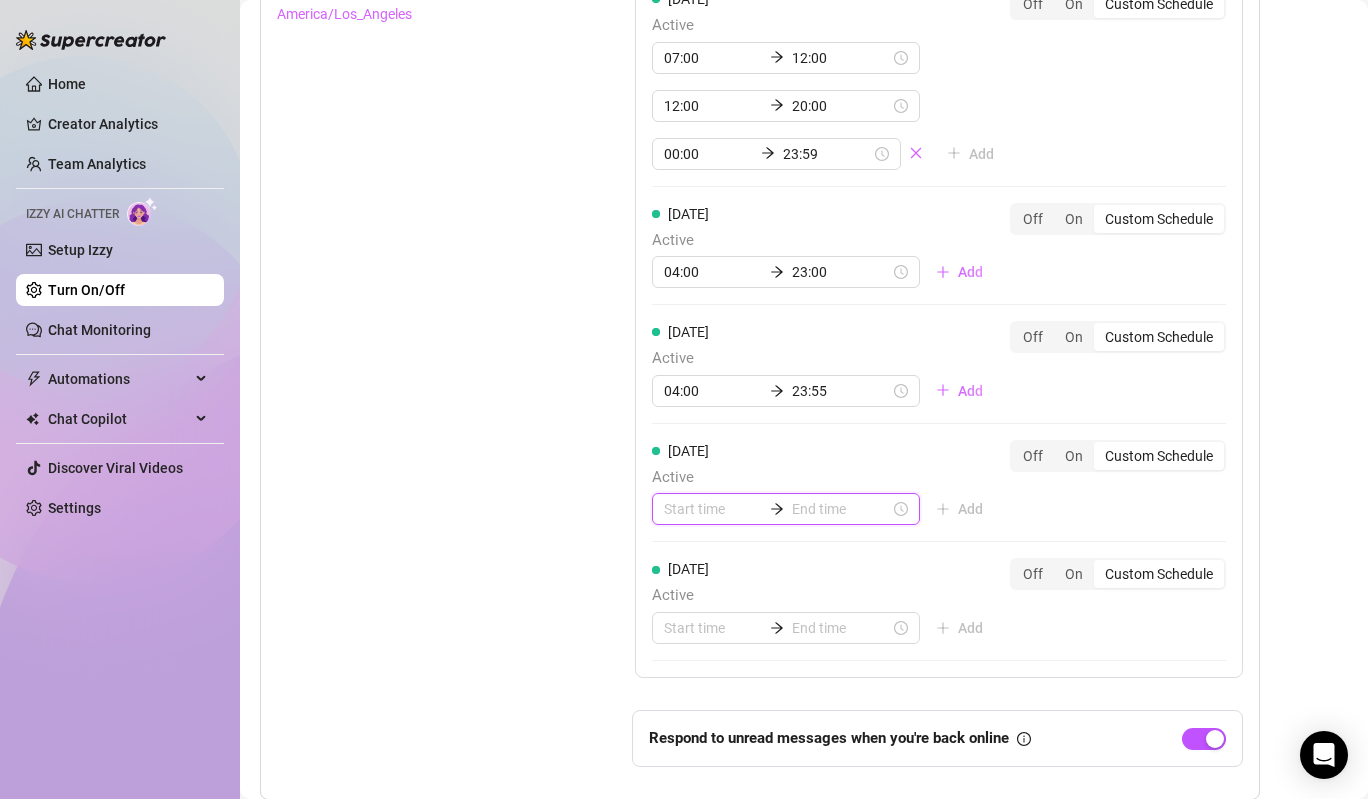 click at bounding box center [713, 509] 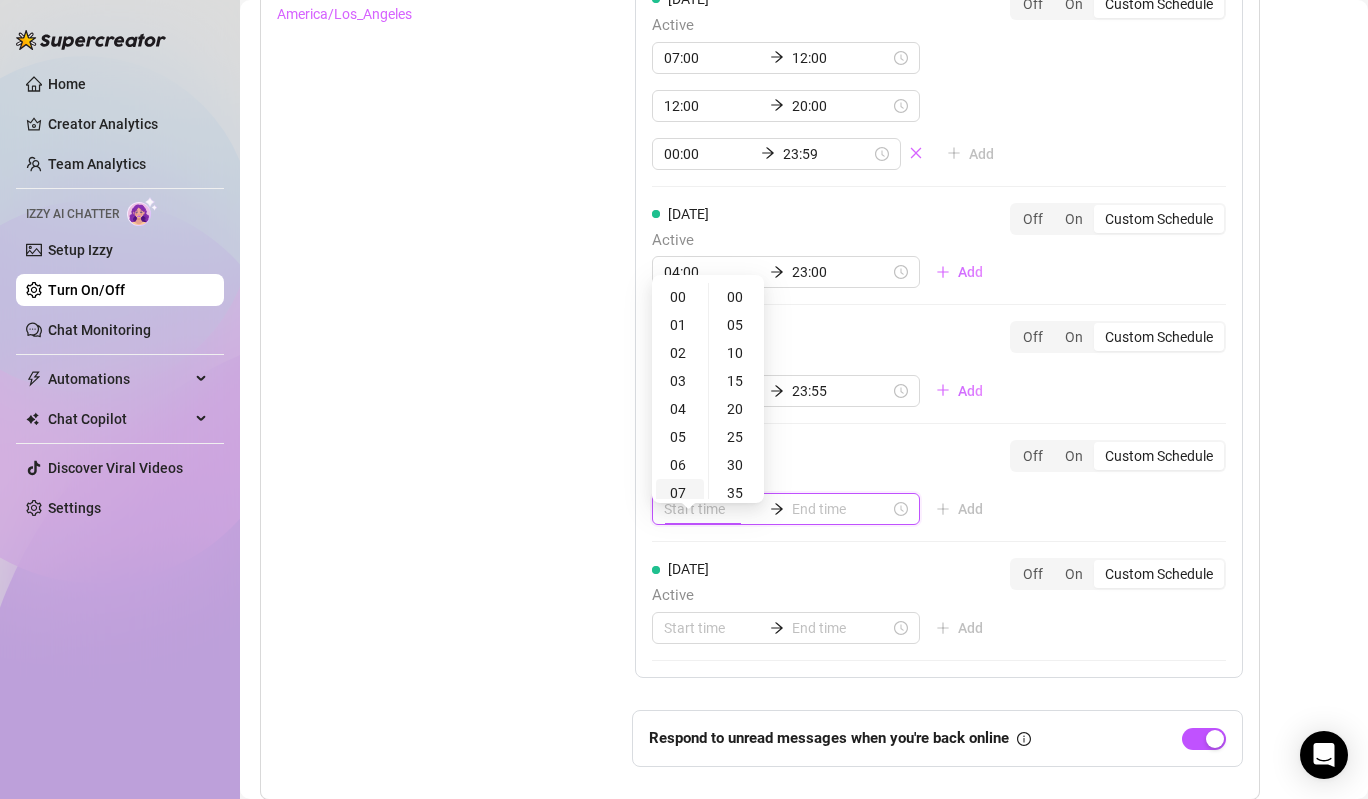 type on "07:00" 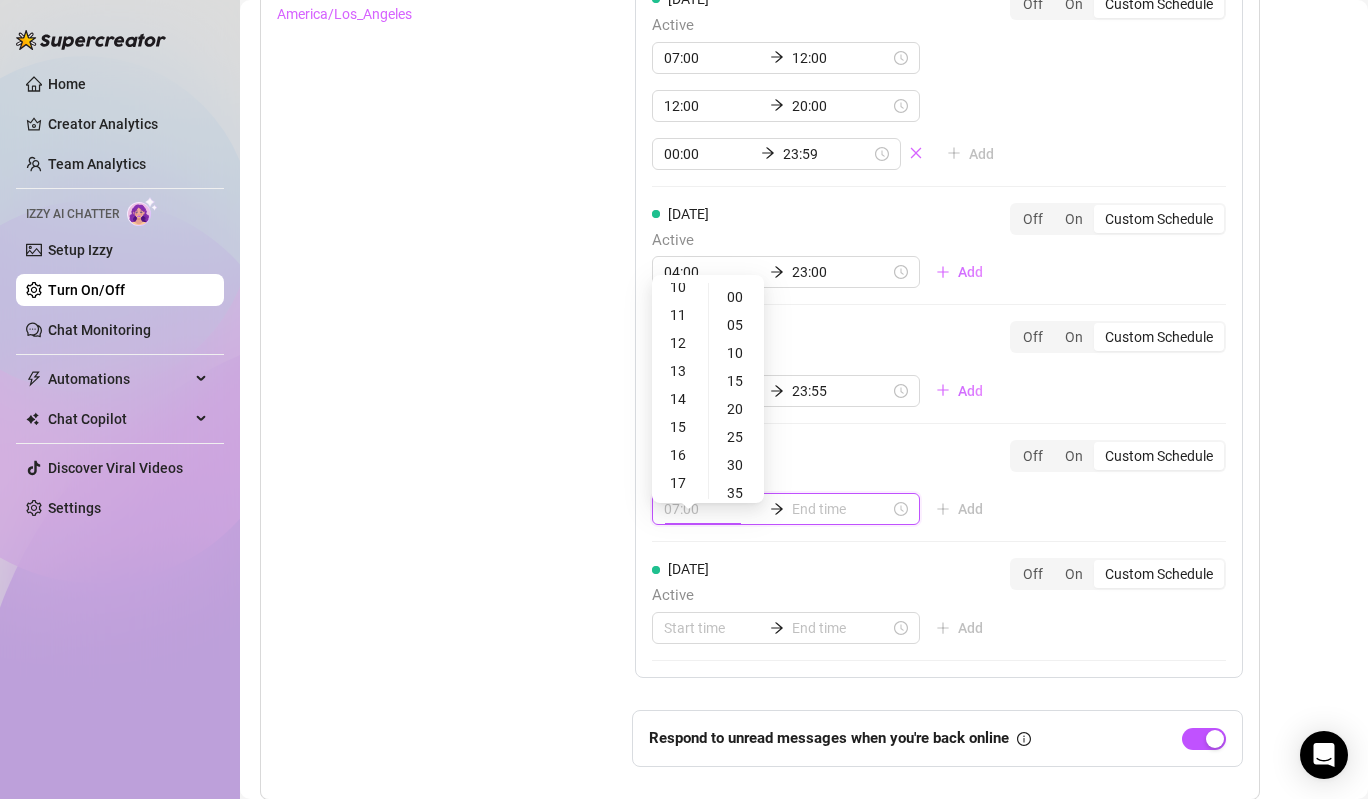 scroll, scrollTop: 644, scrollLeft: 0, axis: vertical 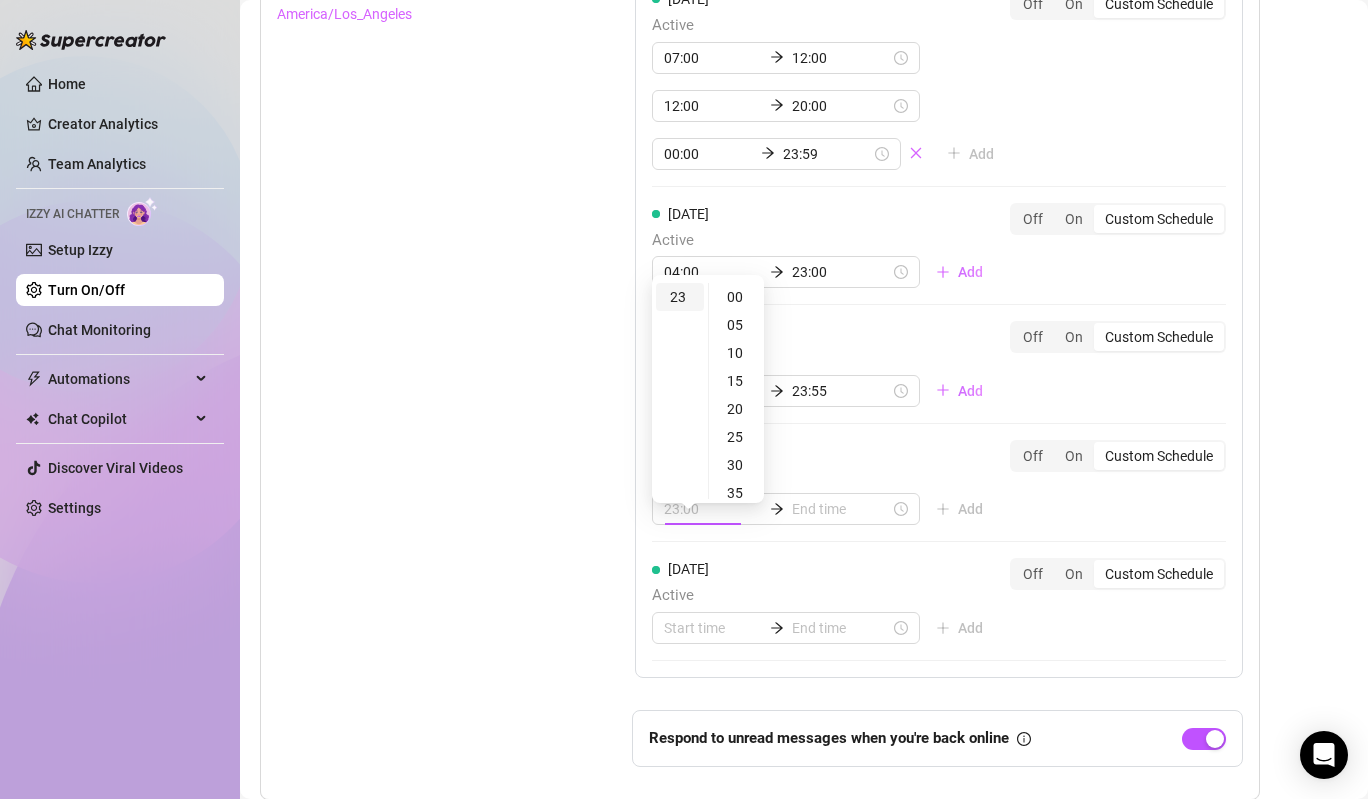 click on "23" at bounding box center (680, 297) 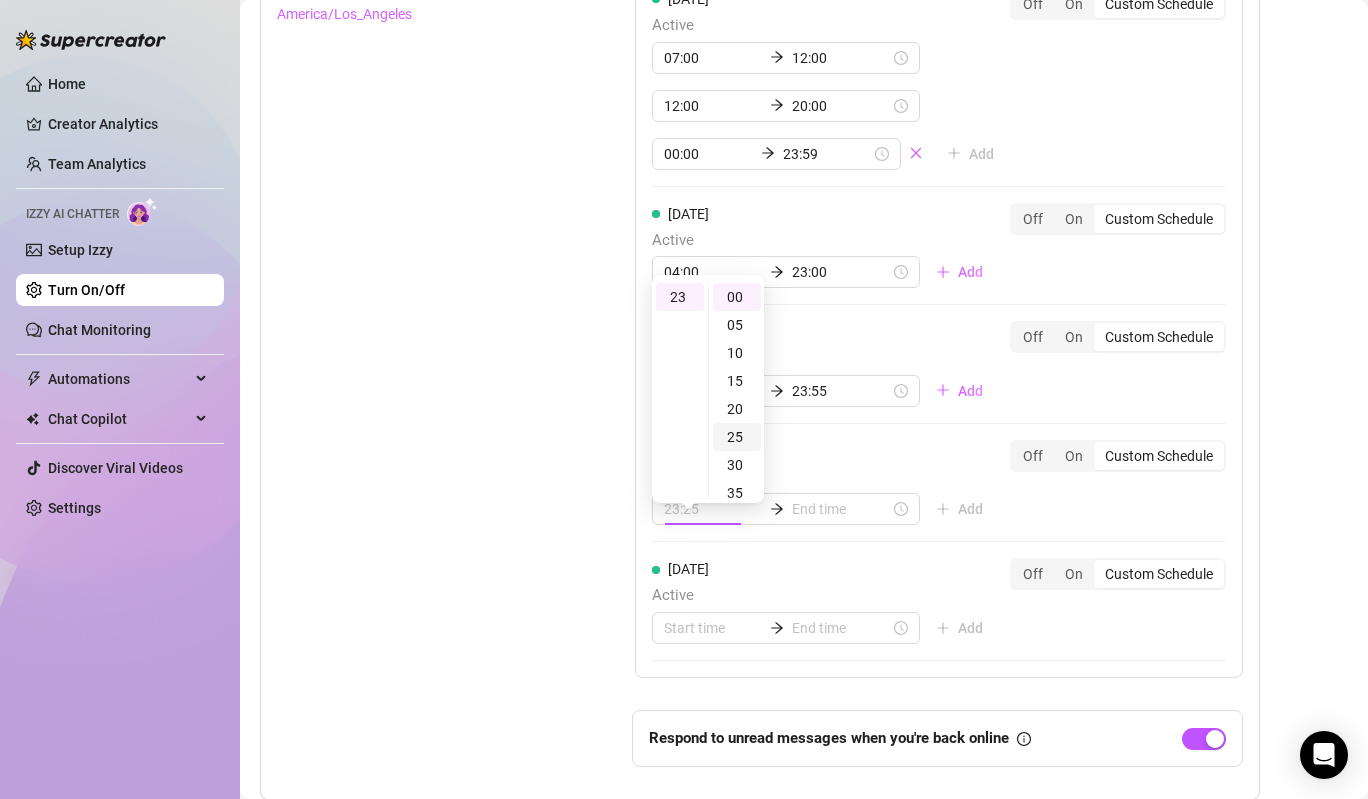 scroll, scrollTop: 308, scrollLeft: 0, axis: vertical 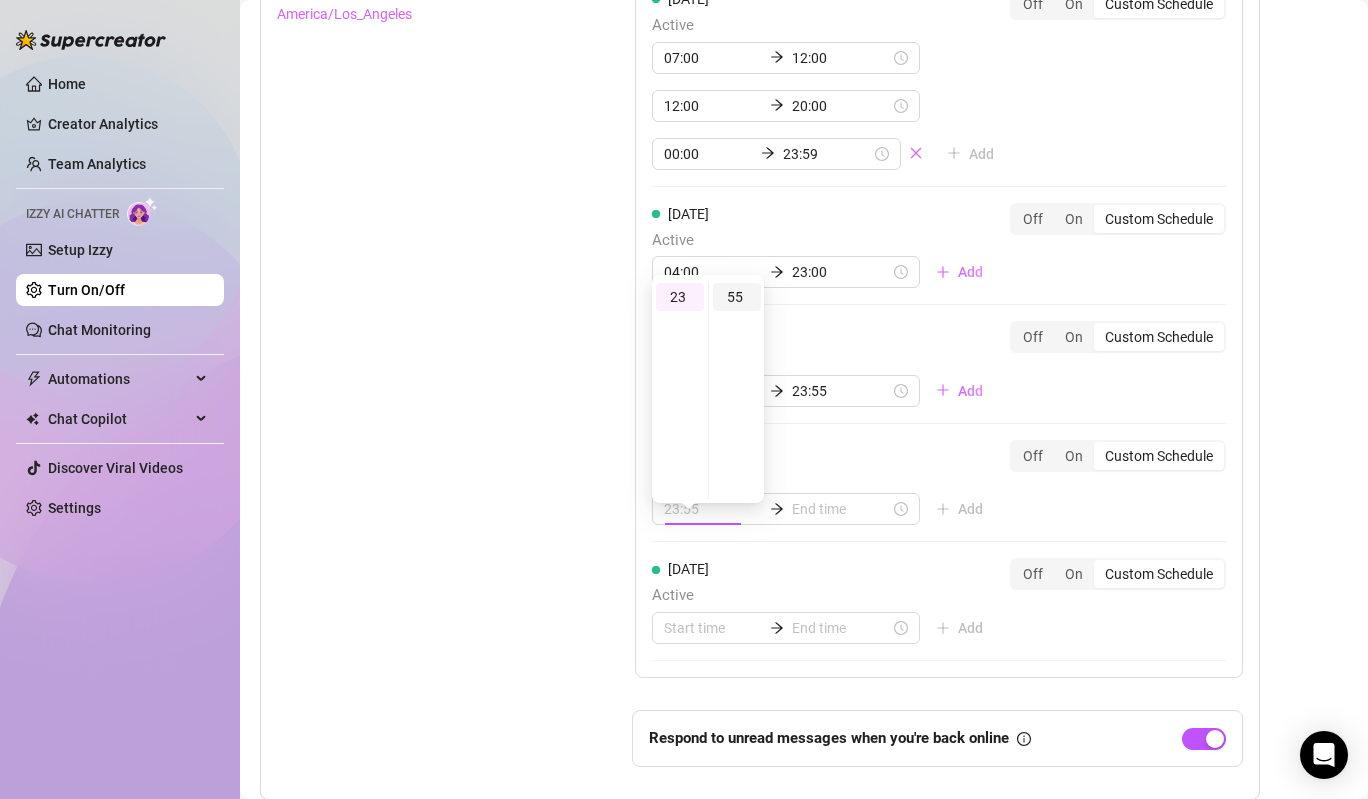 click on "55" at bounding box center [737, 297] 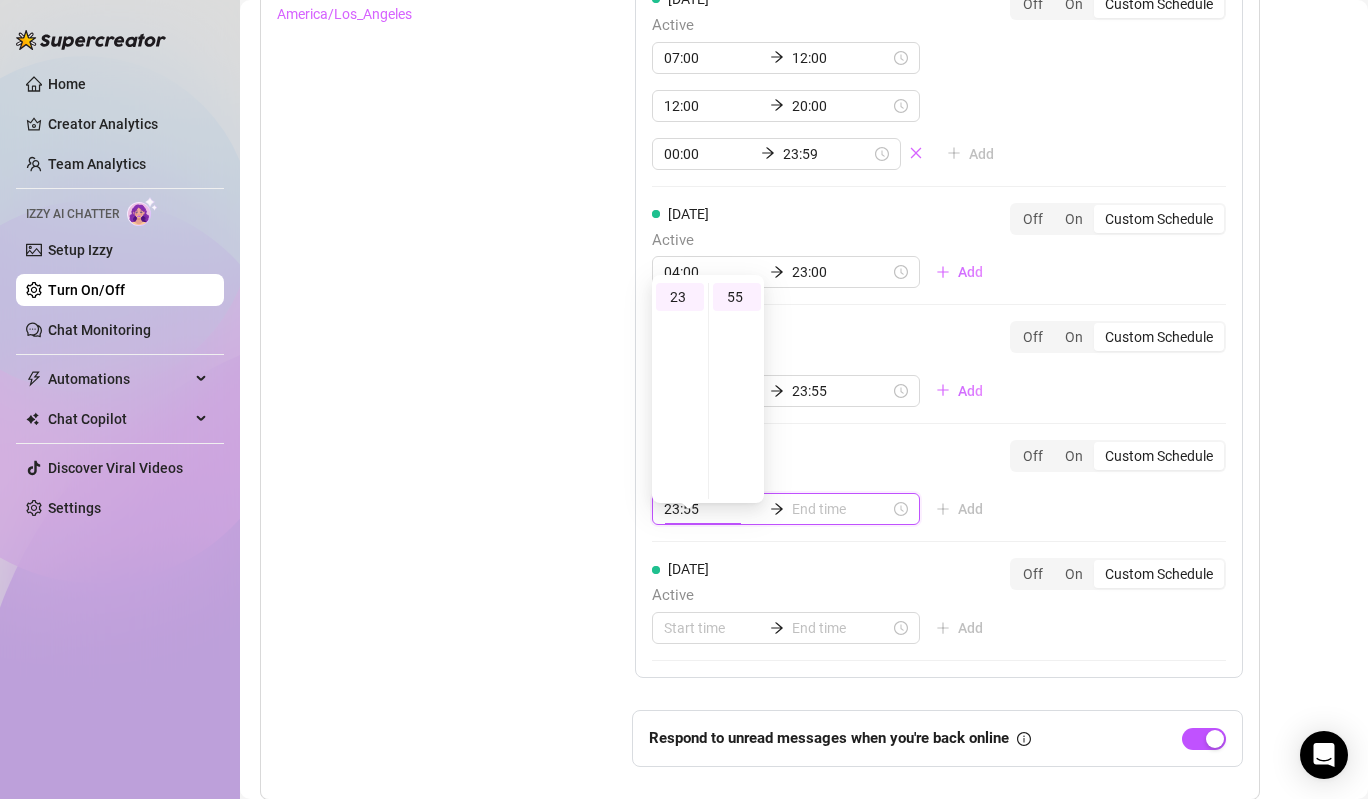 click on "23:55" at bounding box center (713, 509) 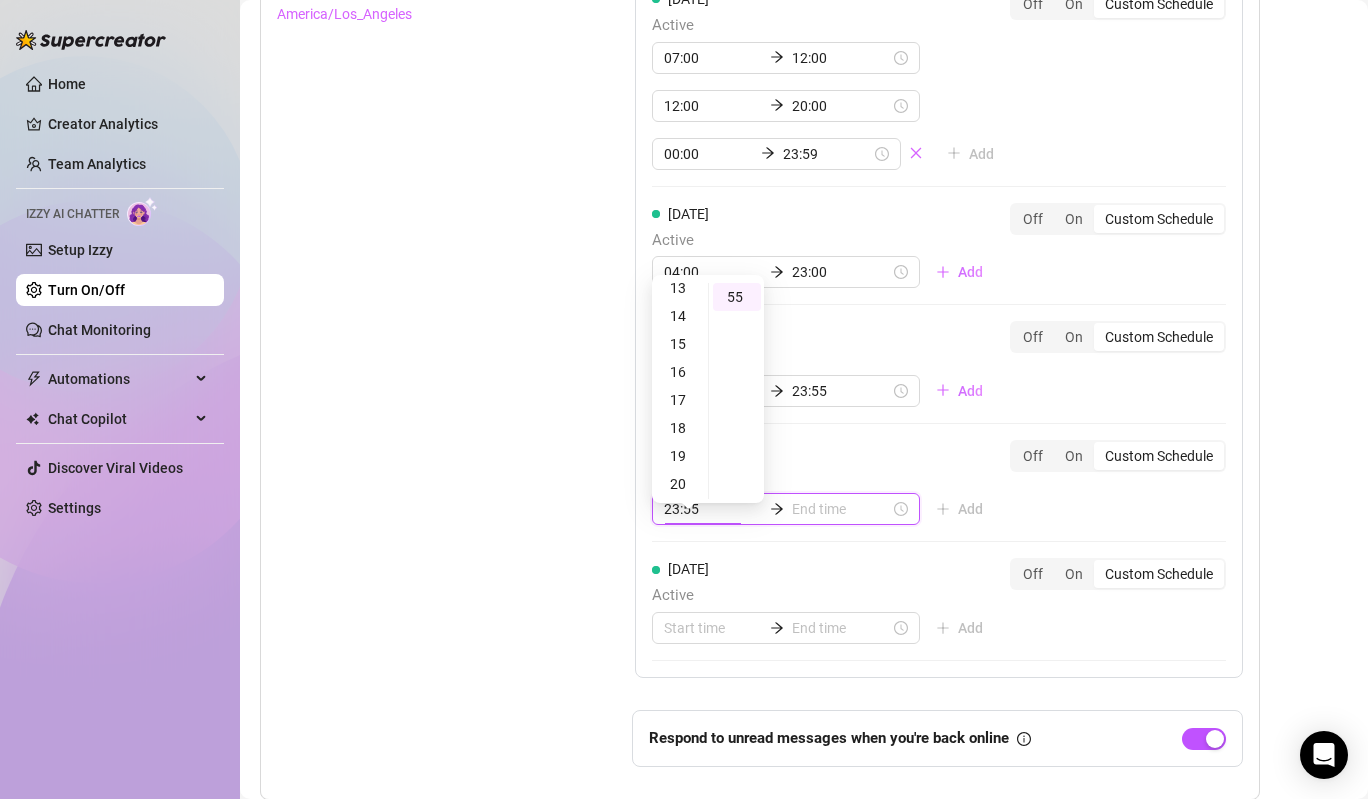 scroll, scrollTop: 0, scrollLeft: 0, axis: both 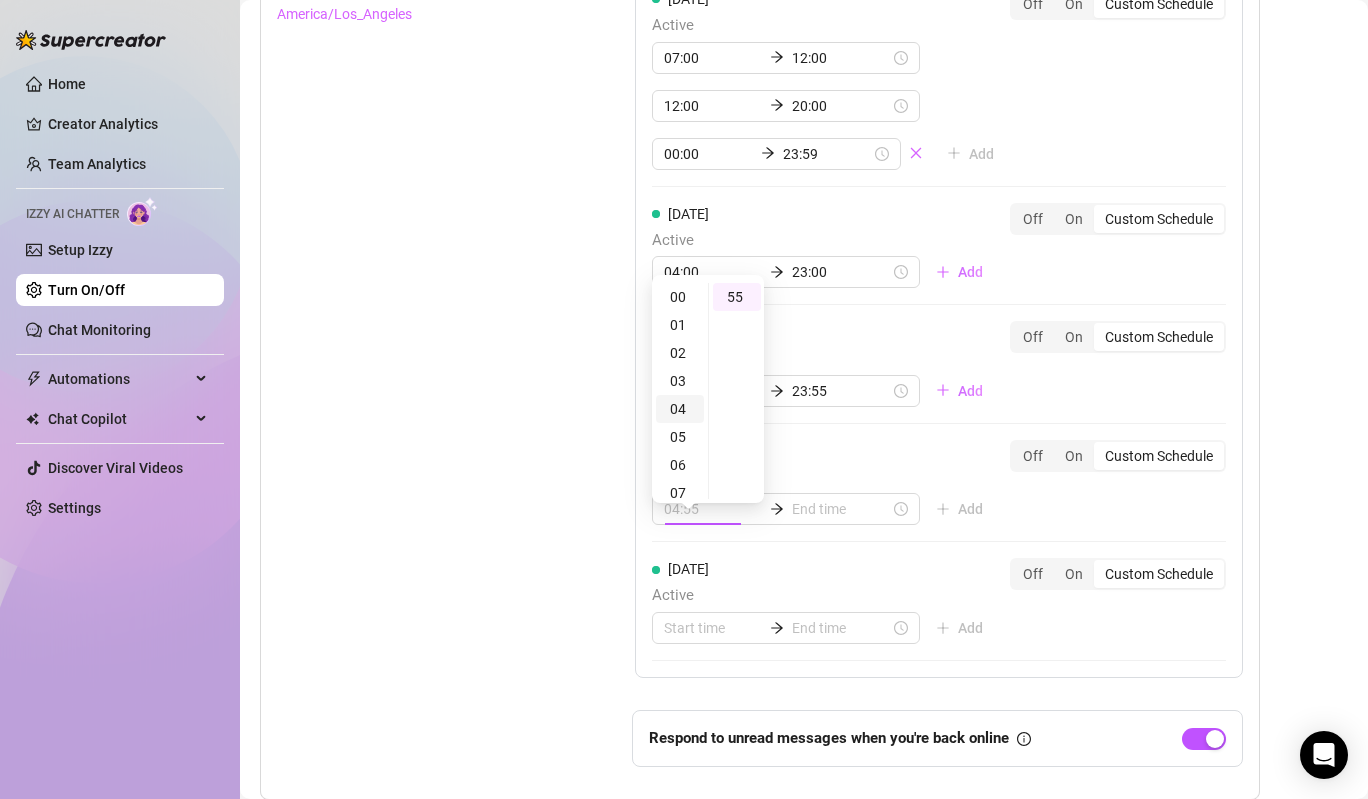 click on "04" at bounding box center (680, 409) 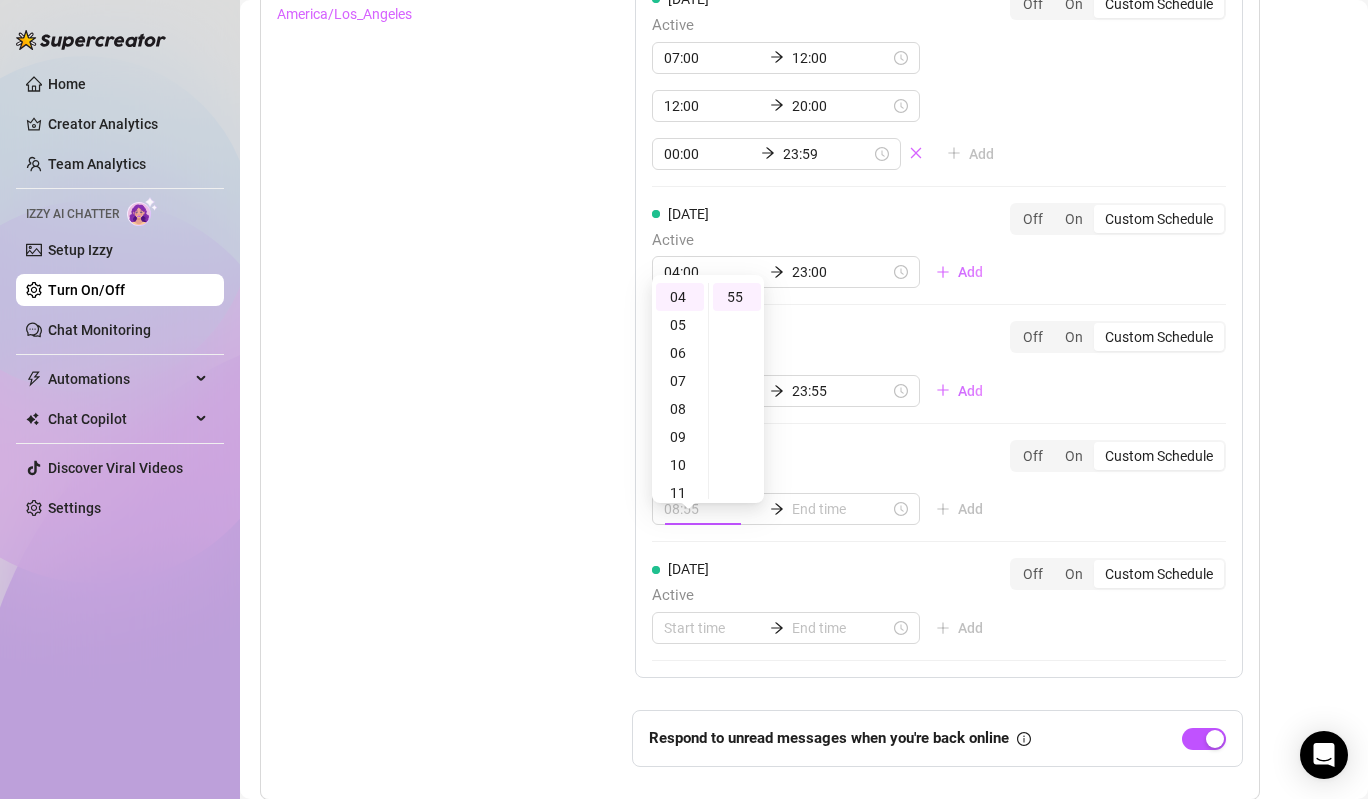 scroll, scrollTop: 112, scrollLeft: 0, axis: vertical 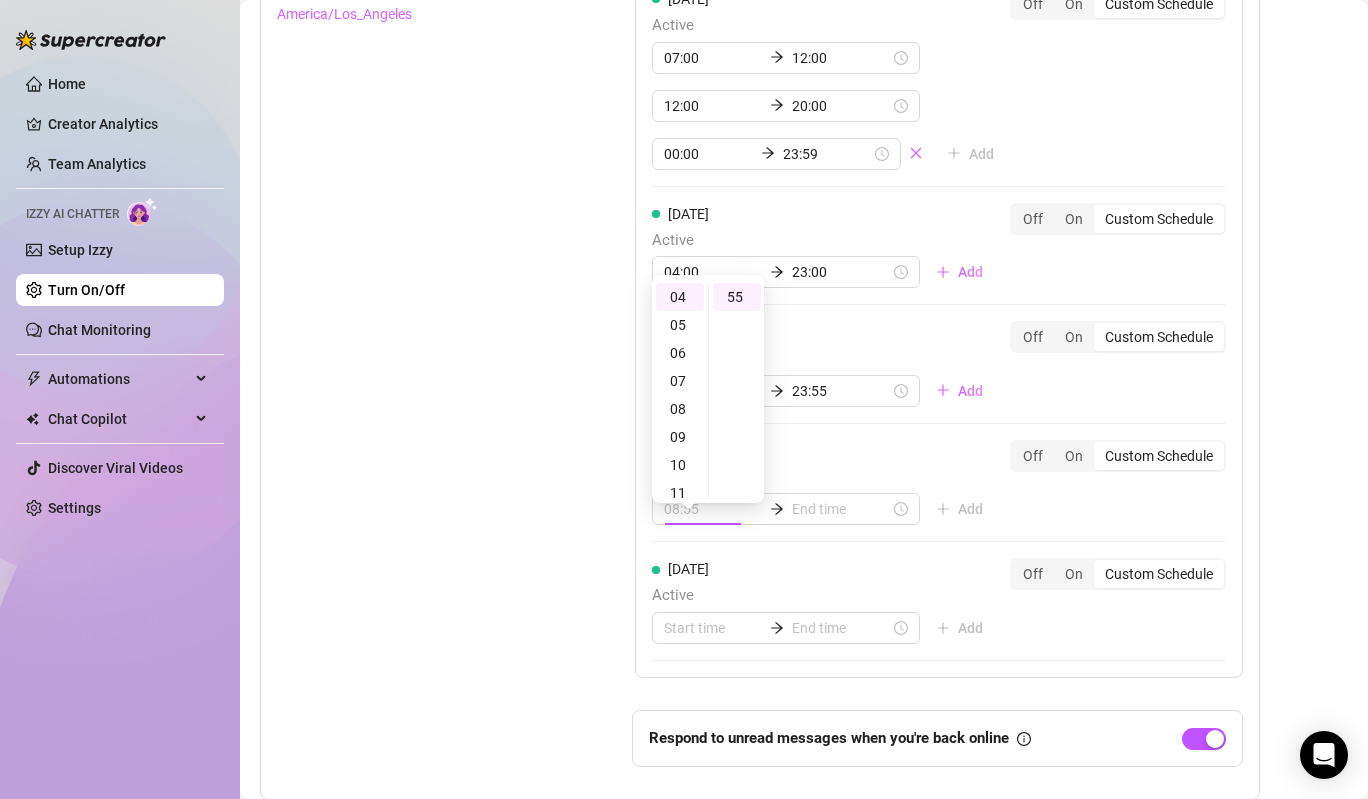 type on "04:55" 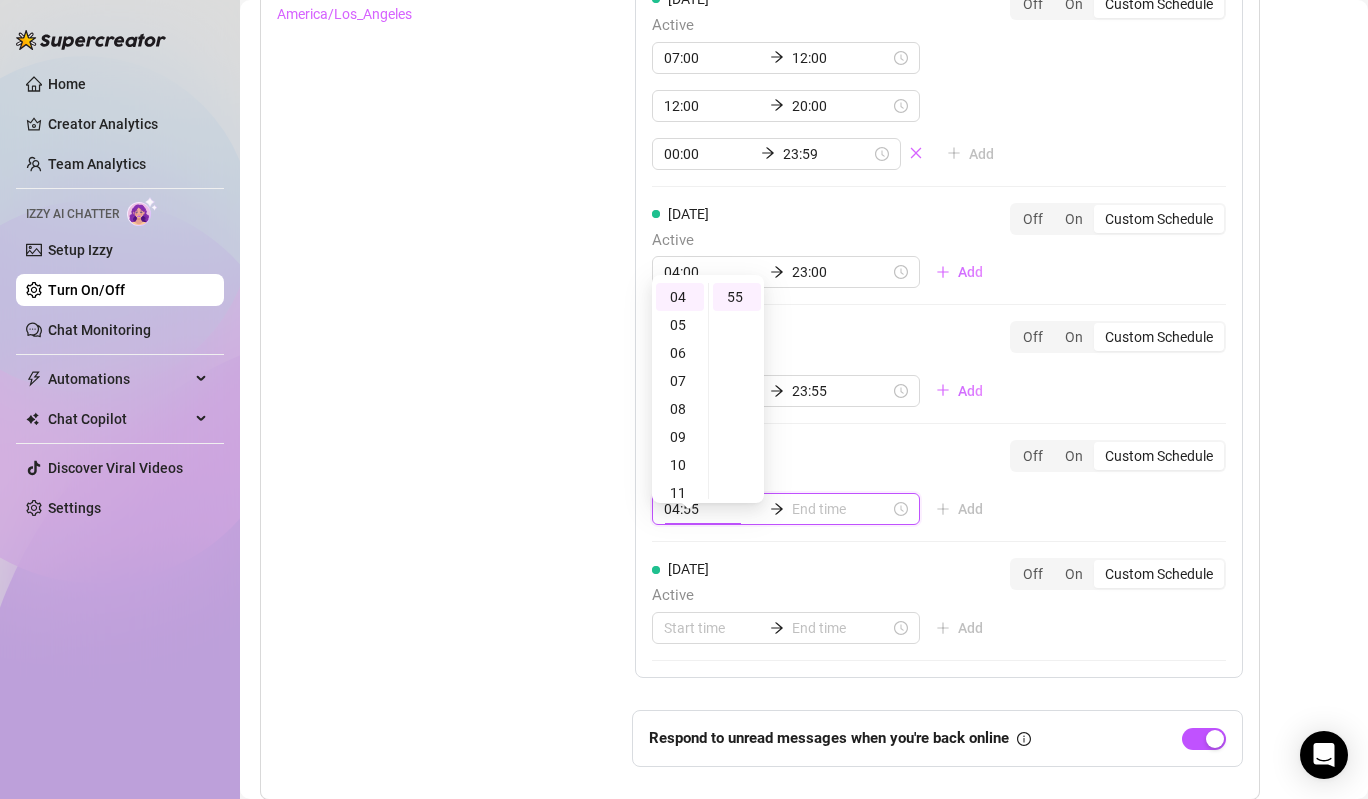 click on "[DATE] Active 04:55 Add" at bounding box center (825, 483) 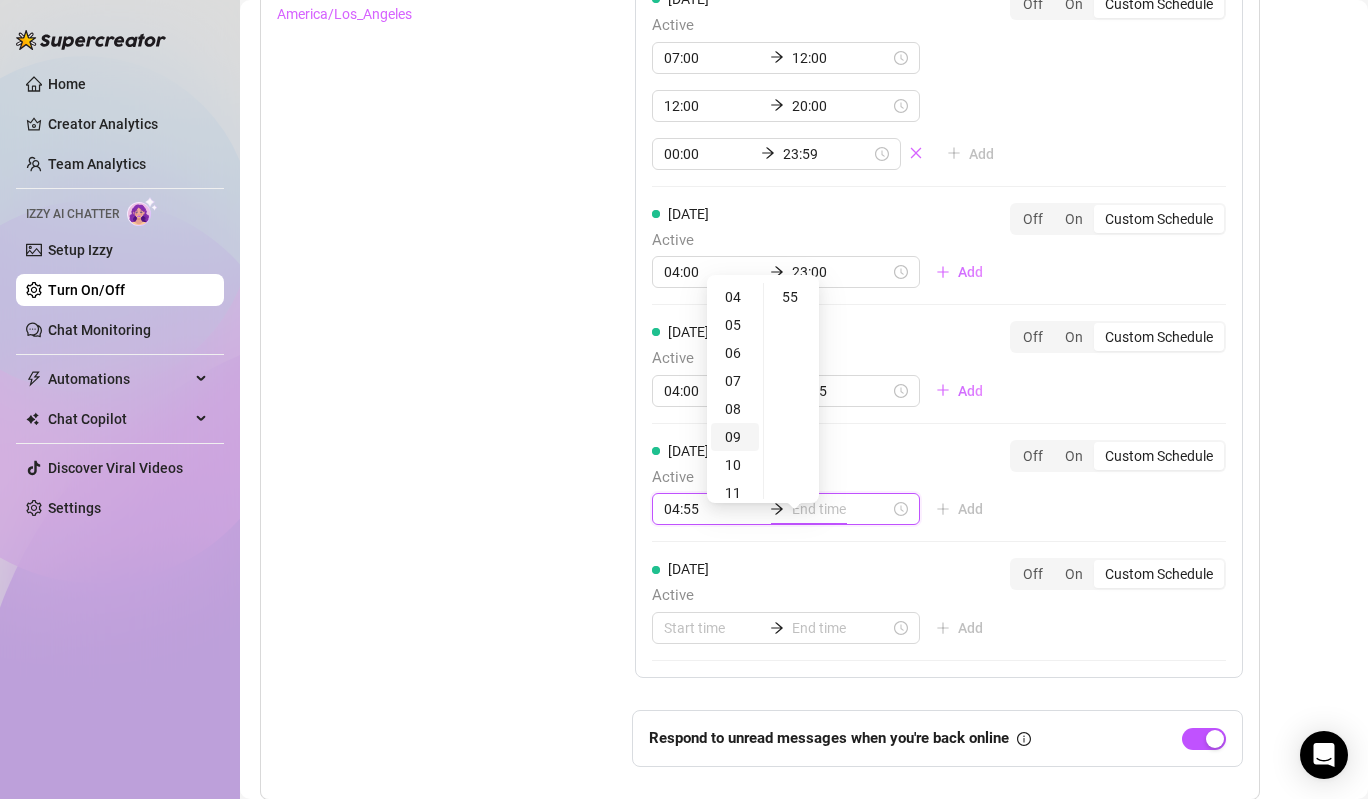 type on "09:55" 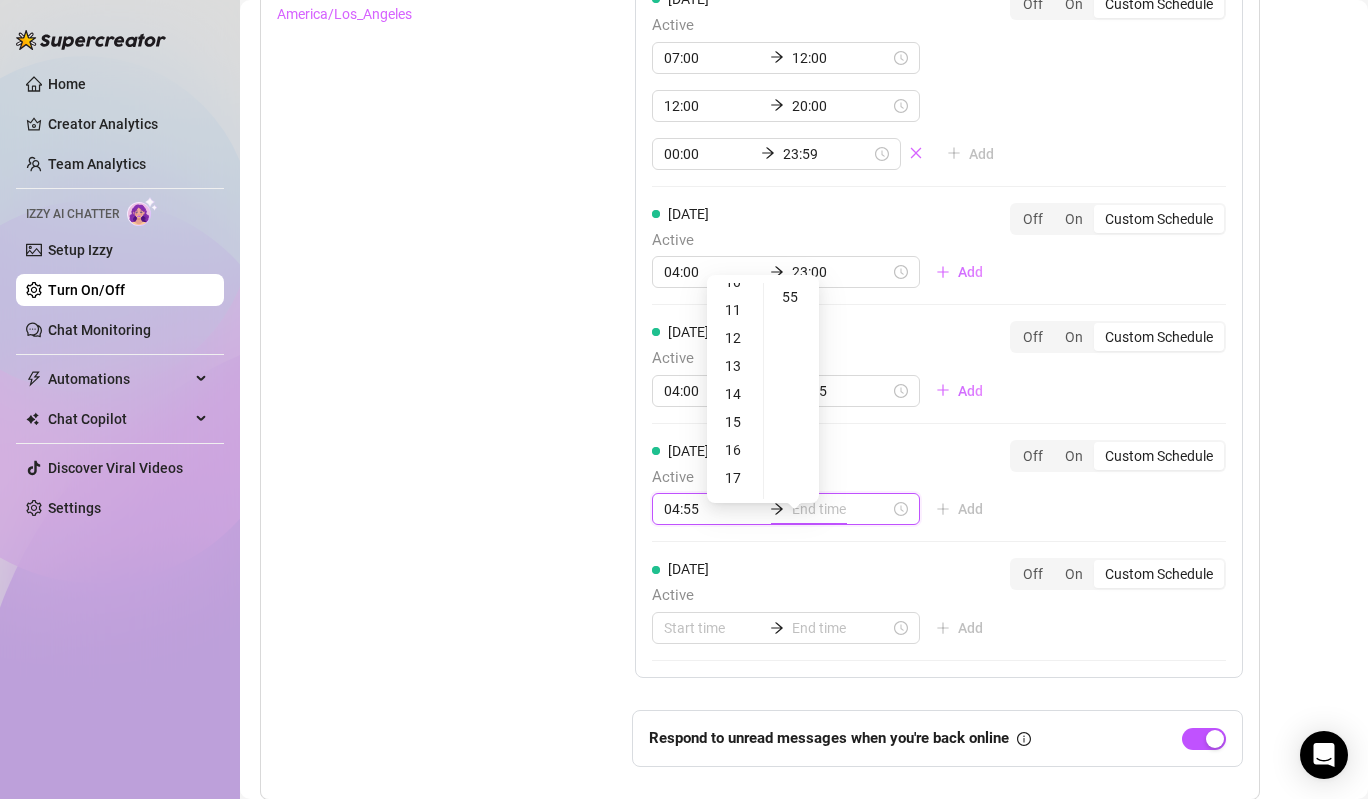 scroll, scrollTop: 0, scrollLeft: 0, axis: both 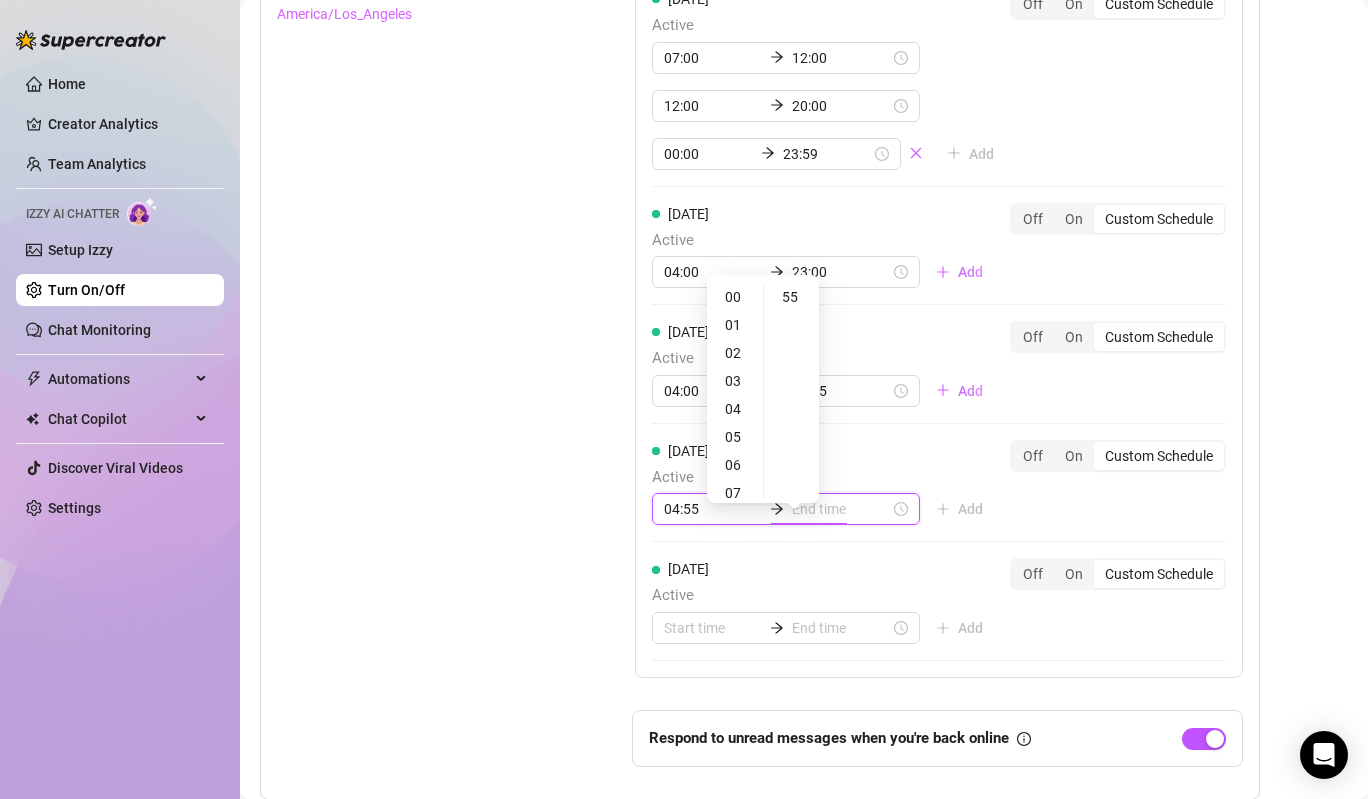 type on "05:55" 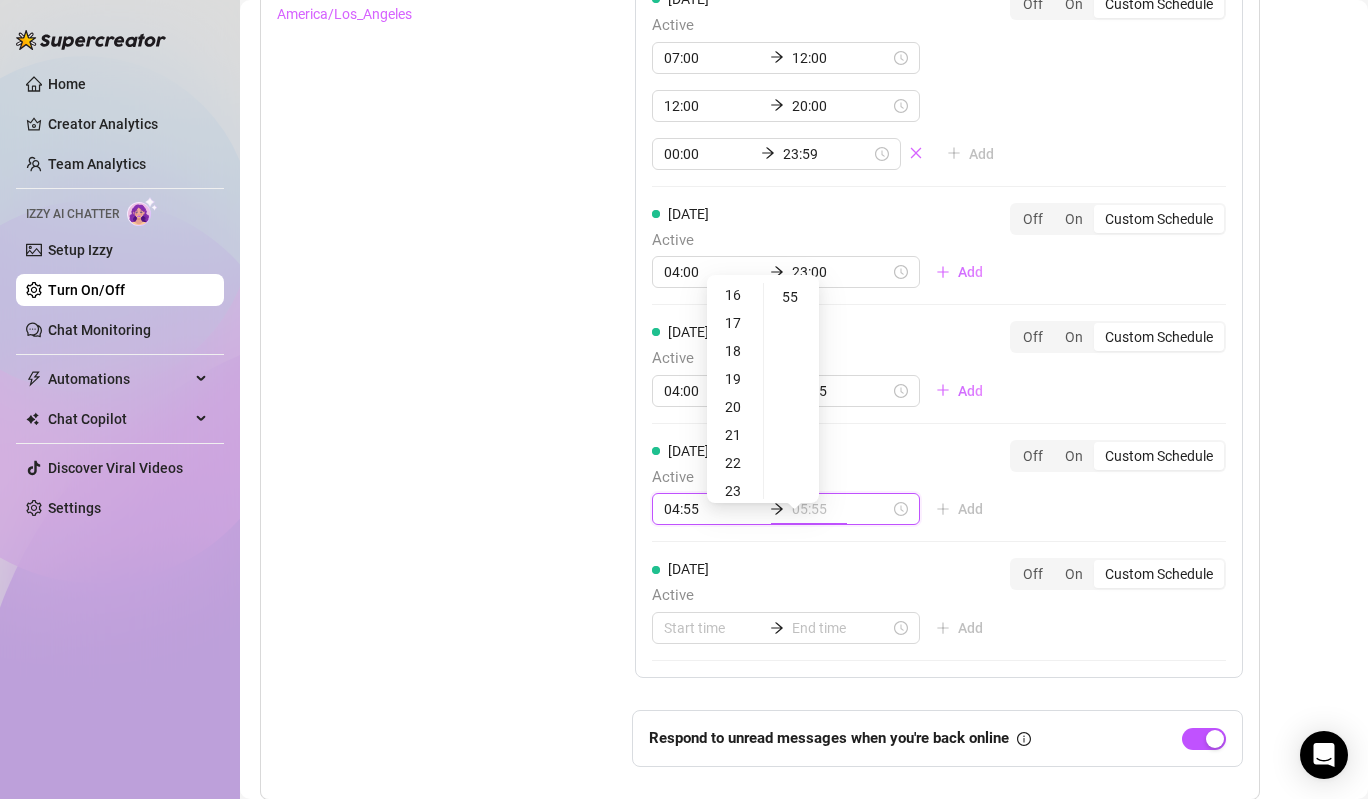 scroll, scrollTop: 644, scrollLeft: 0, axis: vertical 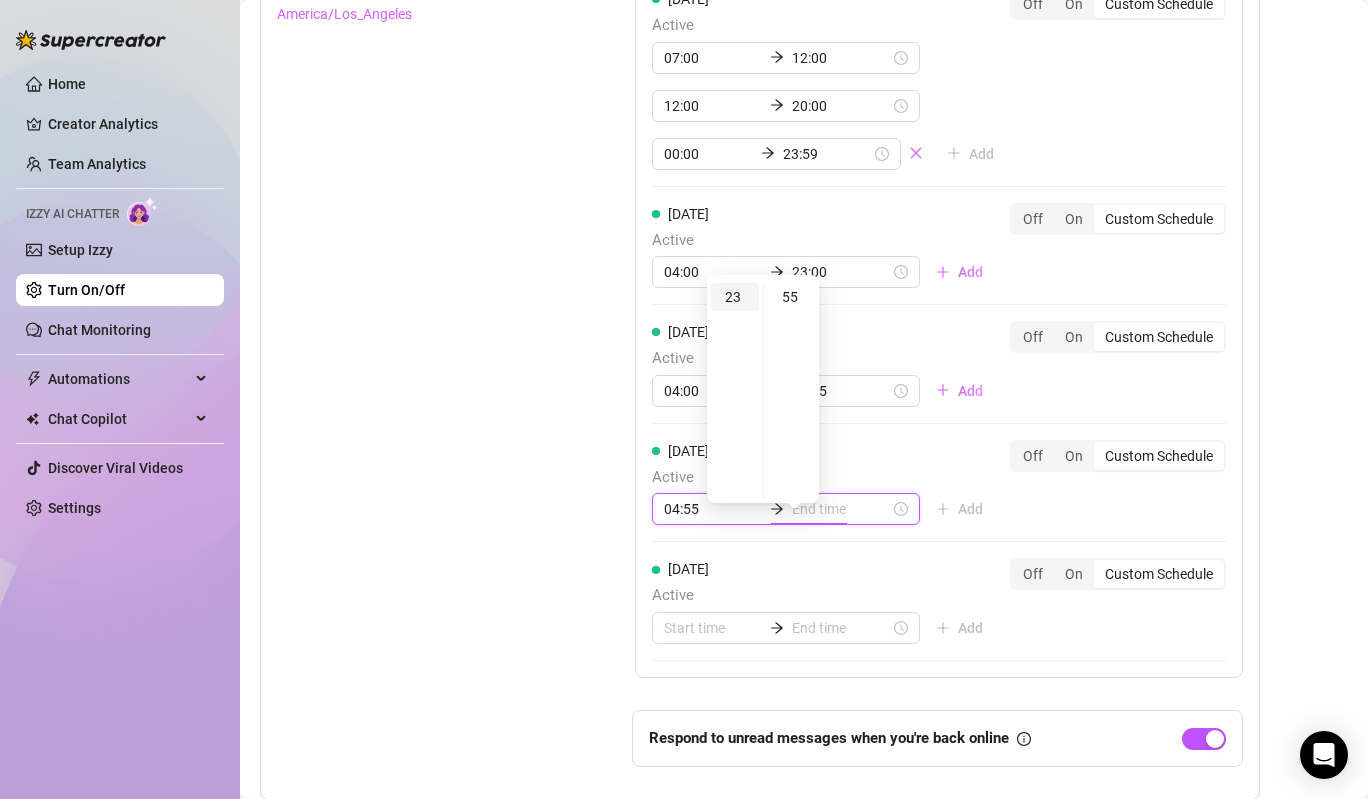 type on "23:55" 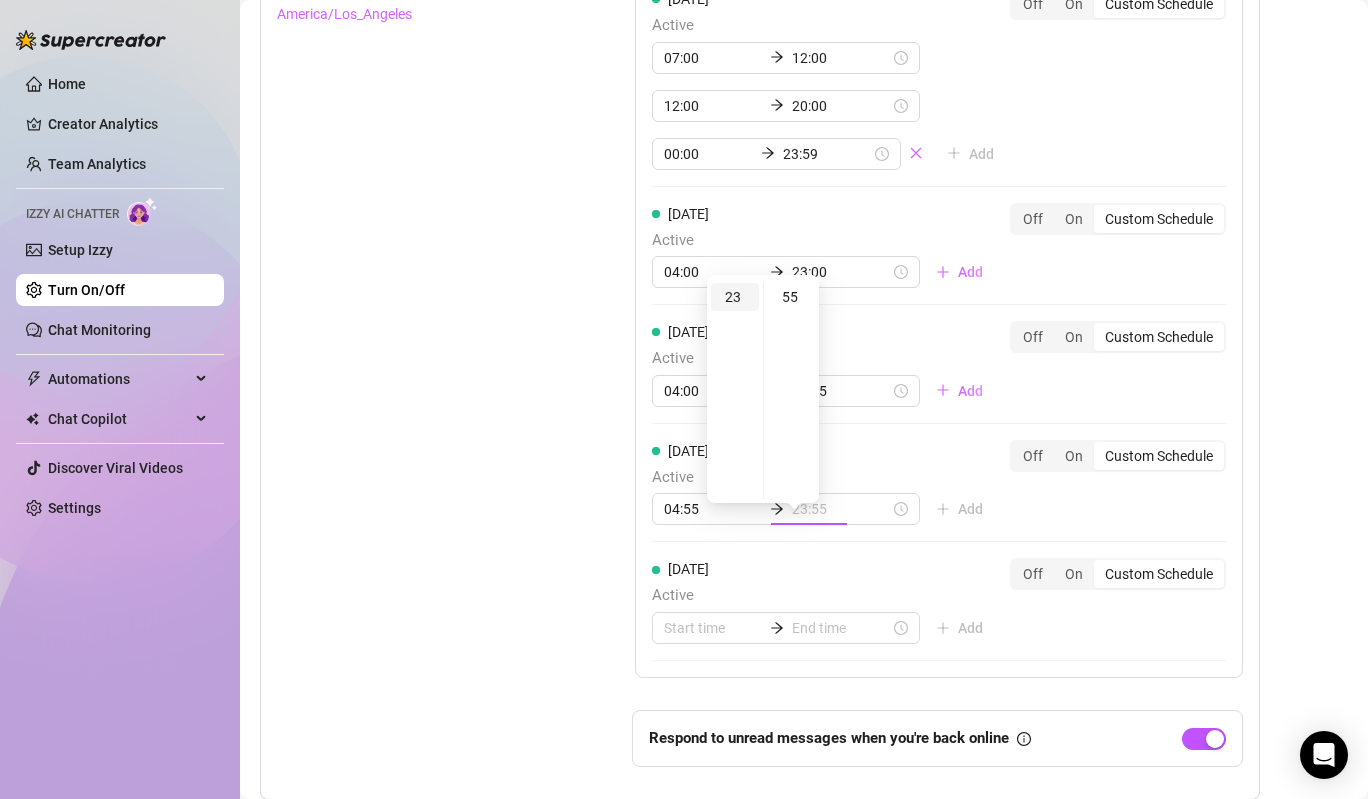 click on "23" at bounding box center [735, 297] 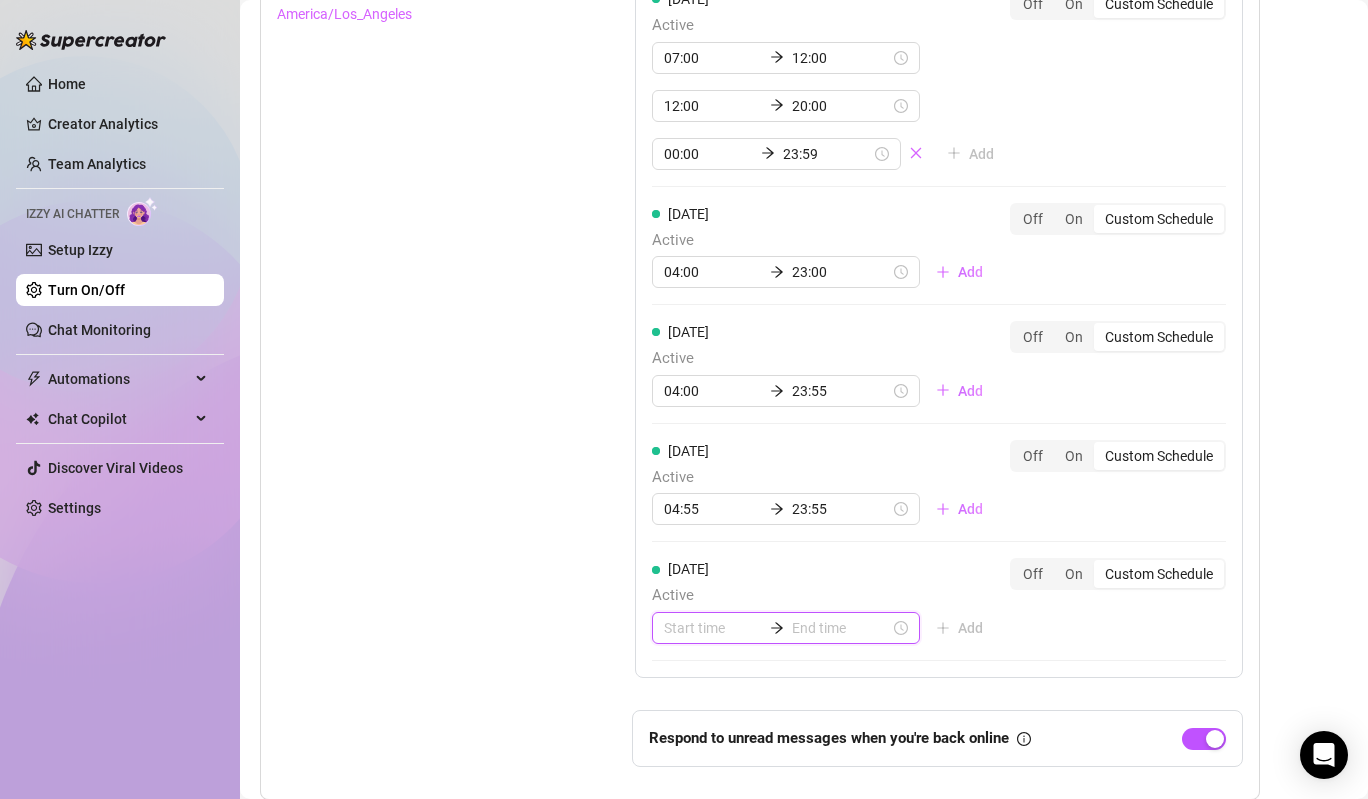 click at bounding box center [713, 628] 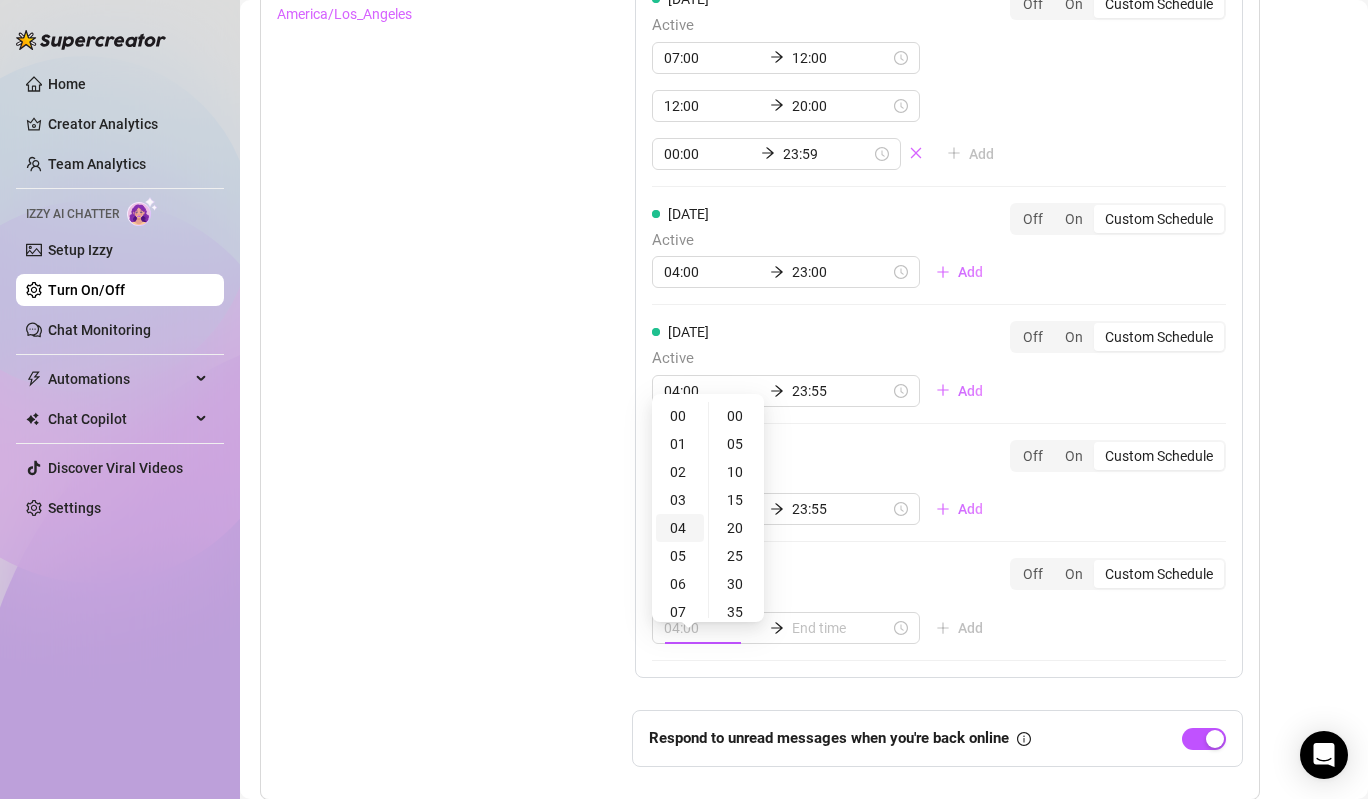click on "04" at bounding box center (680, 528) 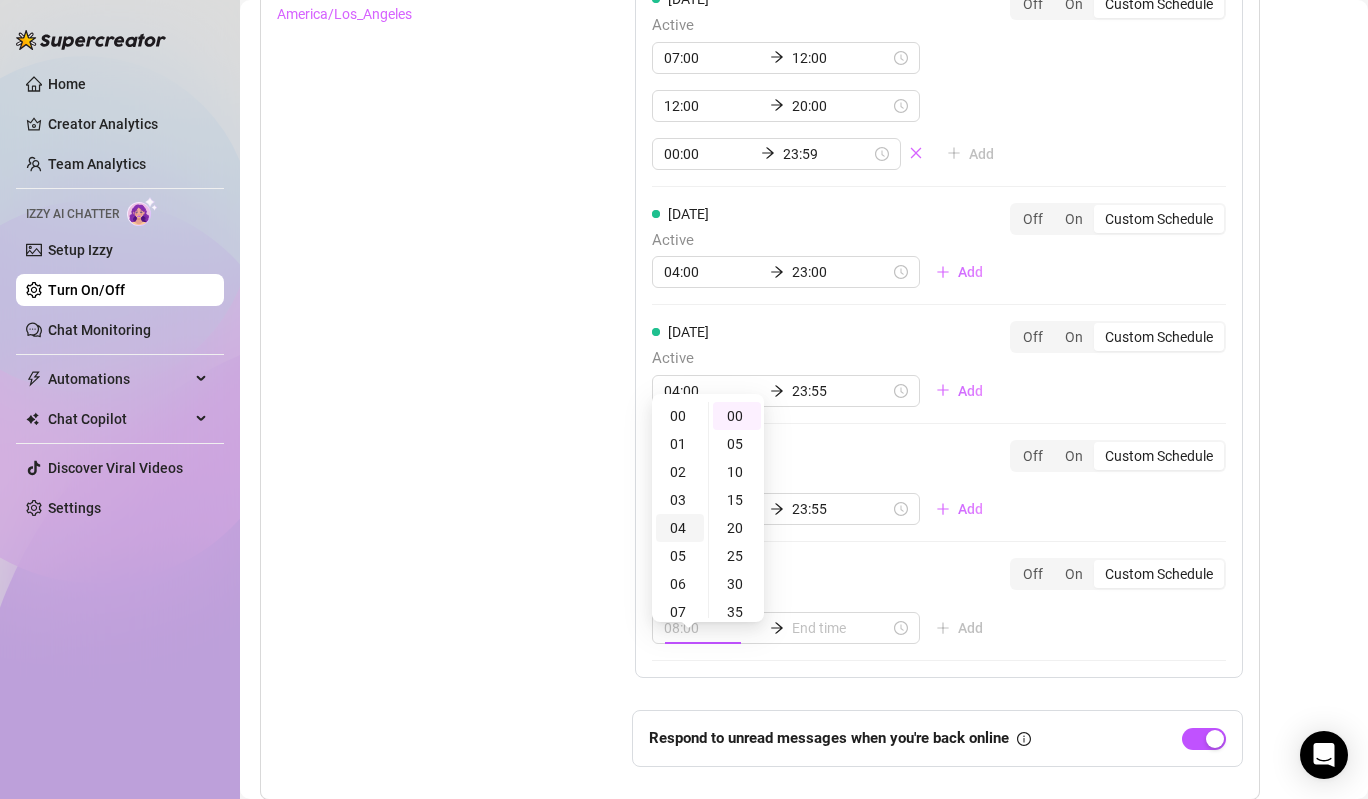 scroll, scrollTop: 112, scrollLeft: 0, axis: vertical 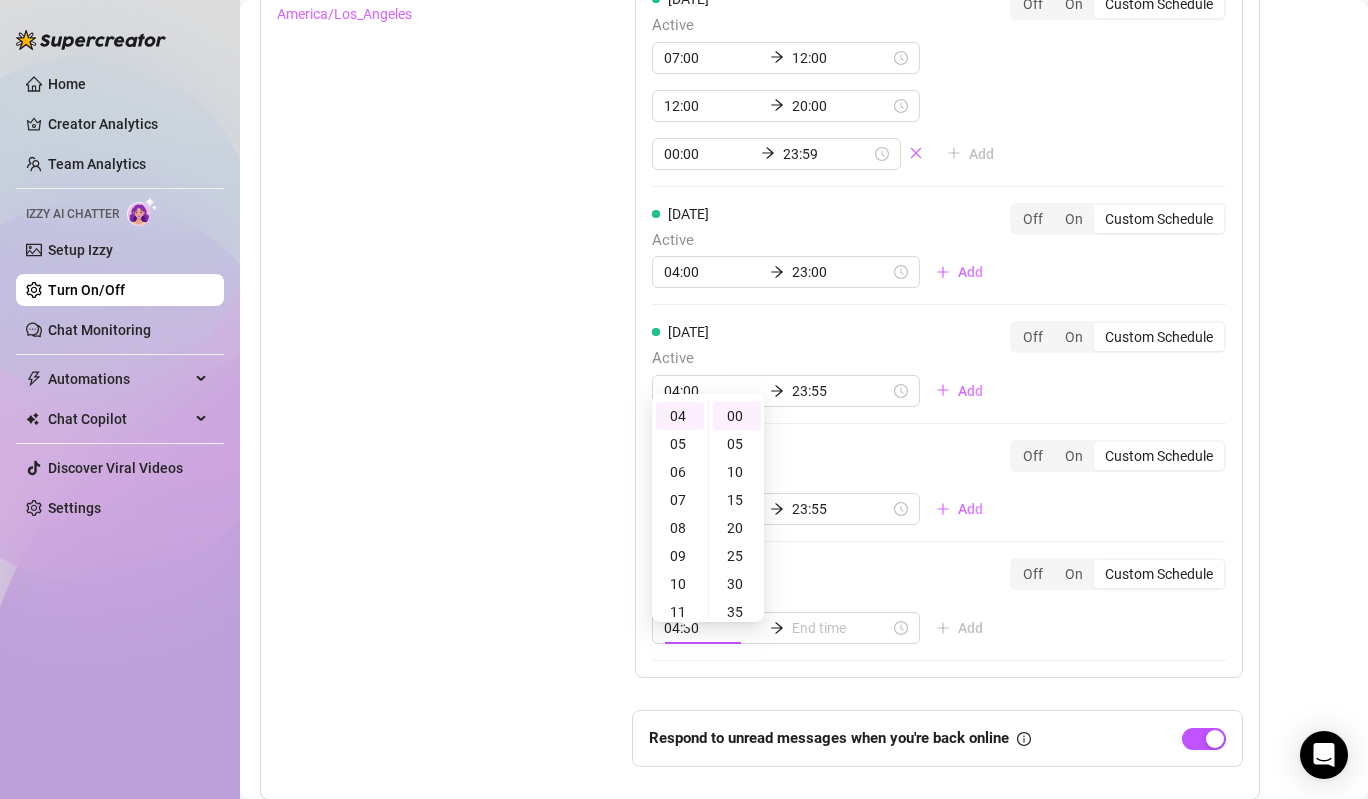 type on "04:00" 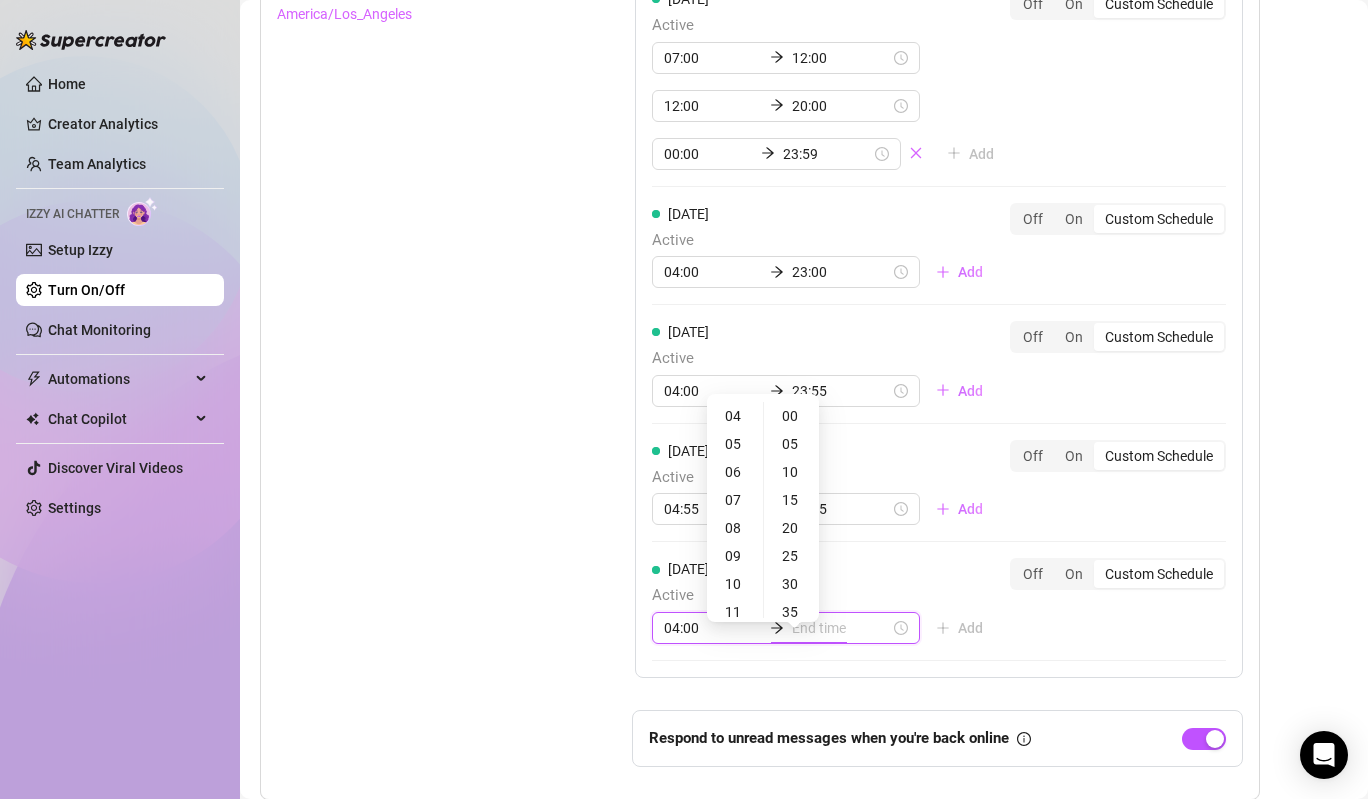 click at bounding box center (841, 628) 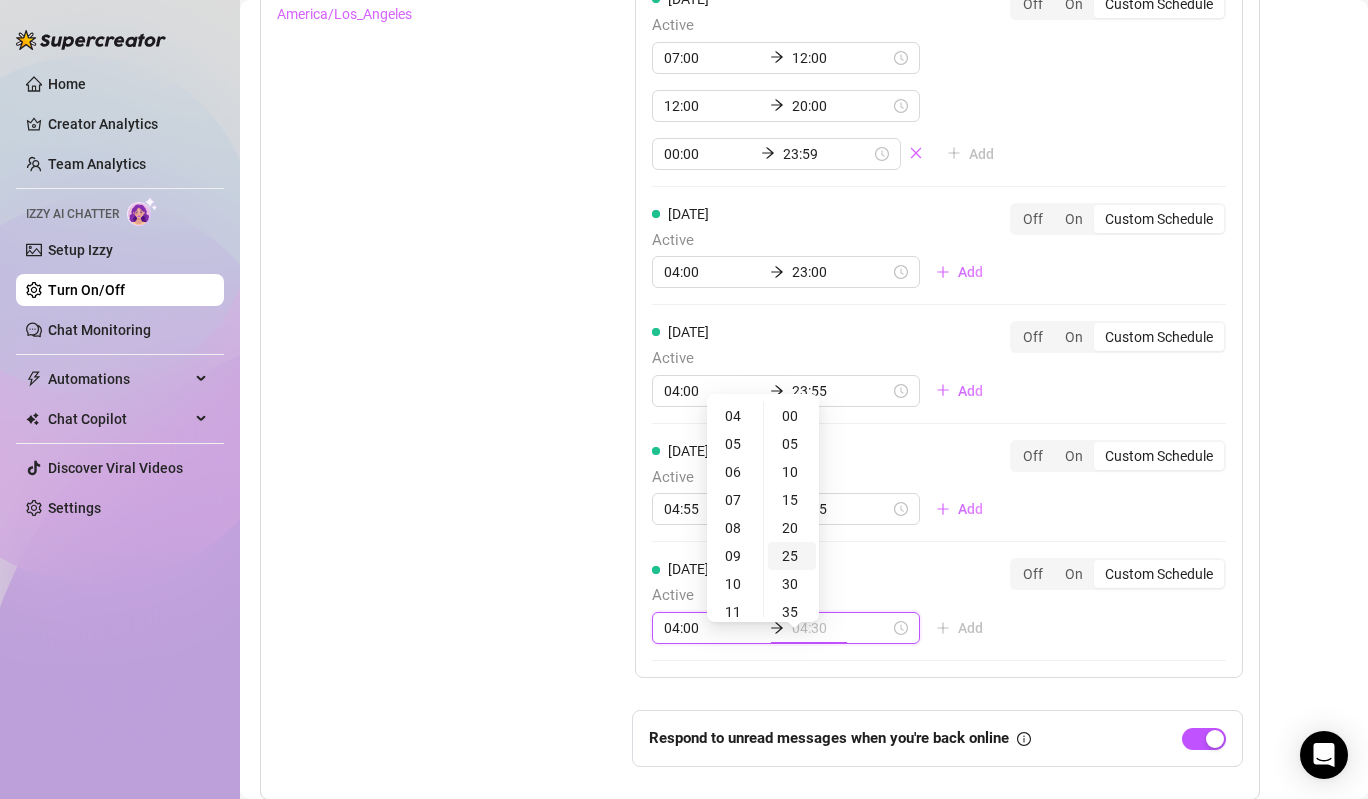 type on "04:25" 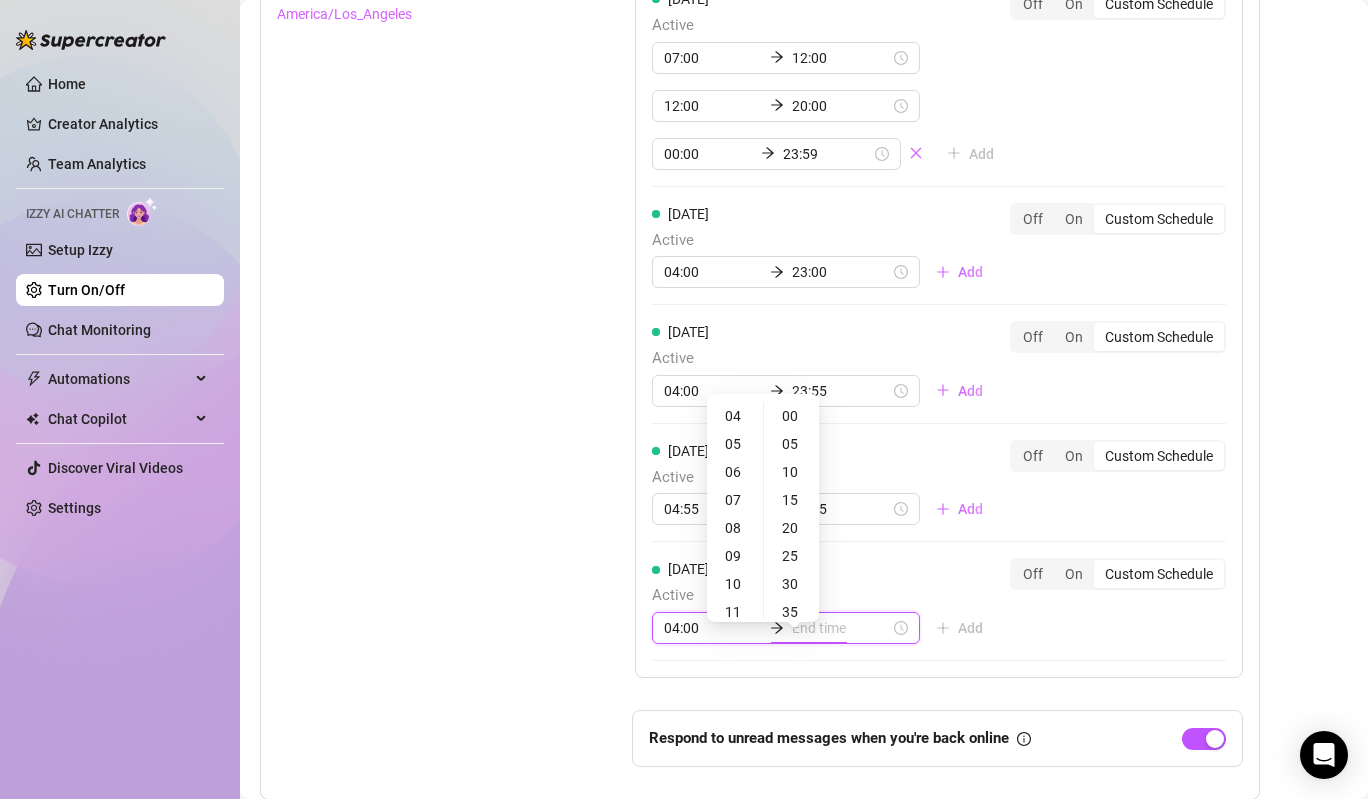 type on "10:00" 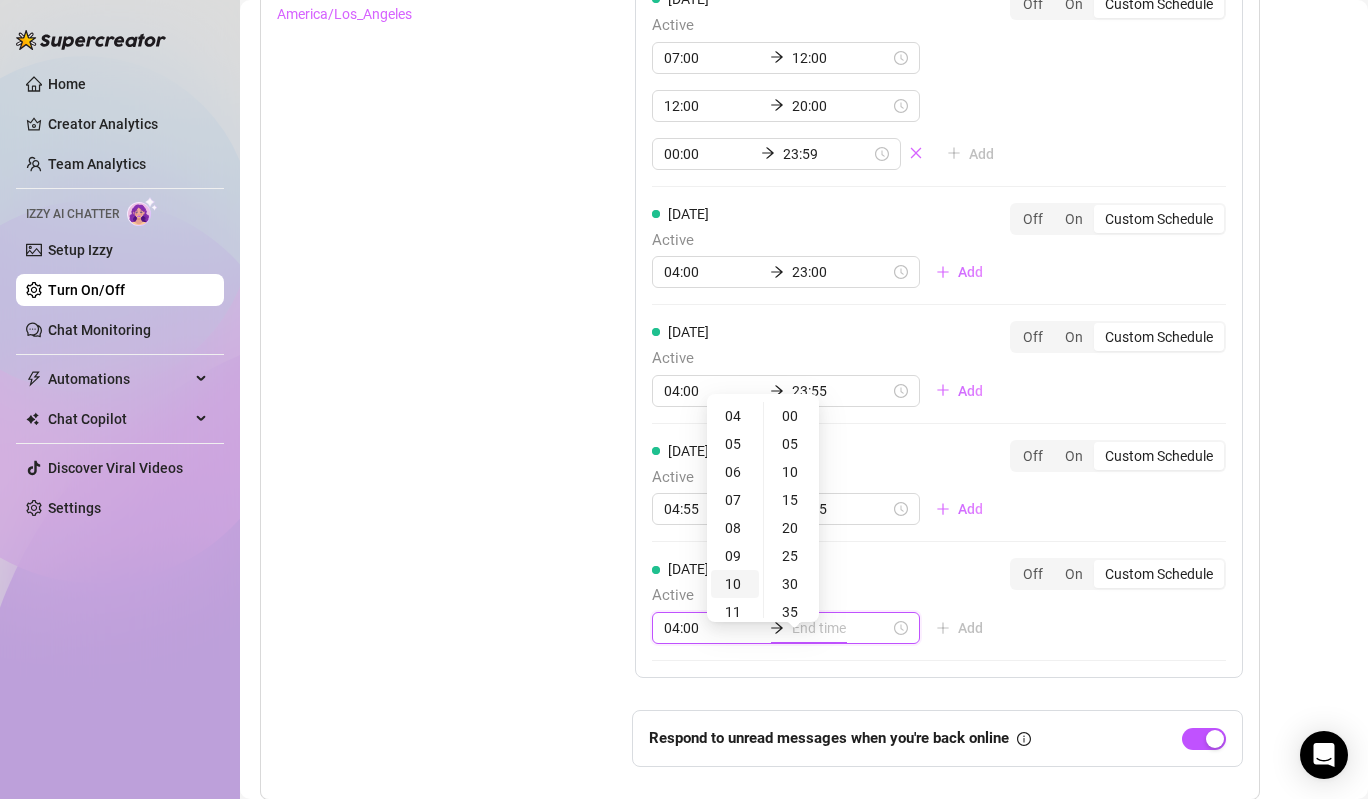 type on "10:00" 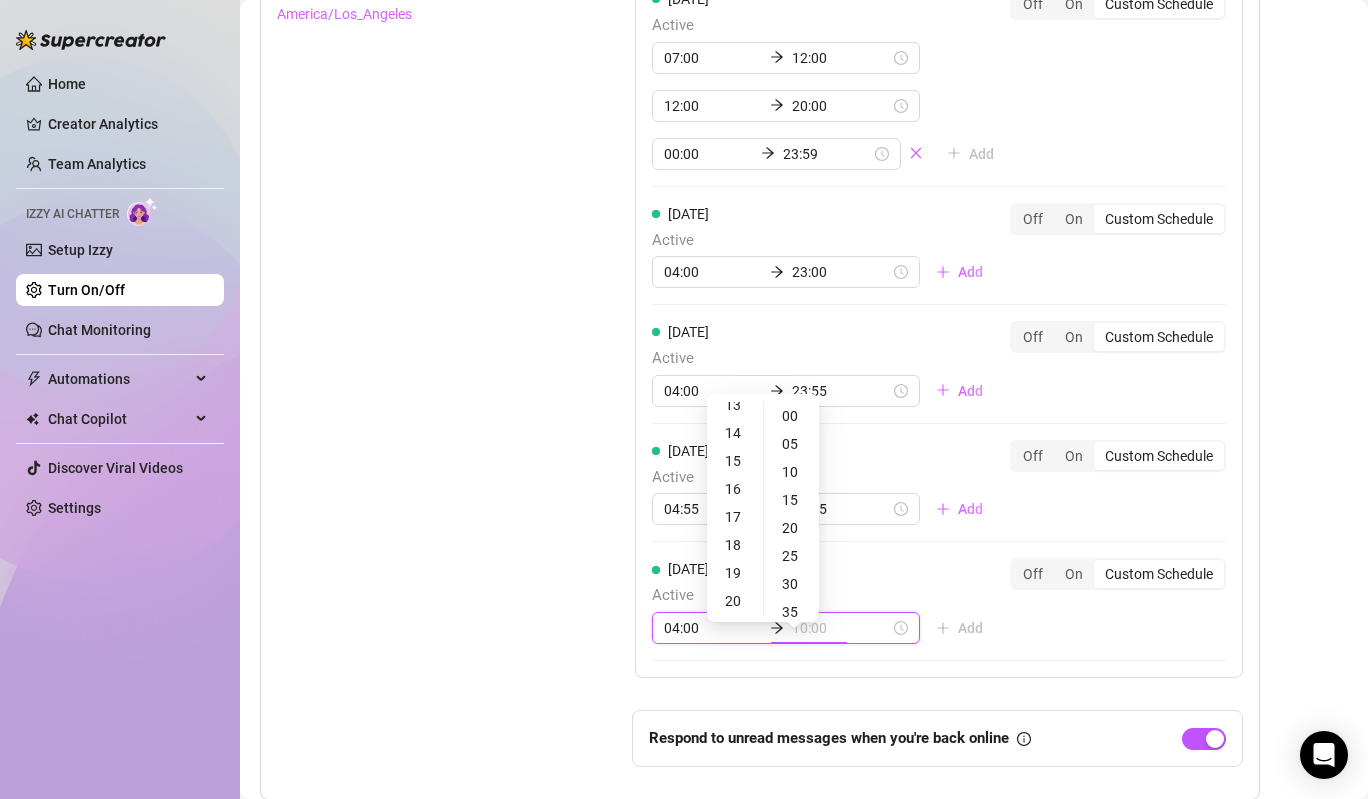 scroll, scrollTop: 644, scrollLeft: 0, axis: vertical 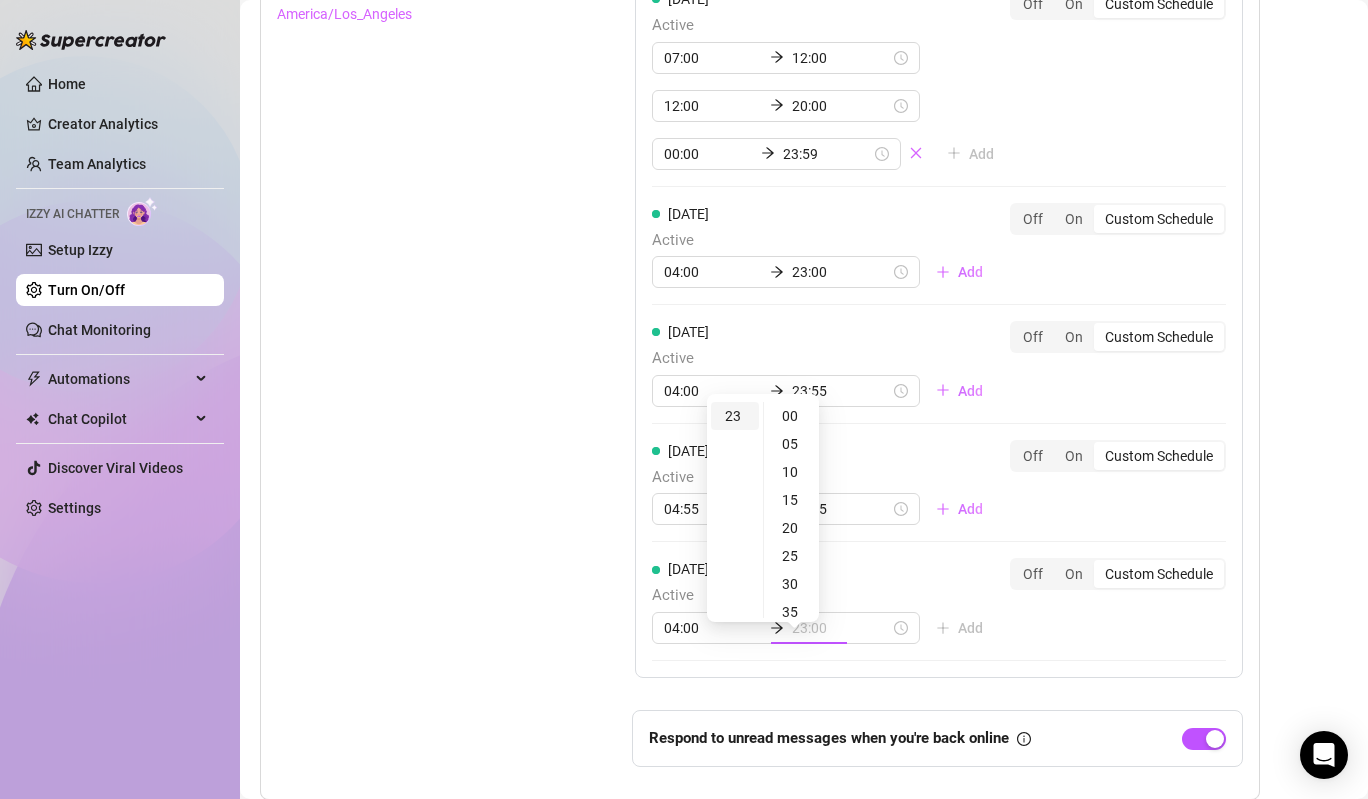 click on "23" at bounding box center [735, 416] 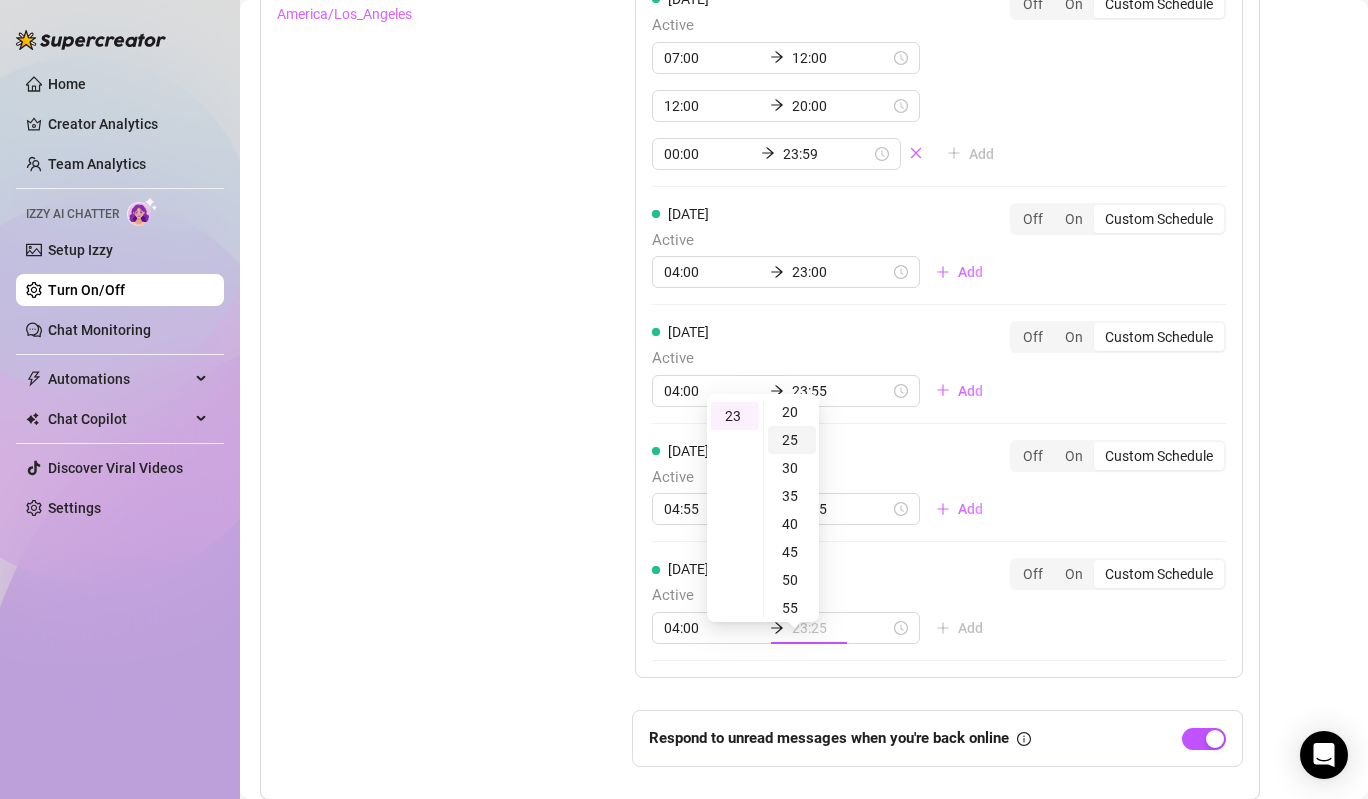 scroll, scrollTop: 308, scrollLeft: 0, axis: vertical 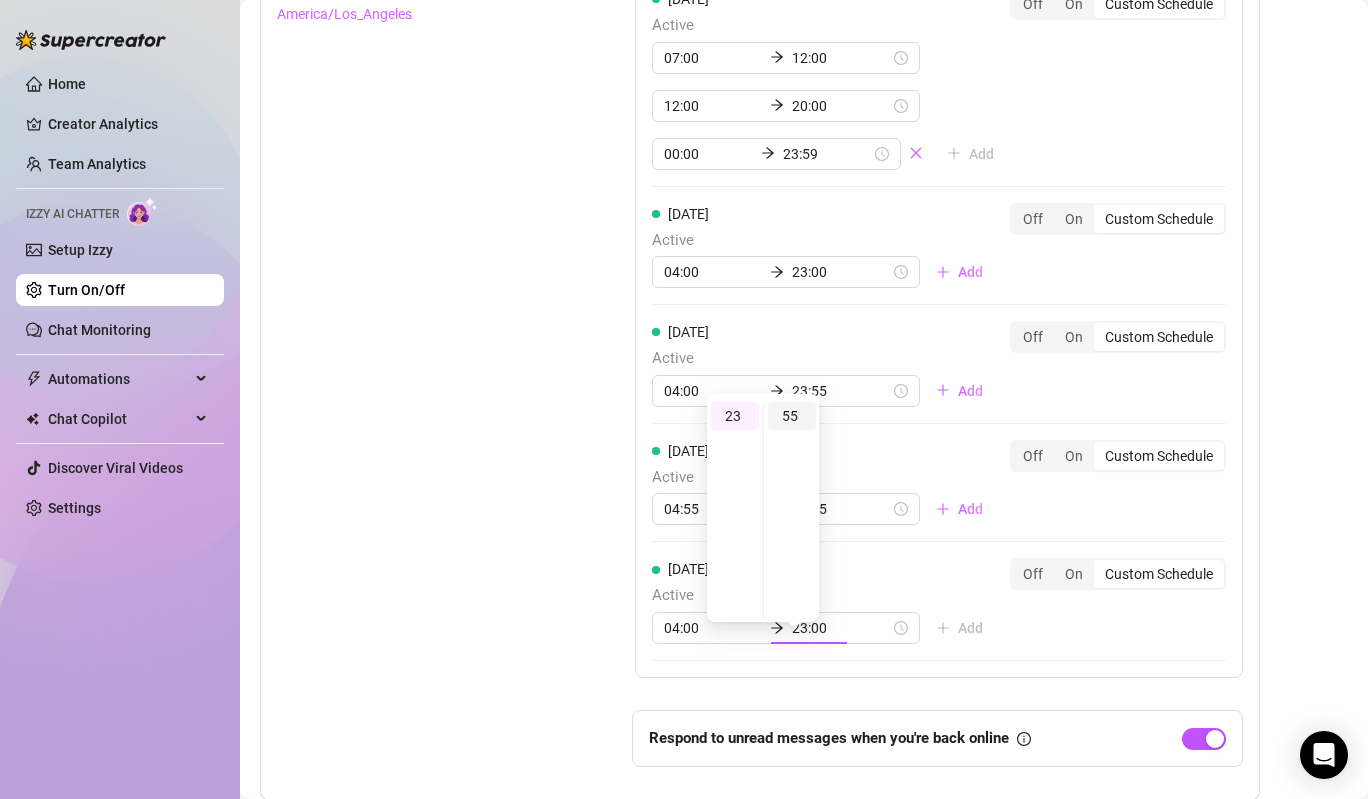 type on "23:55" 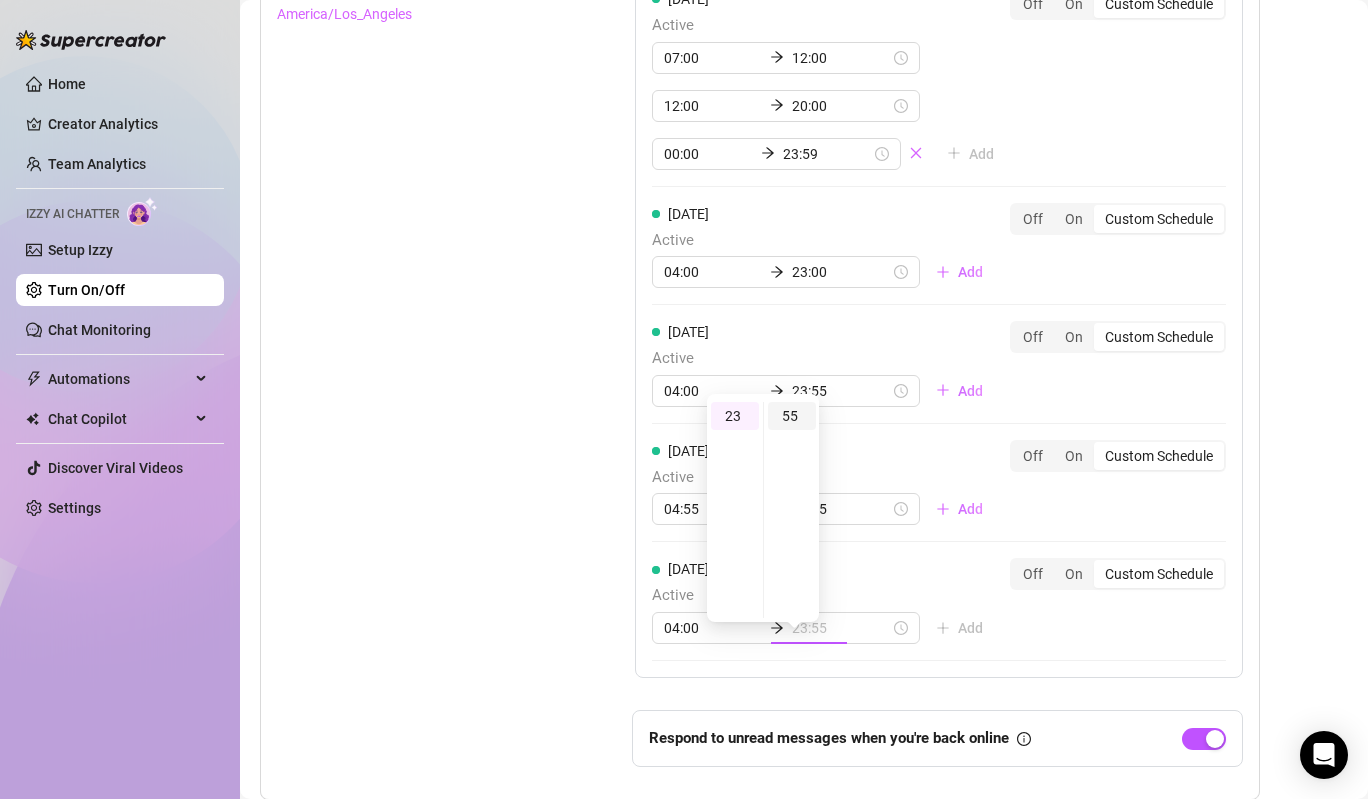 click on "55" at bounding box center [792, 416] 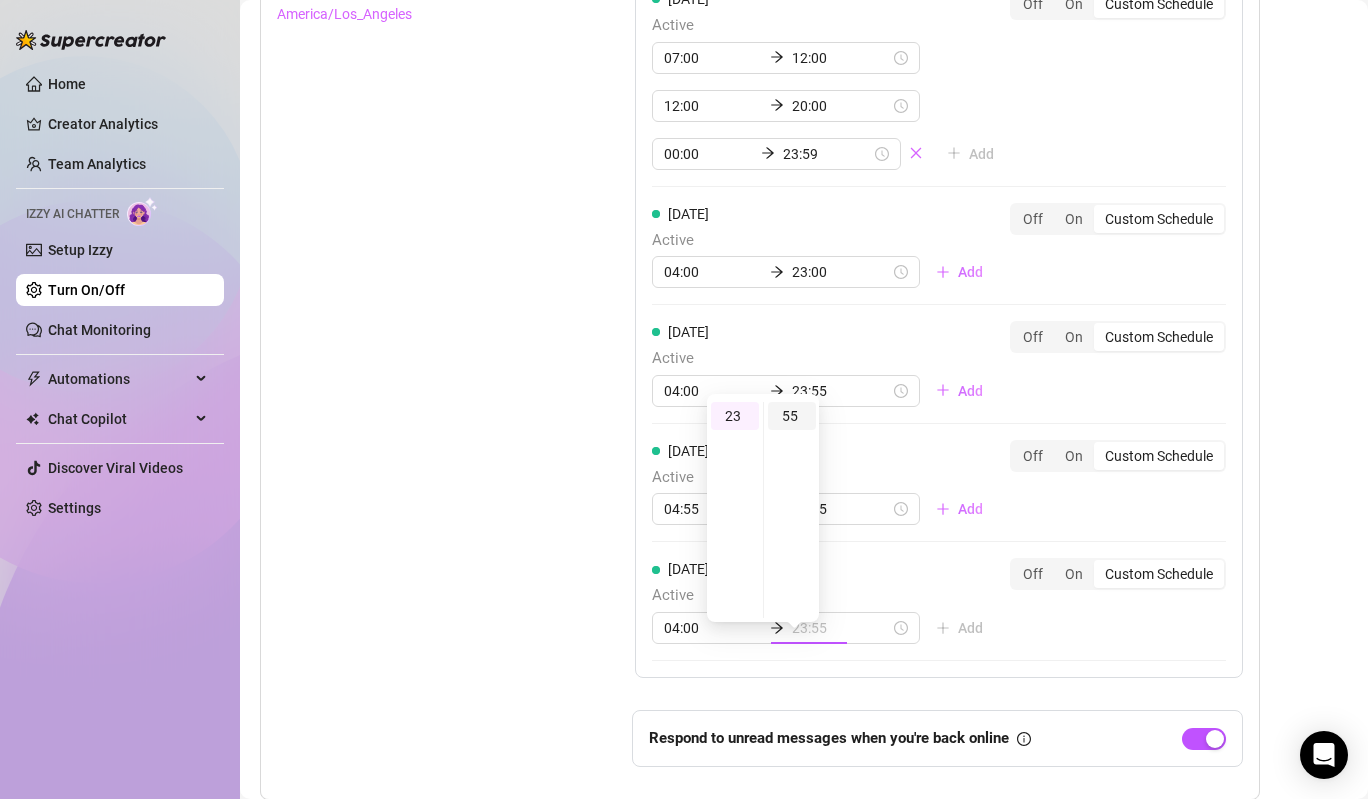 click on "55" at bounding box center (792, 416) 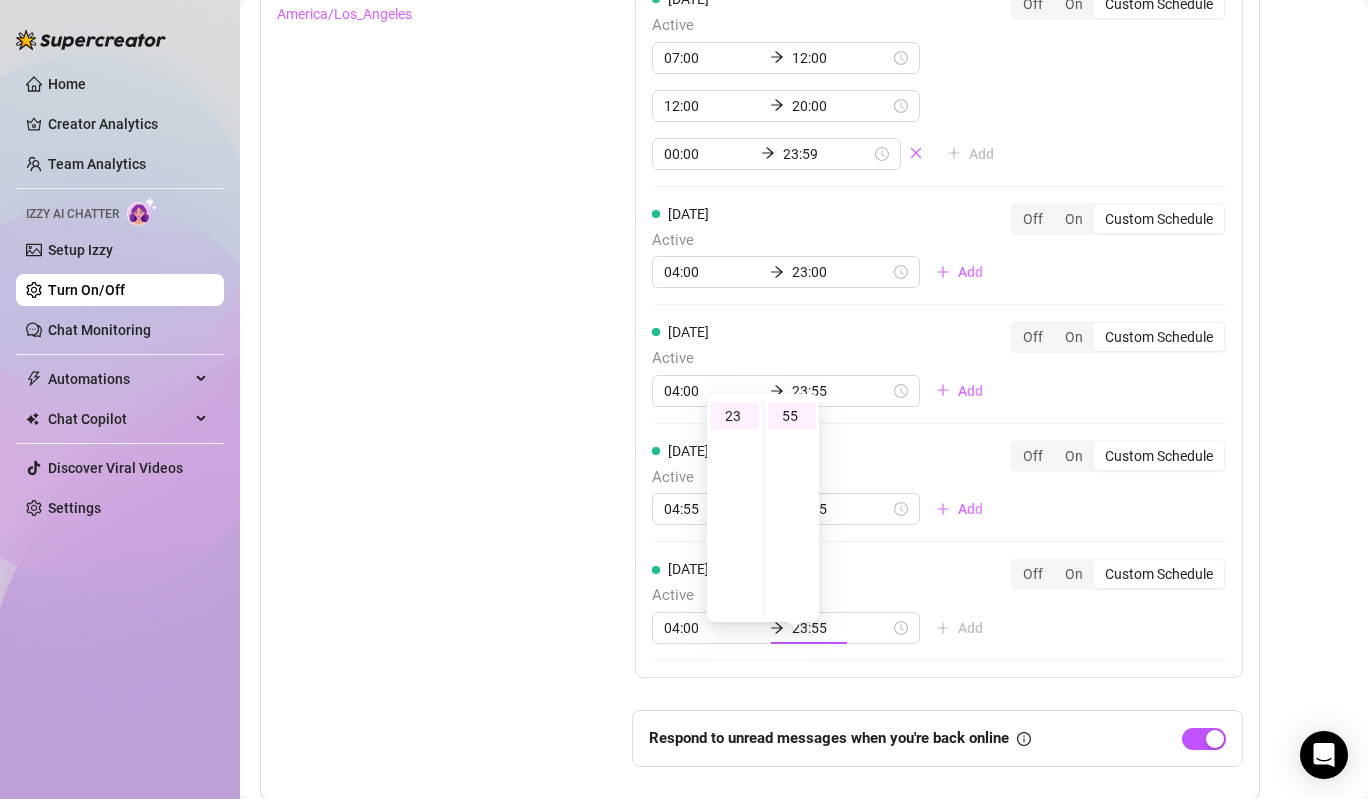 click on "[DATE] Active 04:00 23:55 Add Off On Custom Schedule" at bounding box center [939, 601] 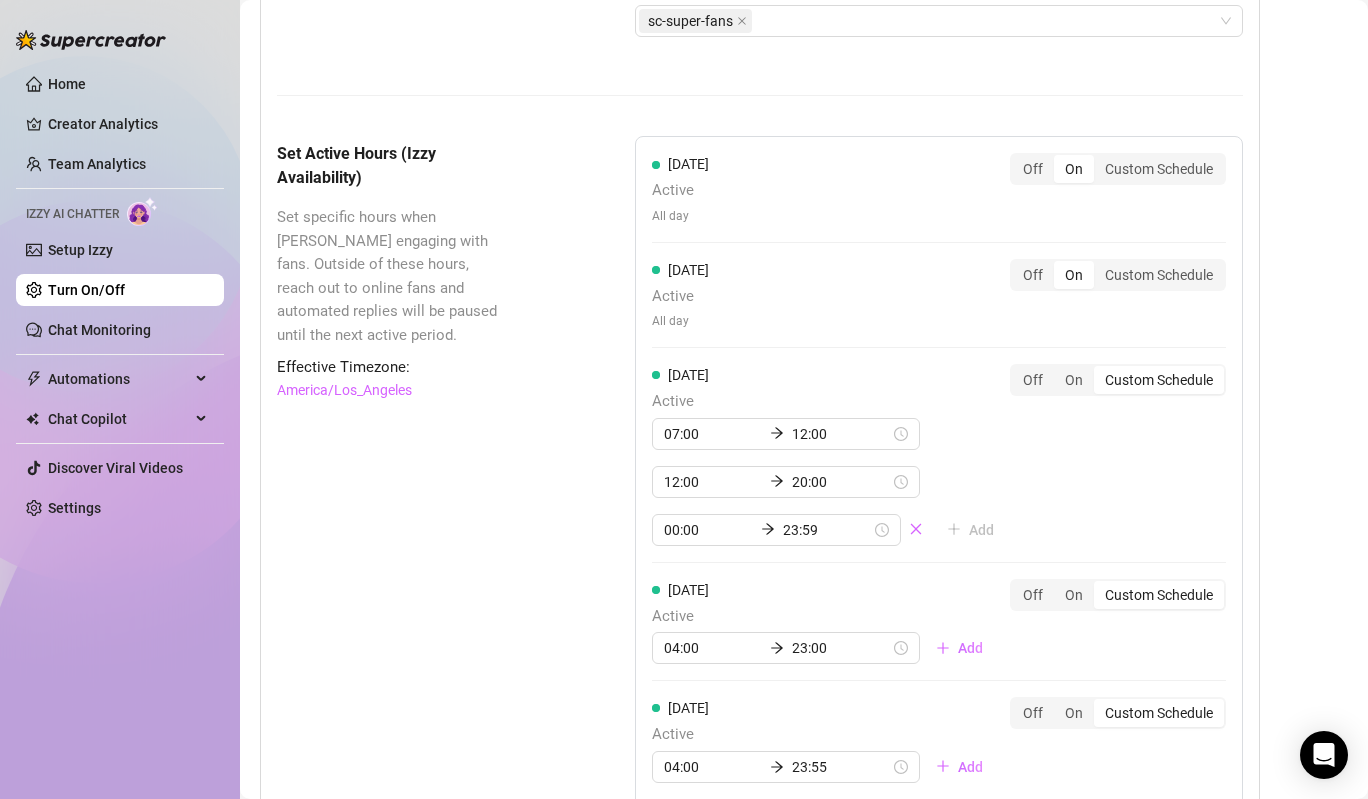 scroll, scrollTop: 1726, scrollLeft: 0, axis: vertical 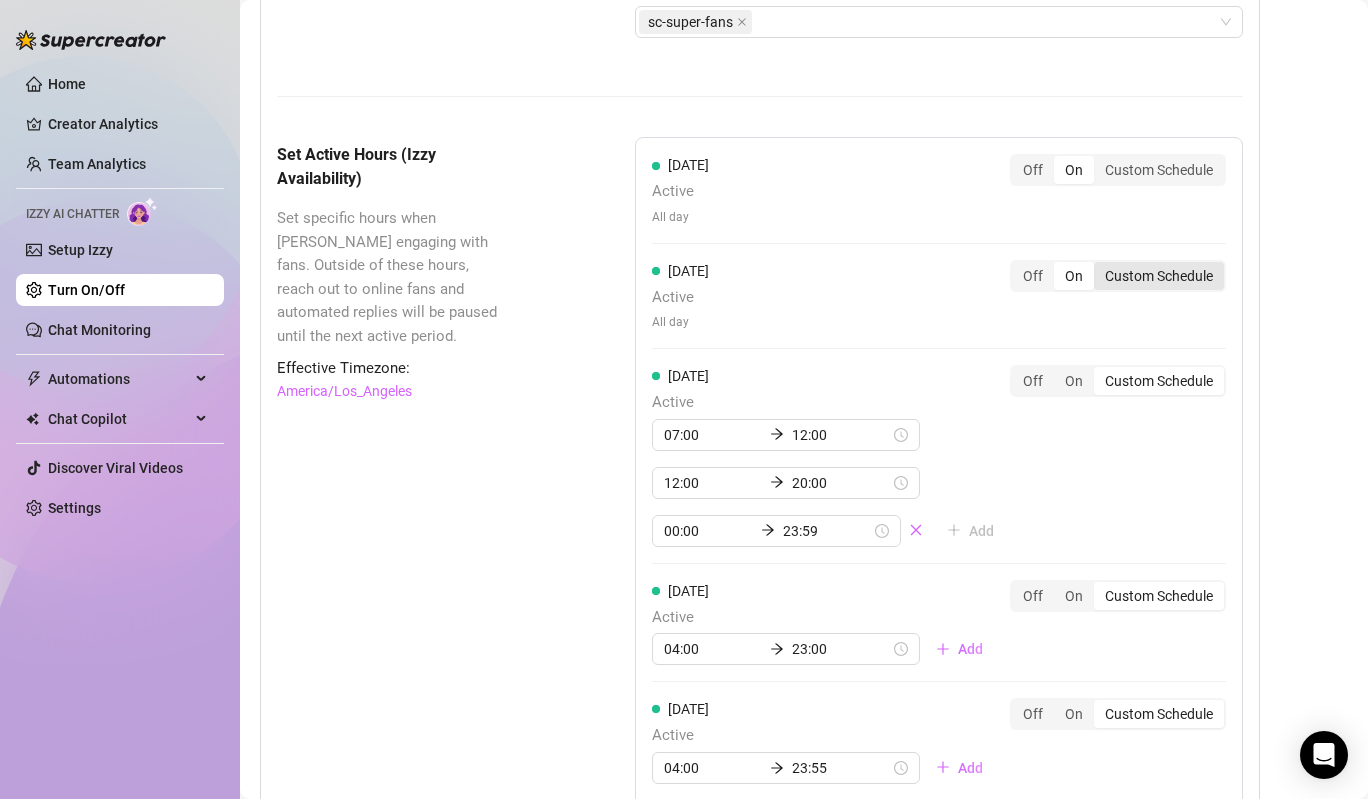click on "Custom Schedule" at bounding box center [1159, 276] 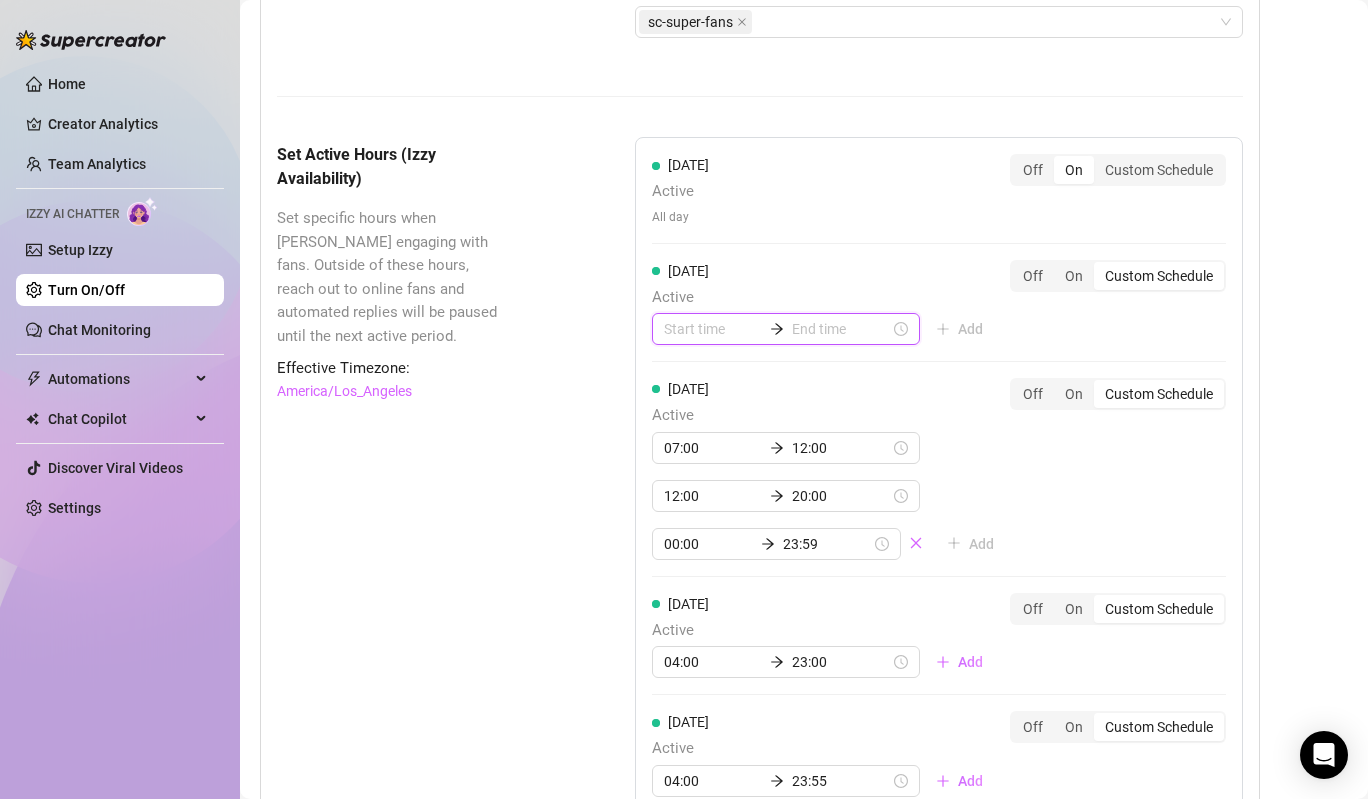 click at bounding box center [713, 329] 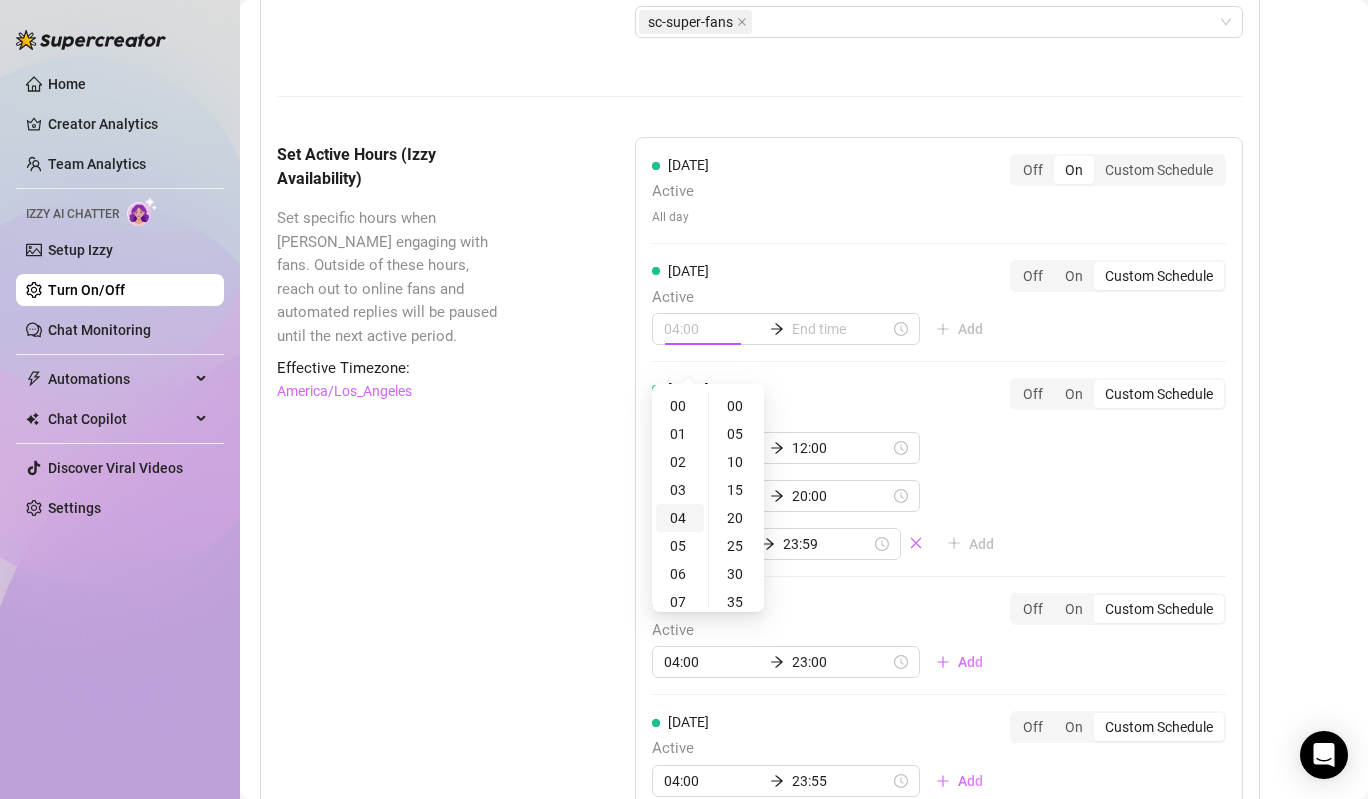 click on "04" at bounding box center (680, 518) 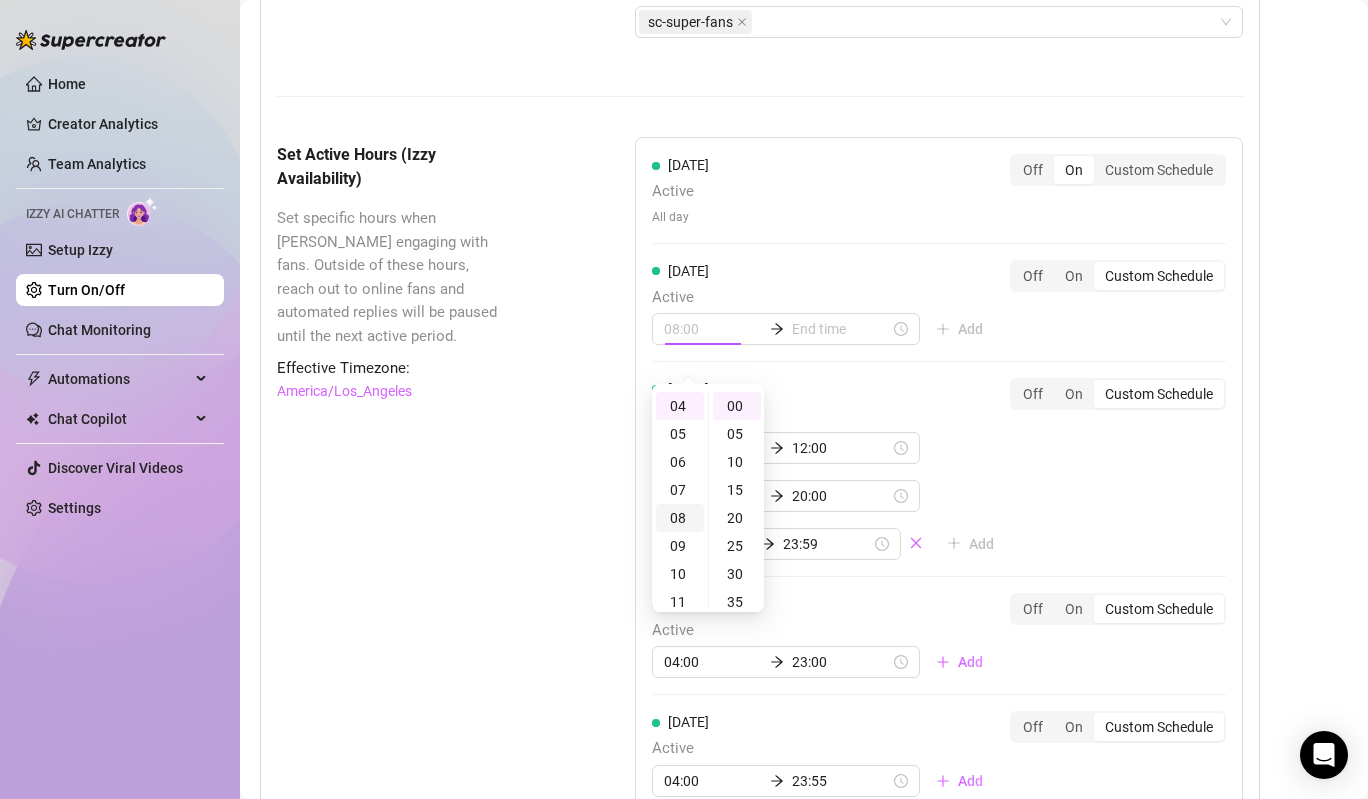 scroll, scrollTop: 112, scrollLeft: 0, axis: vertical 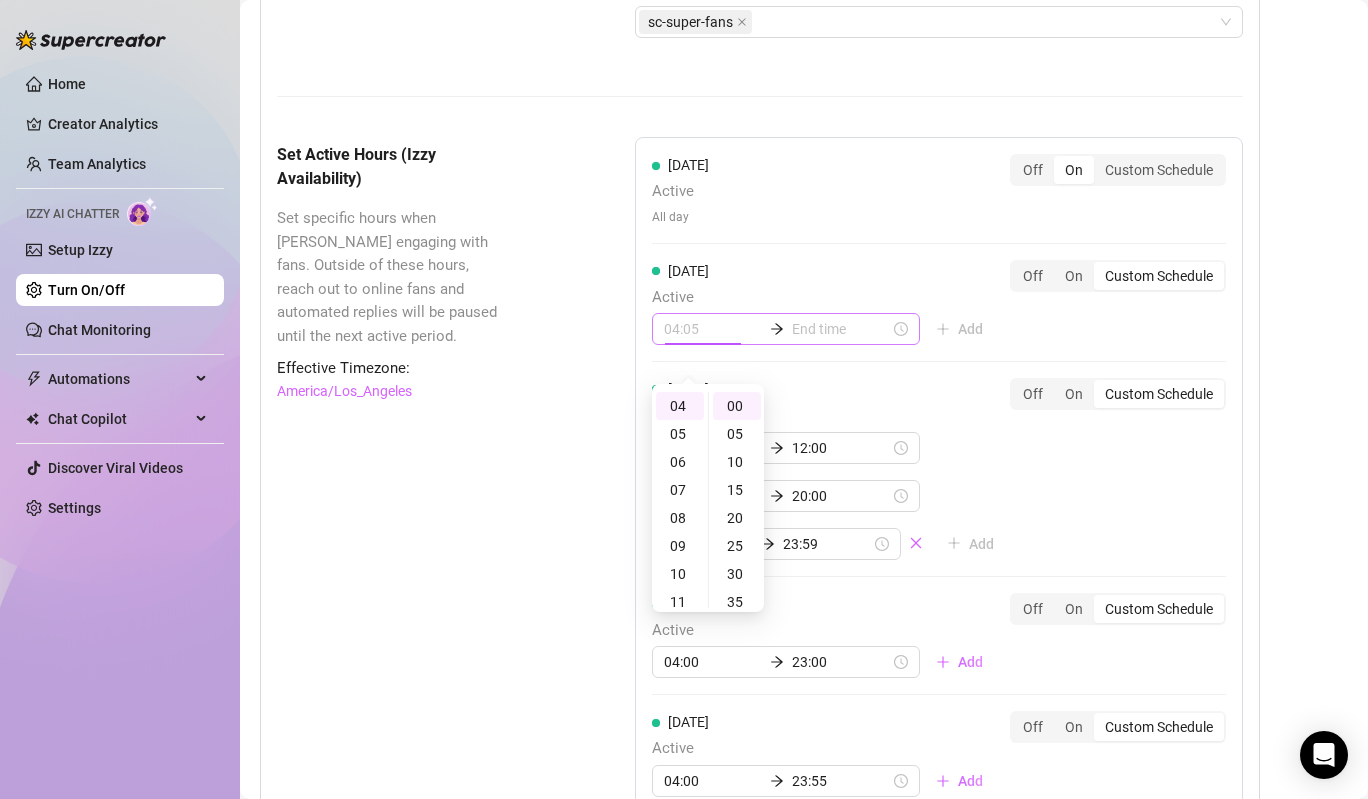 type on "04:00" 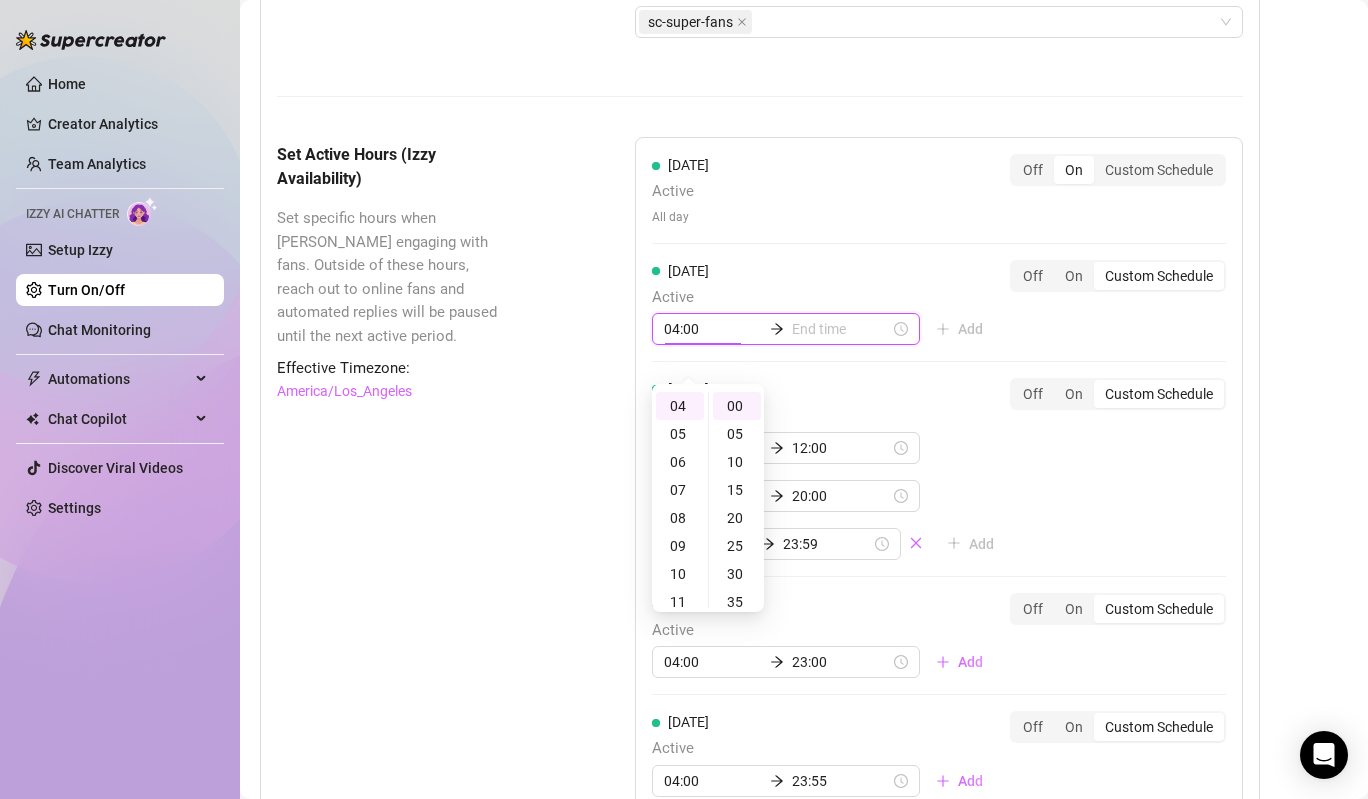 click at bounding box center (841, 329) 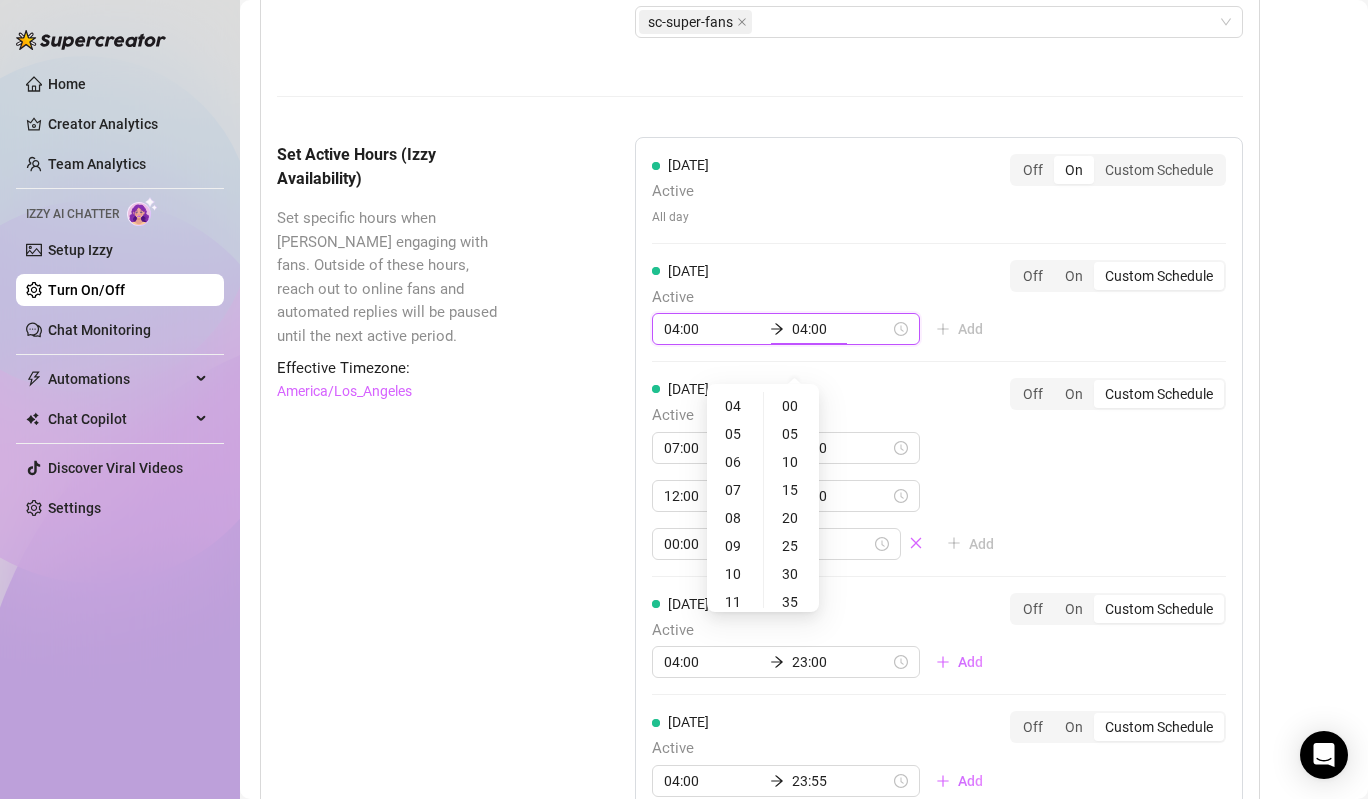 type on "04:05" 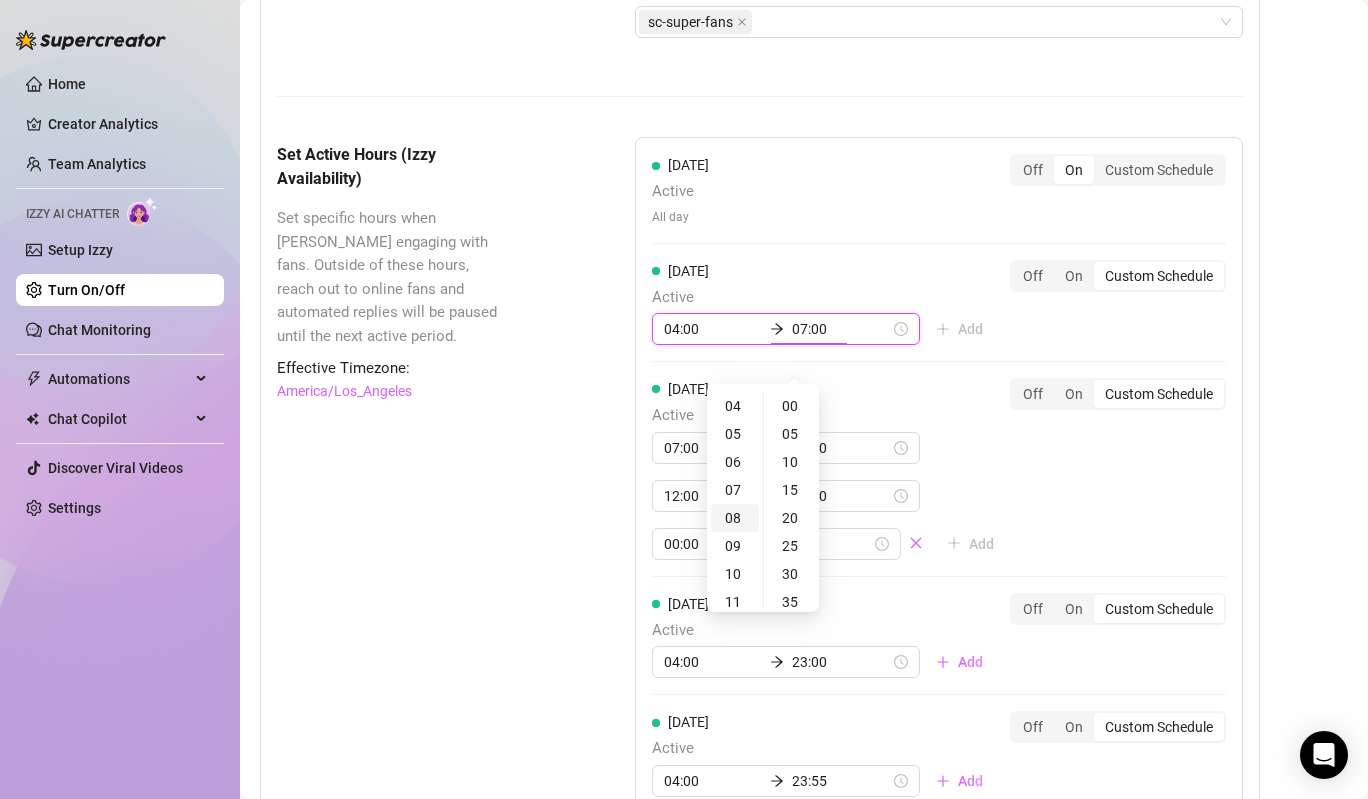 type on "08:00" 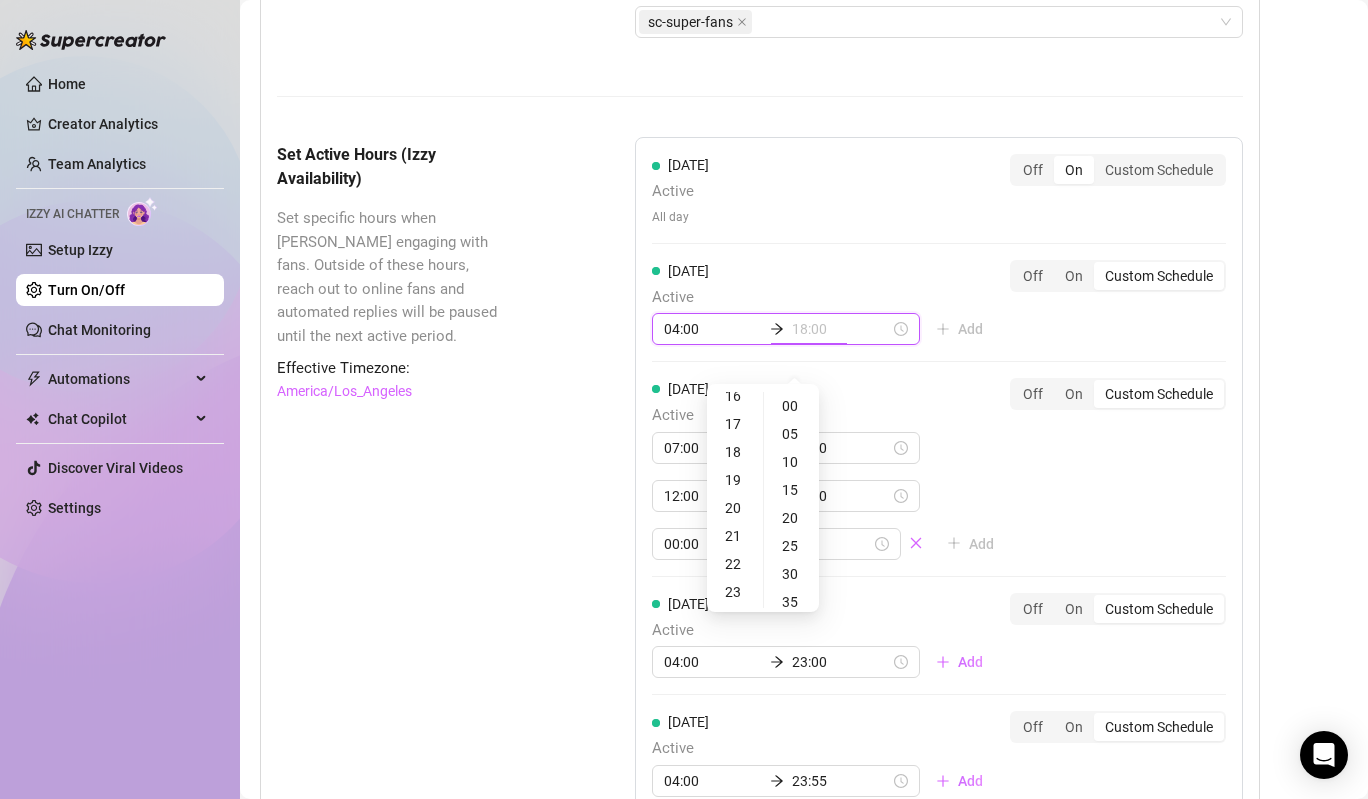 scroll, scrollTop: 461, scrollLeft: 0, axis: vertical 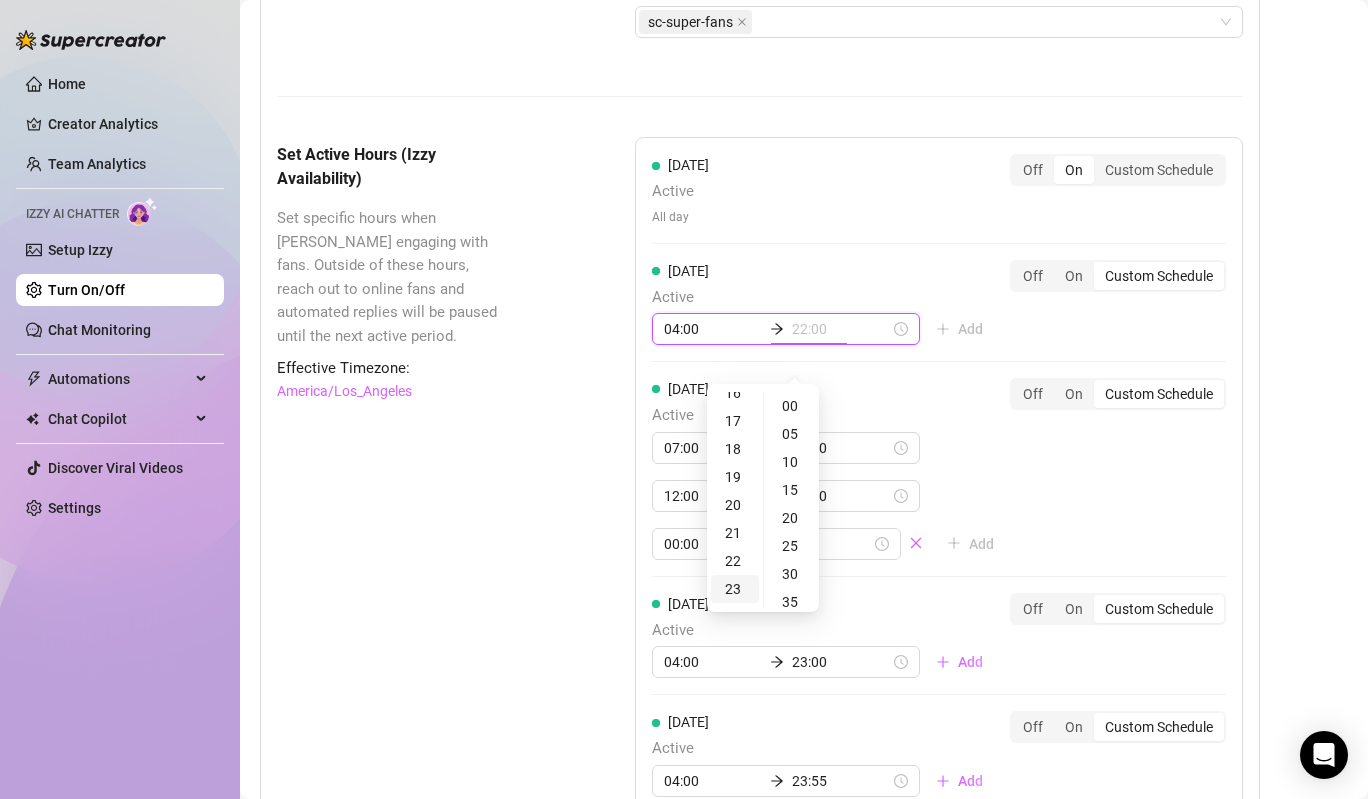 type on "23:00" 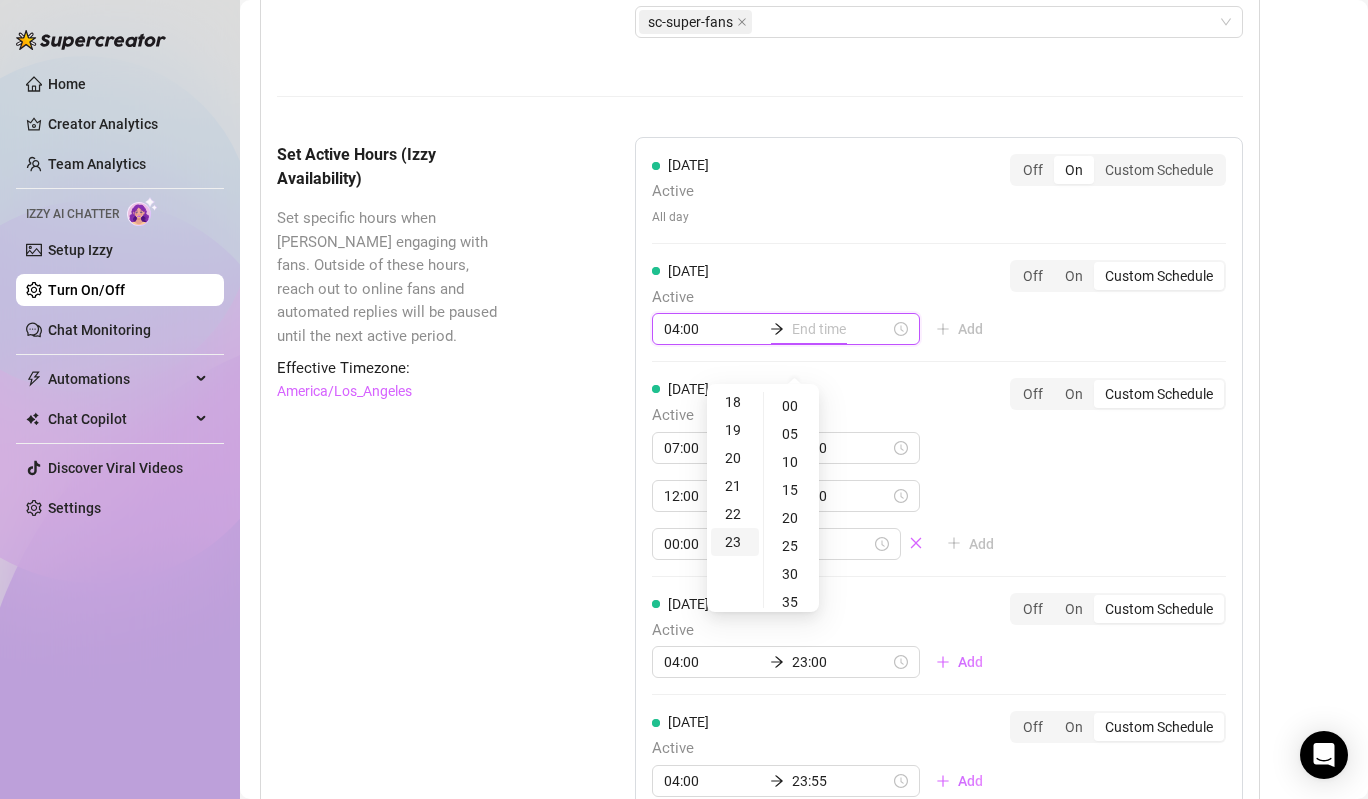 type on "23:00" 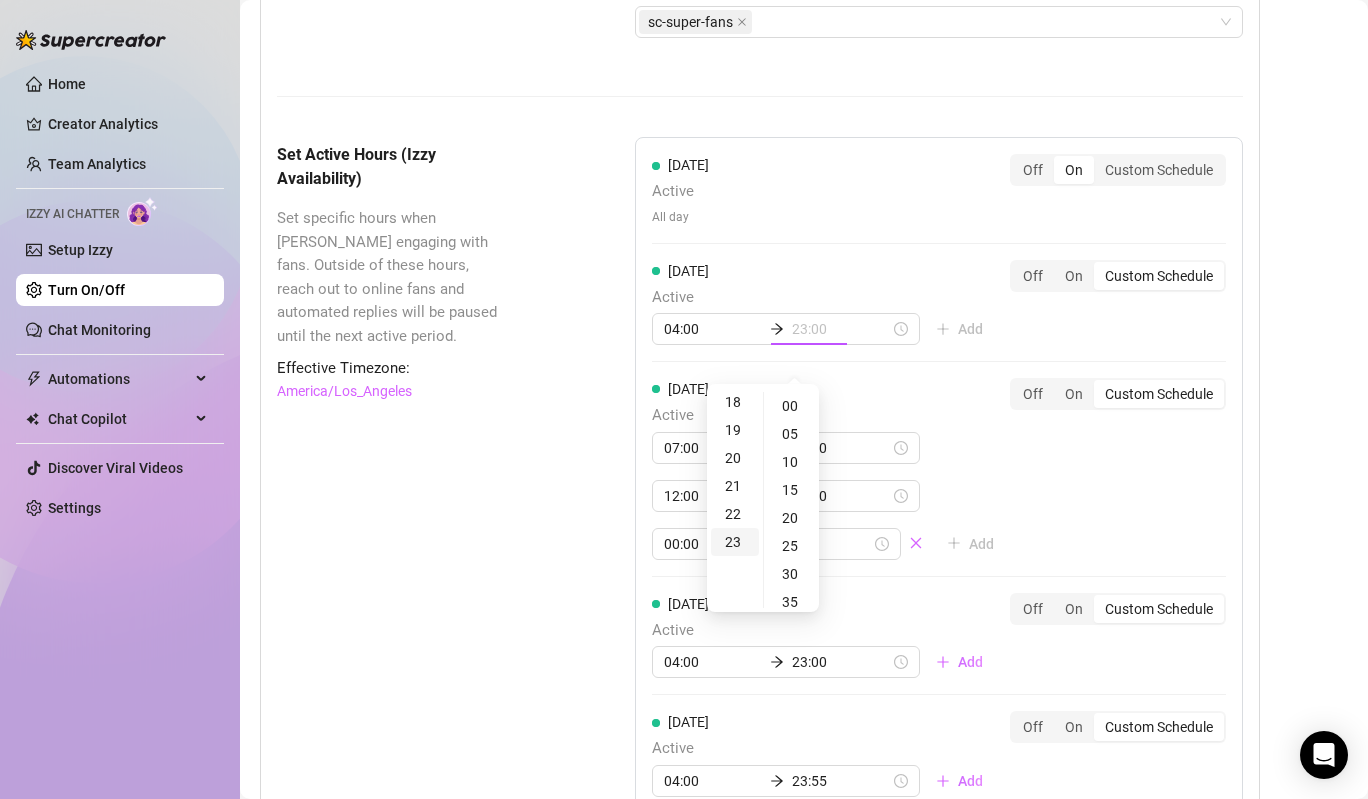 click on "23" at bounding box center [735, 542] 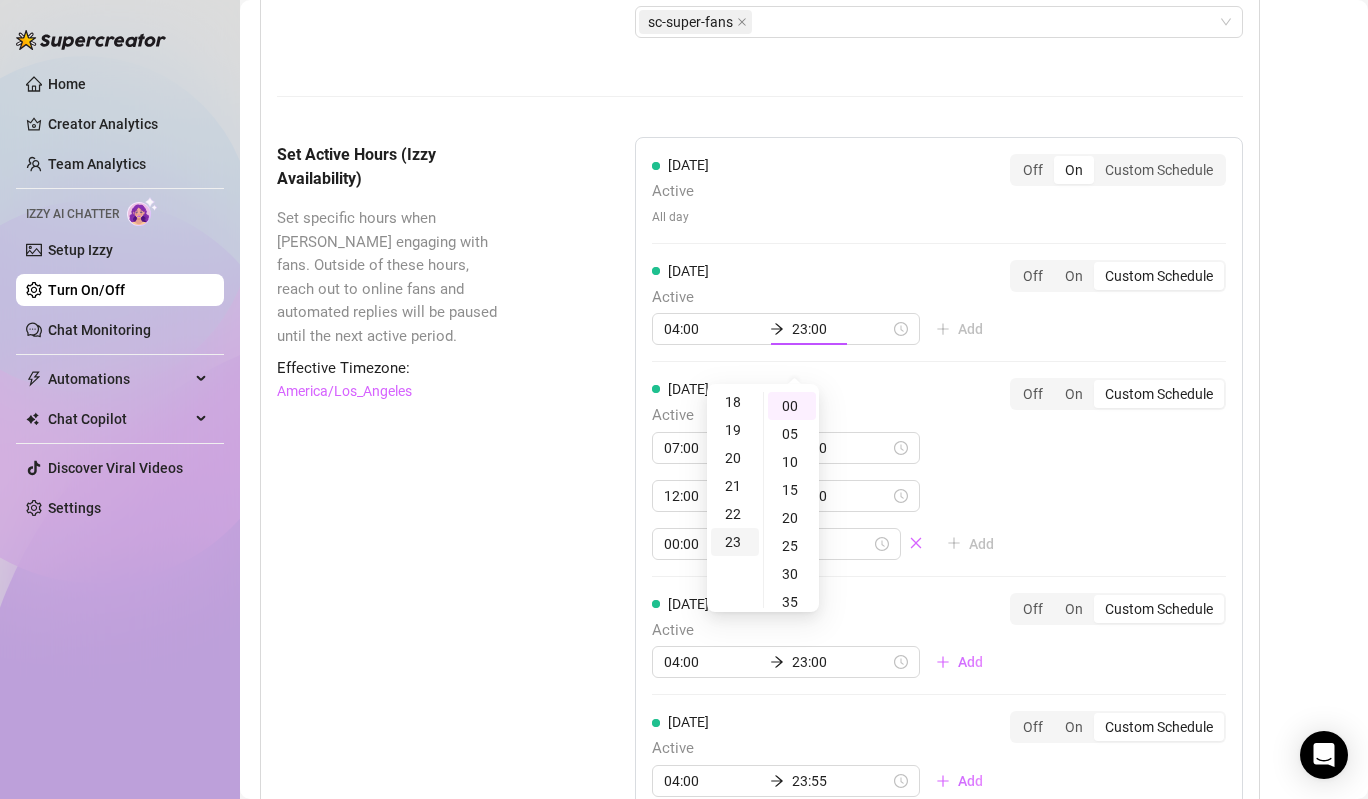 scroll, scrollTop: 644, scrollLeft: 0, axis: vertical 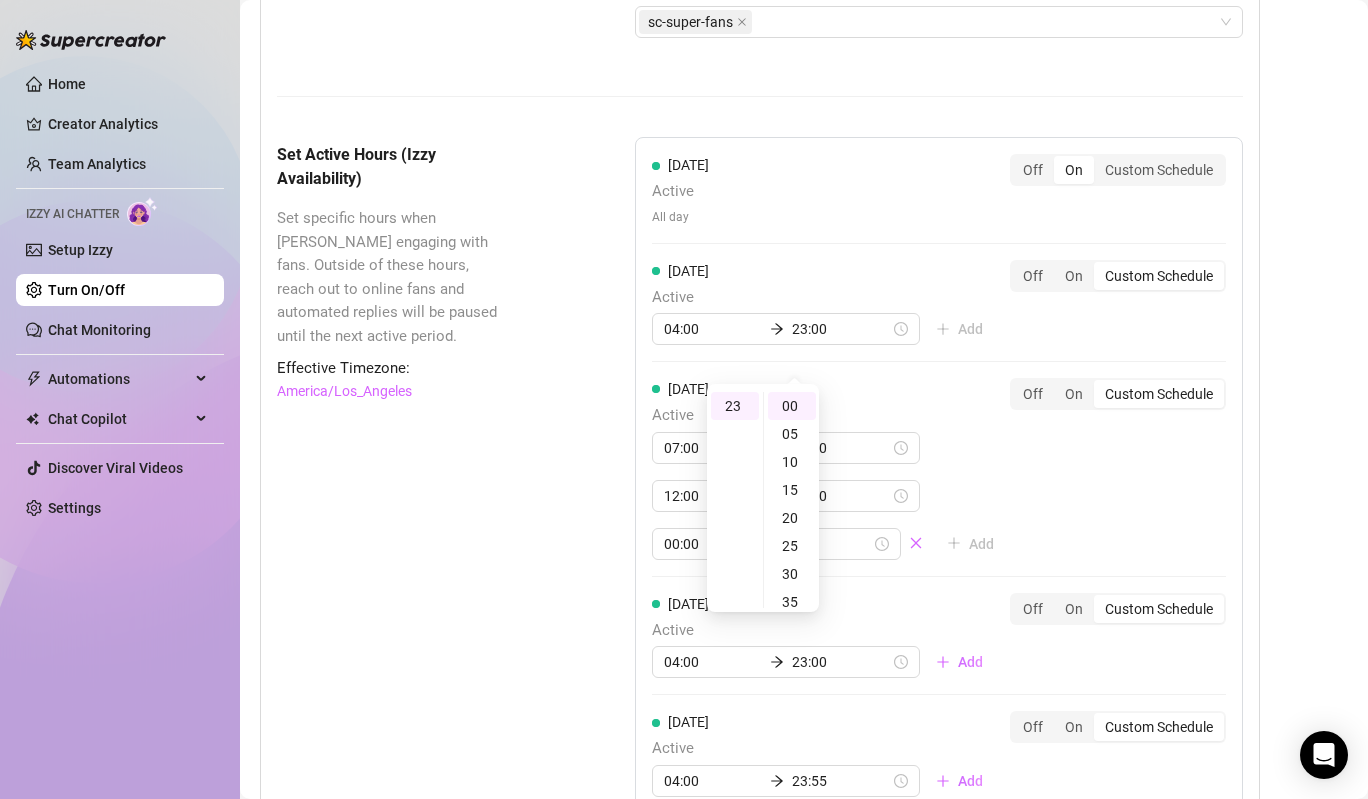 click on "[DATE] Active All day Off On Custom Schedule [DATE] Active 04:00 23:00 Add Off On Custom Schedule [DATE] Active 07:00 12:00 12:00 20:00 00:00 23:59 Add Off On Custom Schedule [DATE] Active 04:00 23:00 Add Off On Custom Schedule [DATE] Active 04:00 23:55 Add Off On Custom Schedule [DATE] Active 04:55 23:55 Add Off On Custom Schedule [DATE] Active 04:00 23:55 Add Off On Custom Schedule" at bounding box center (939, 602) 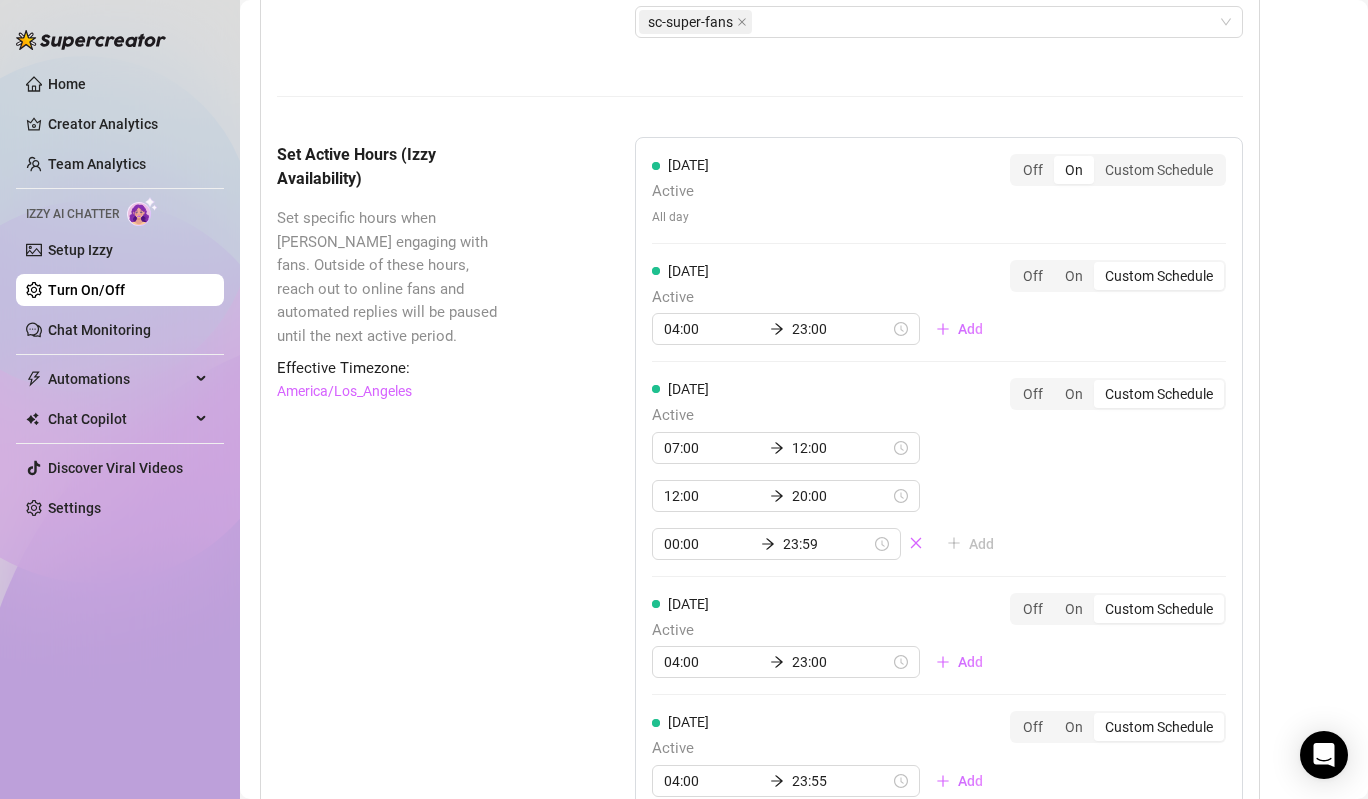 click on "All day" at bounding box center [680, 217] 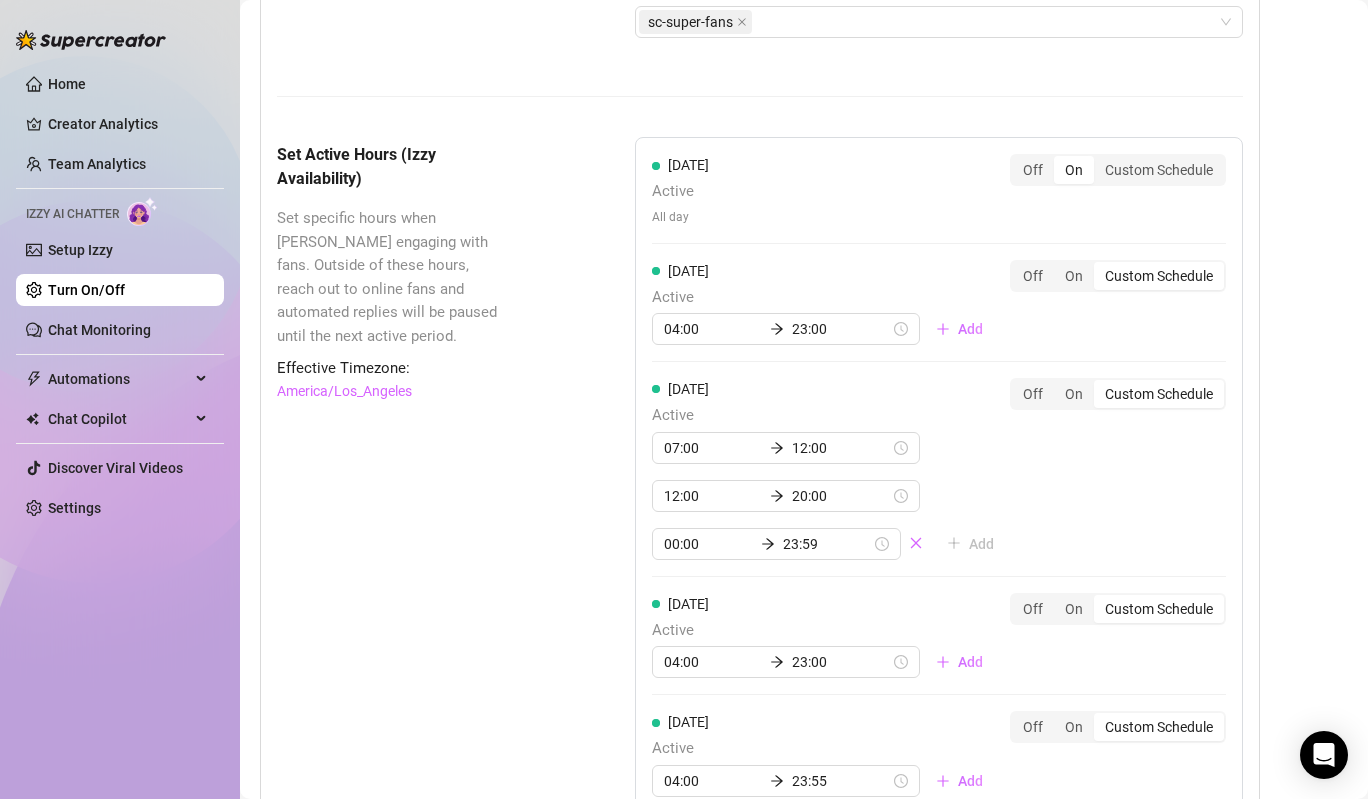 click on "All day" at bounding box center [680, 217] 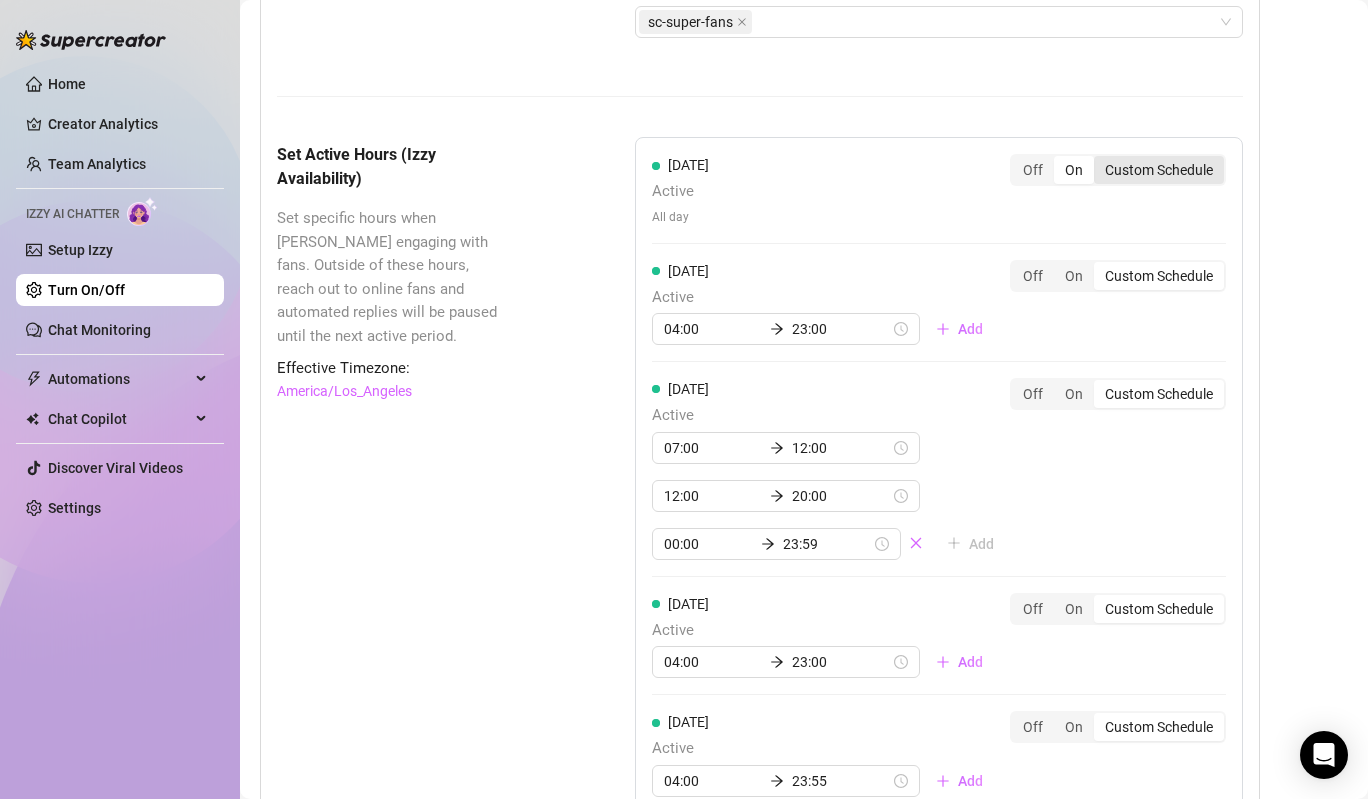 click on "Custom Schedule" at bounding box center (1159, 170) 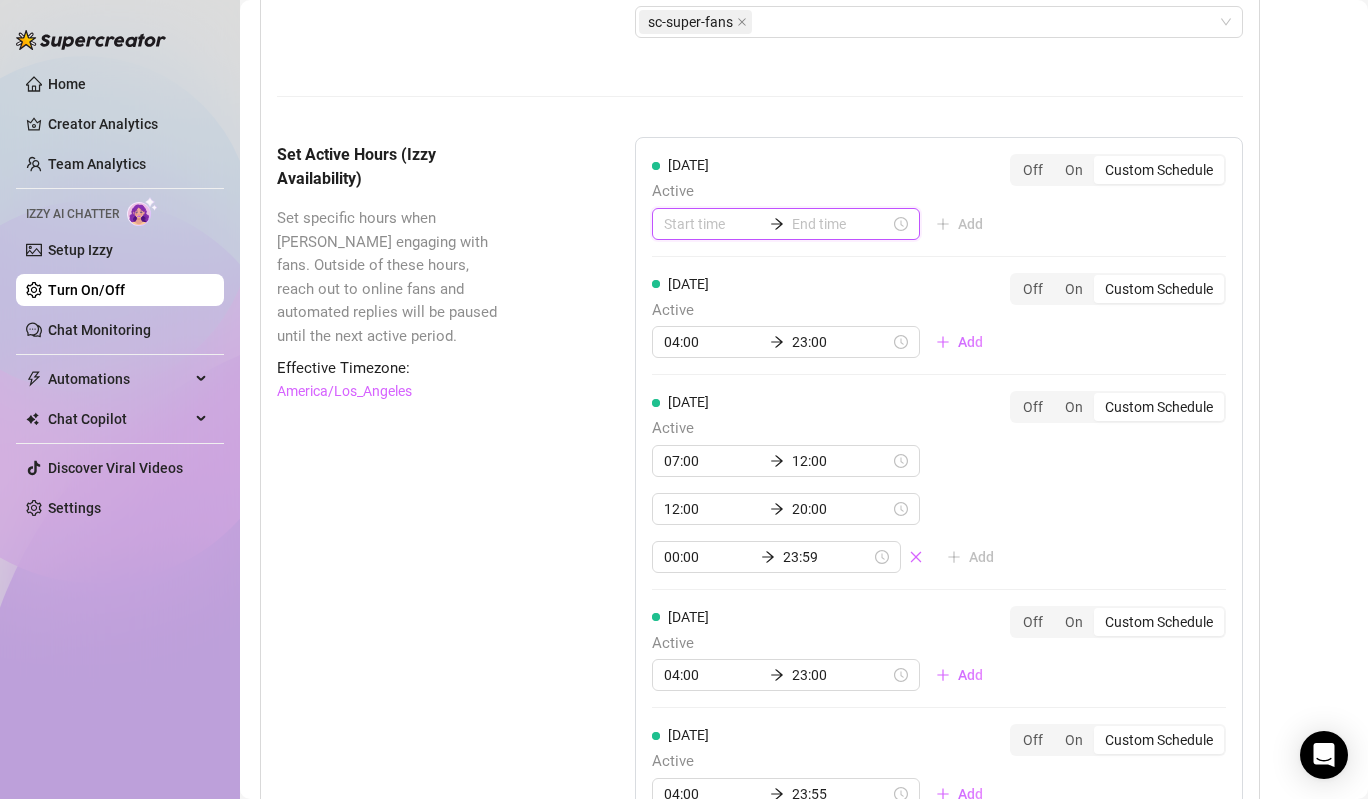 click at bounding box center (713, 224) 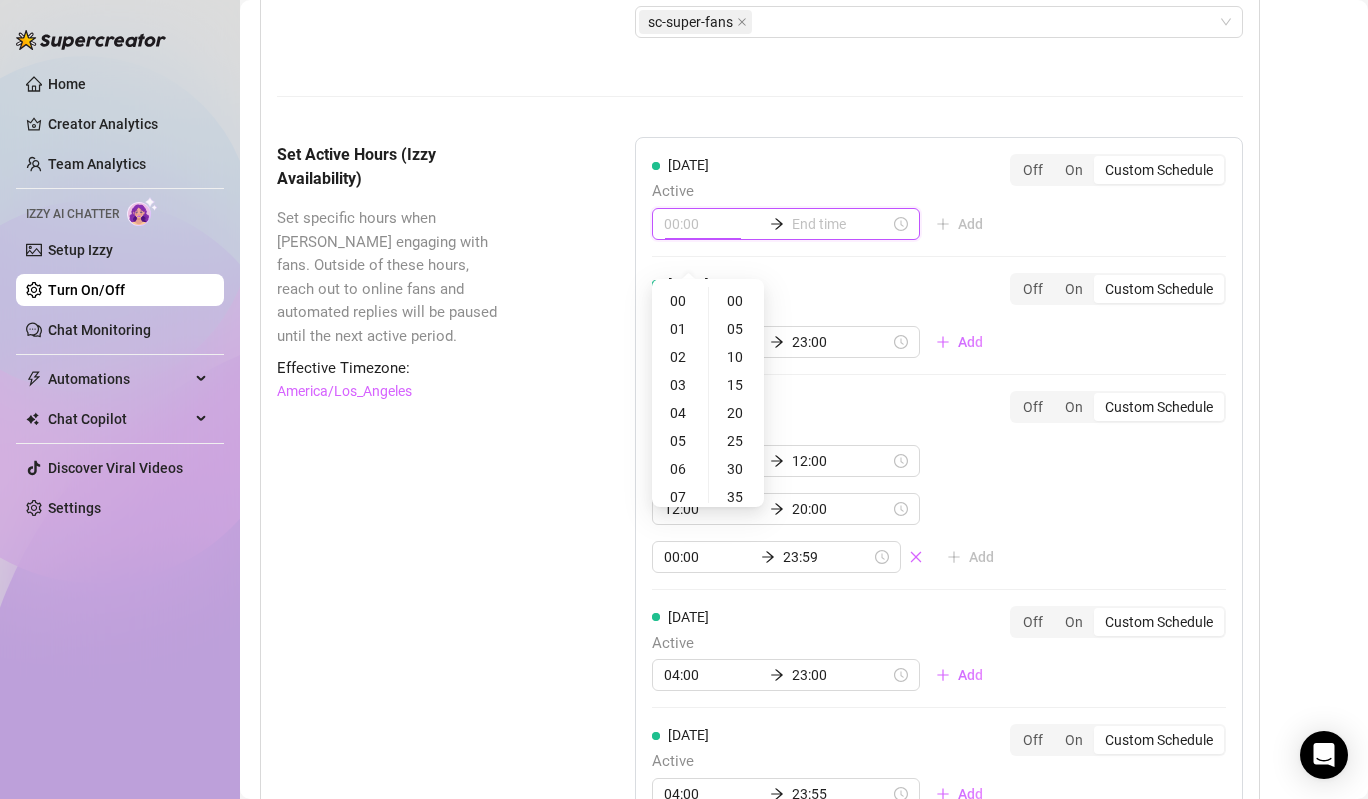 type on "00:05" 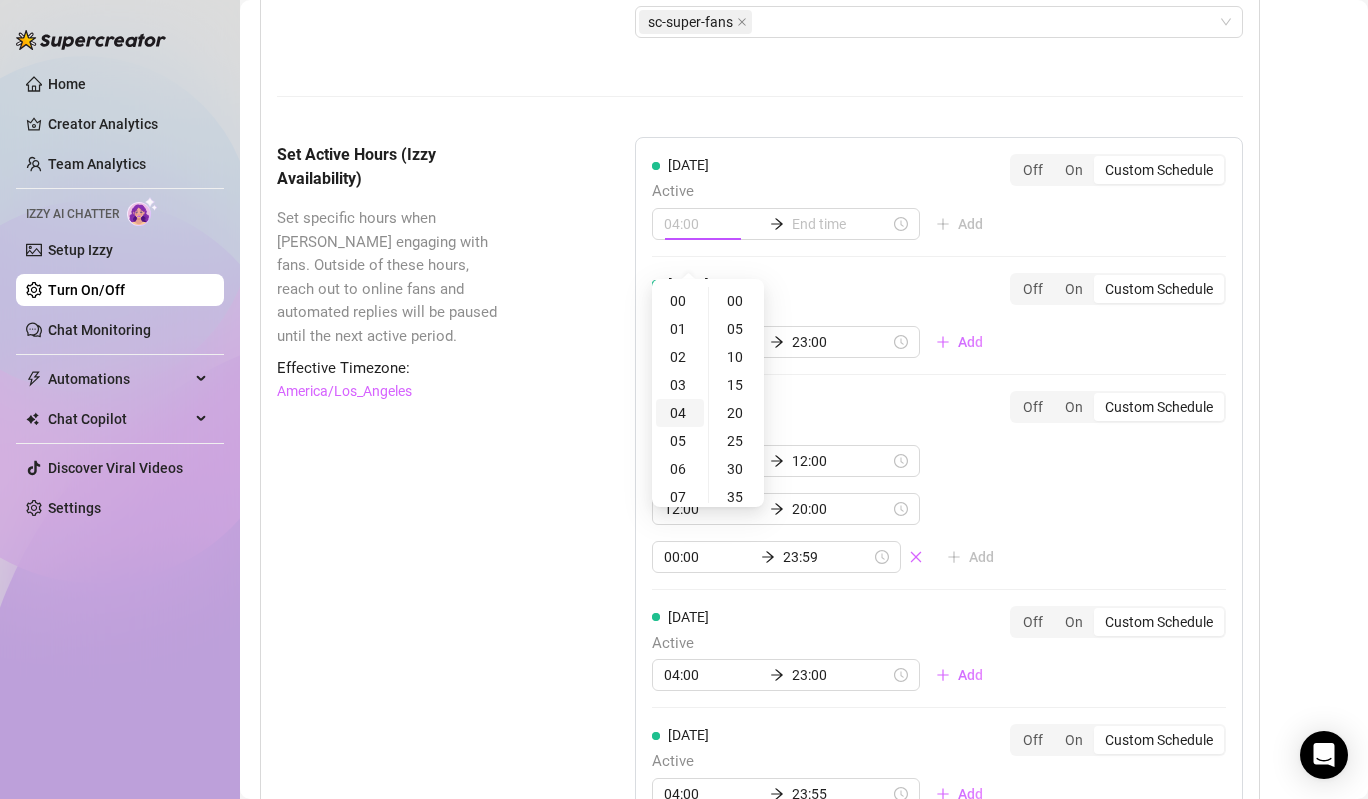 click on "04" at bounding box center (680, 413) 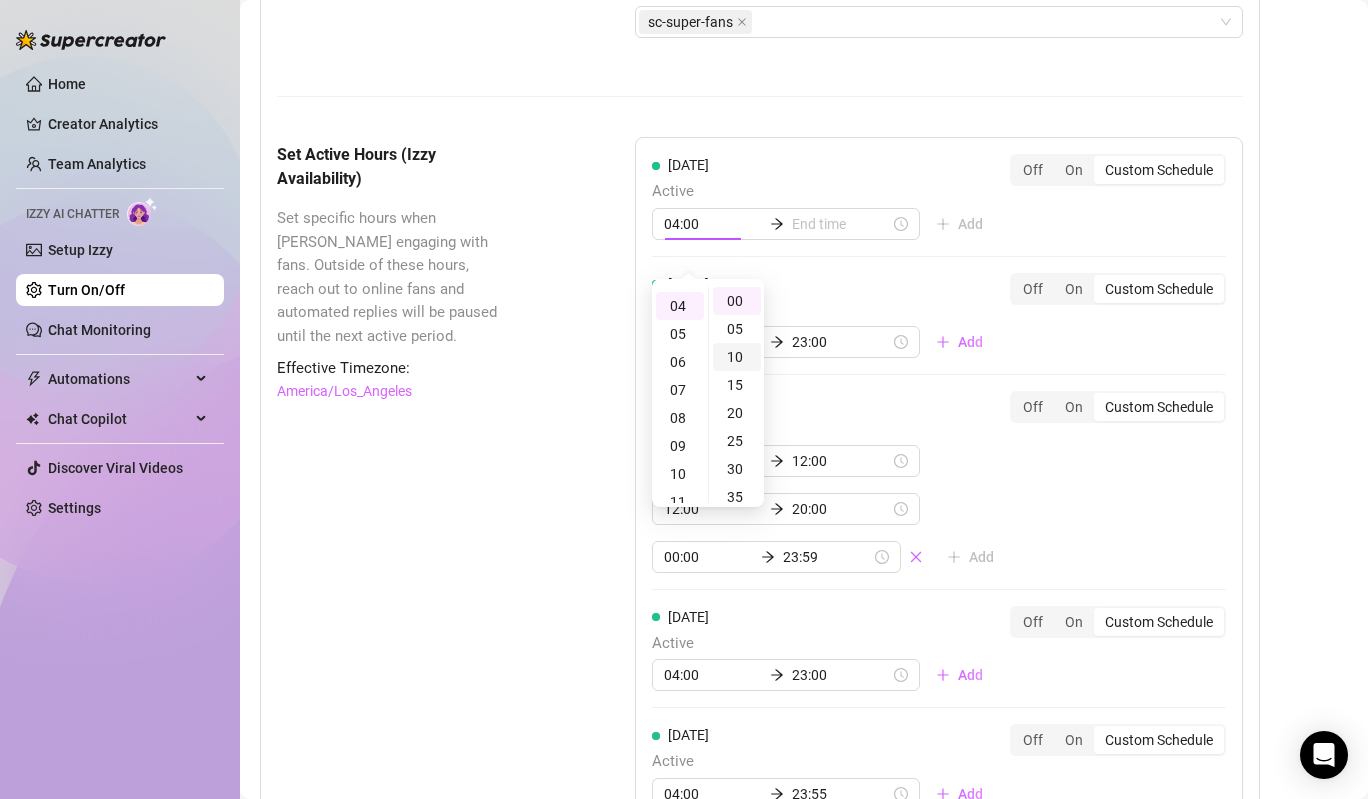 scroll, scrollTop: 112, scrollLeft: 0, axis: vertical 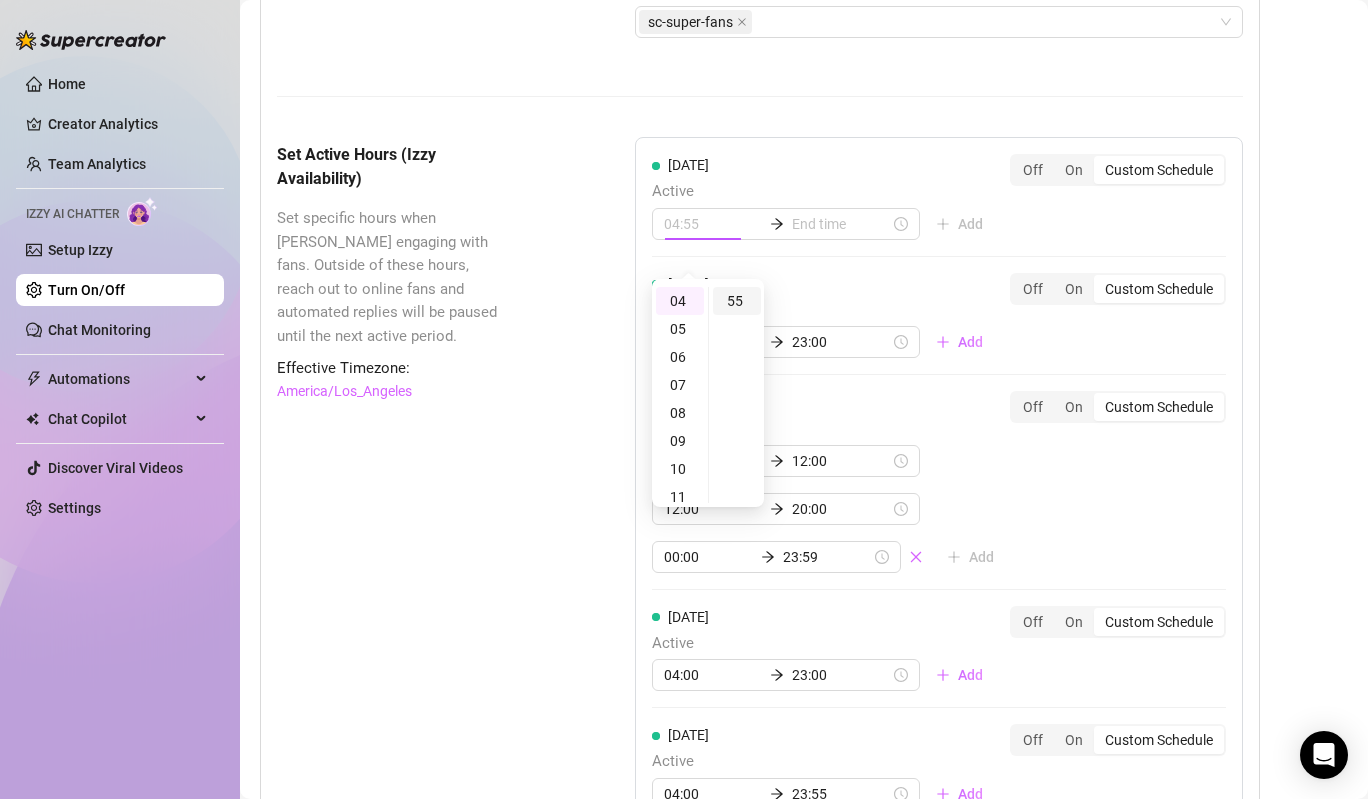 click on "55" at bounding box center (737, 301) 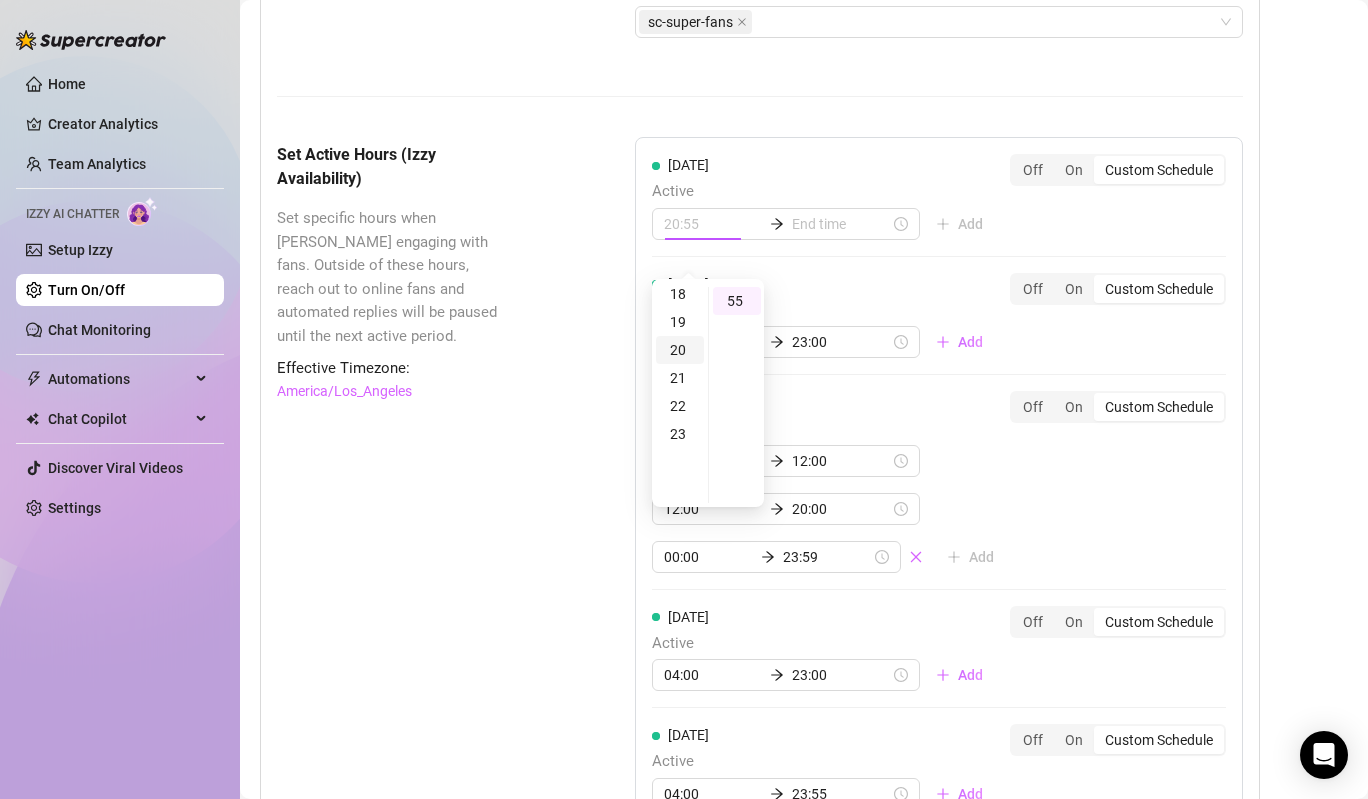 click on "20" at bounding box center (680, 350) 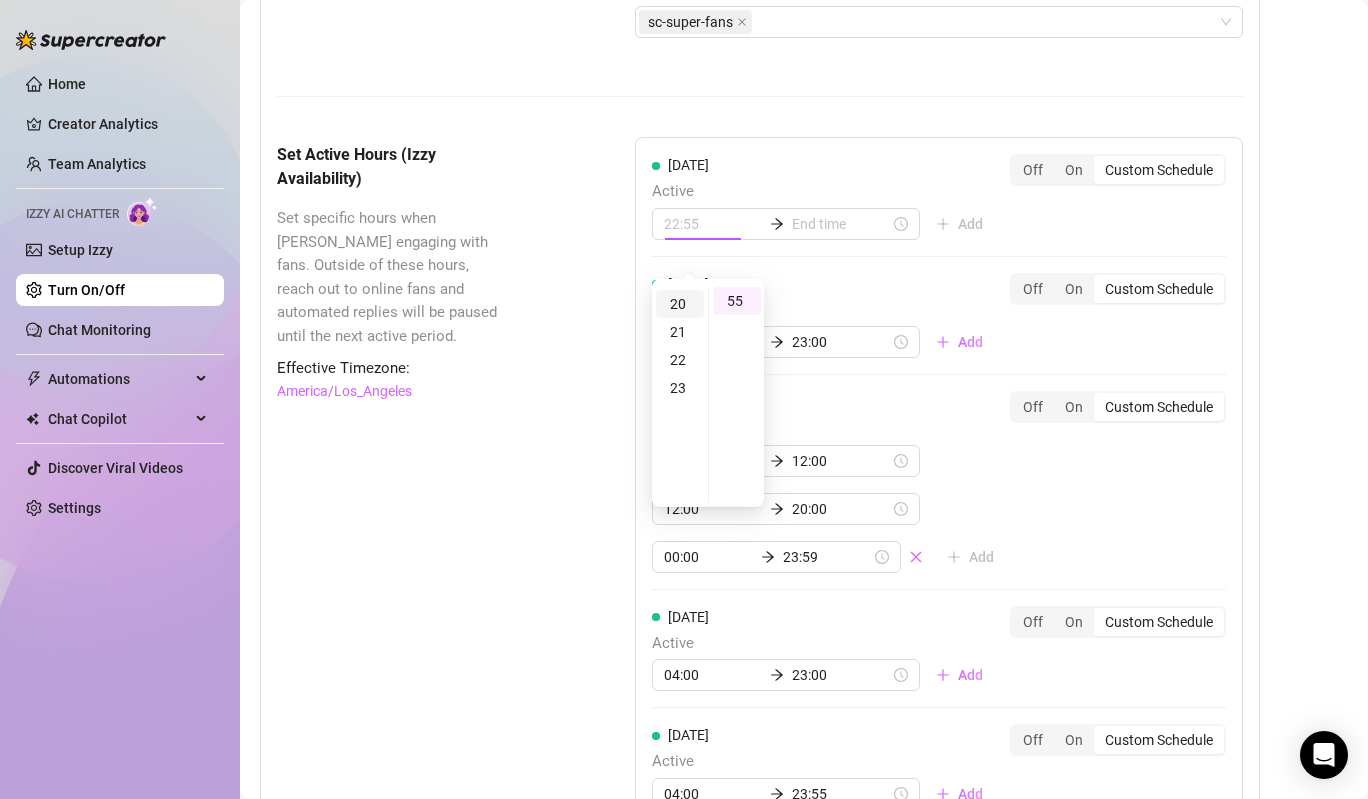 scroll, scrollTop: 560, scrollLeft: 0, axis: vertical 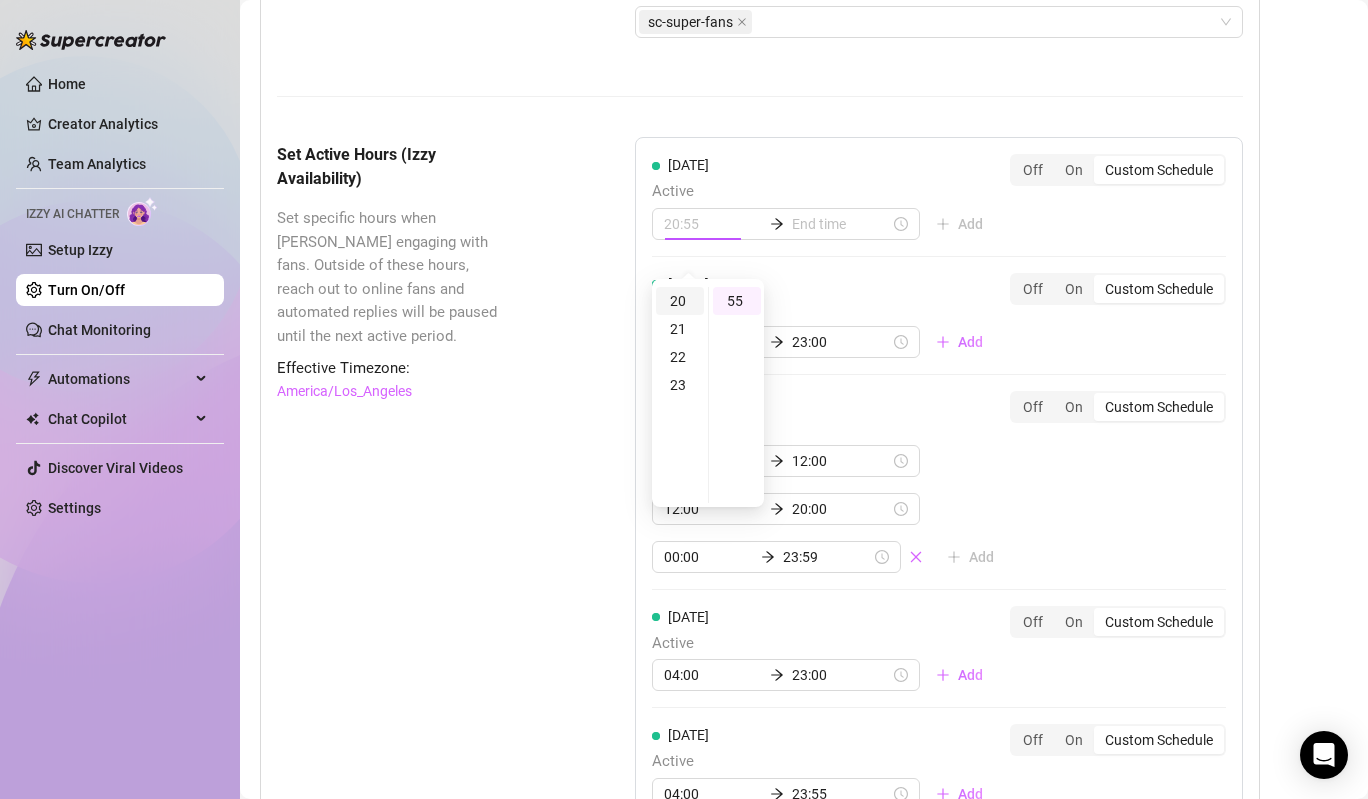 click on "20" at bounding box center [680, 301] 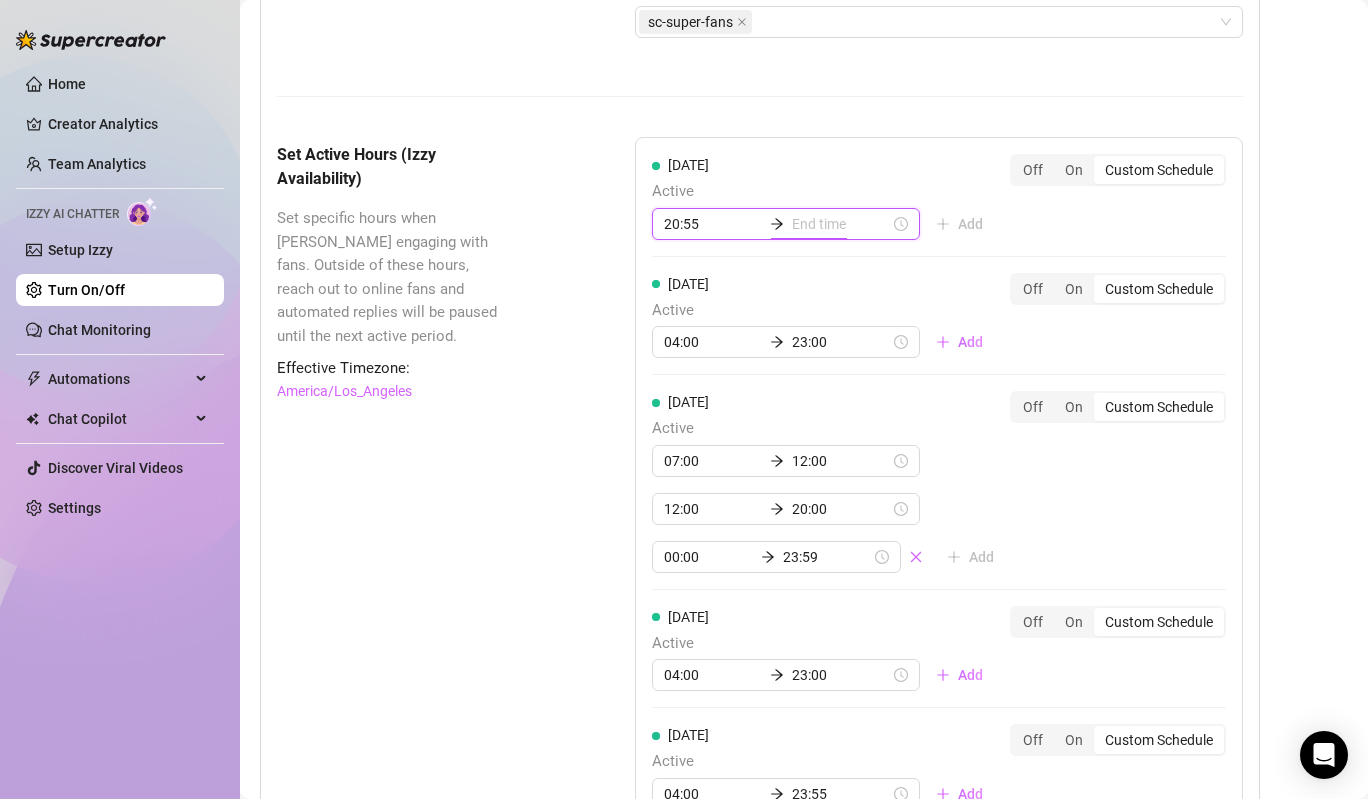 click on "[DATE] Active 04:00 23:00 Add" at bounding box center [825, 316] 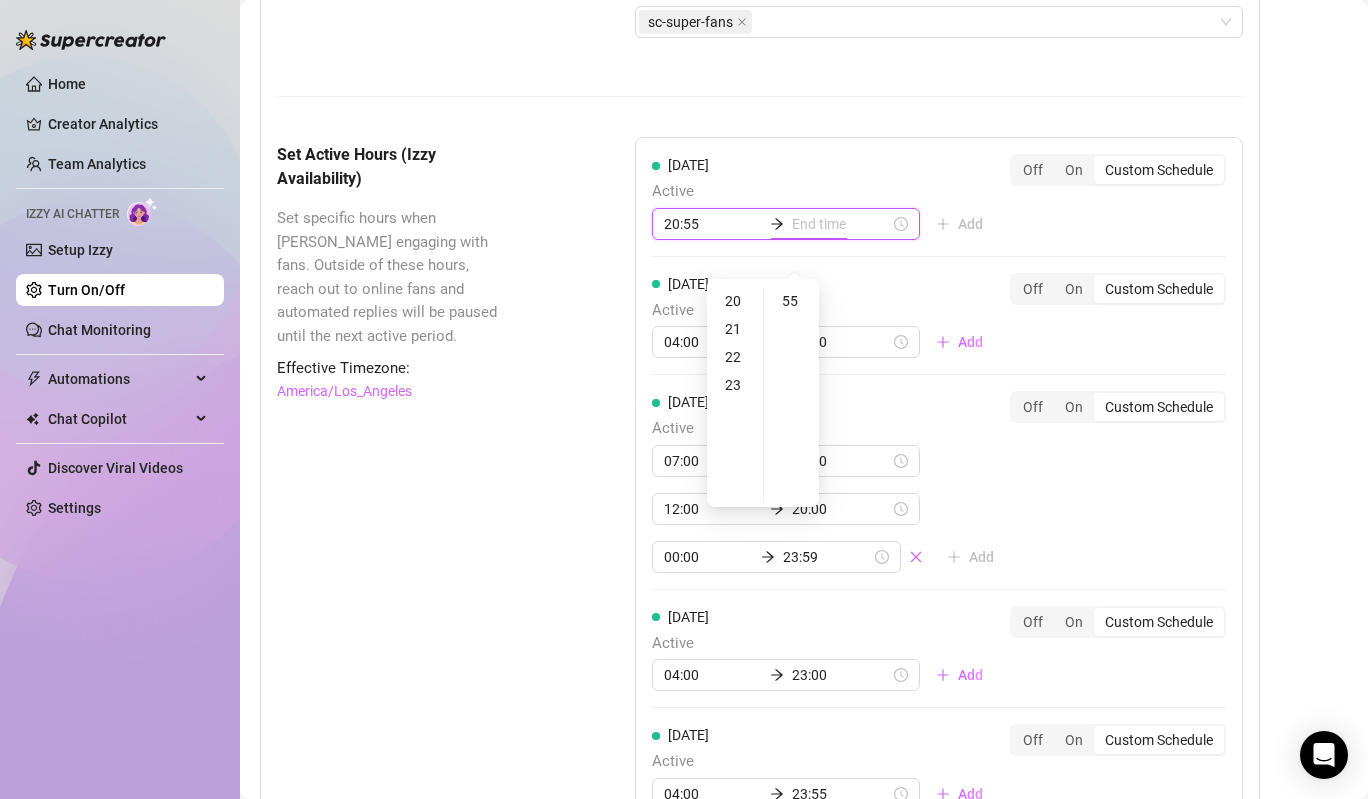 click on "20:55" at bounding box center (713, 224) 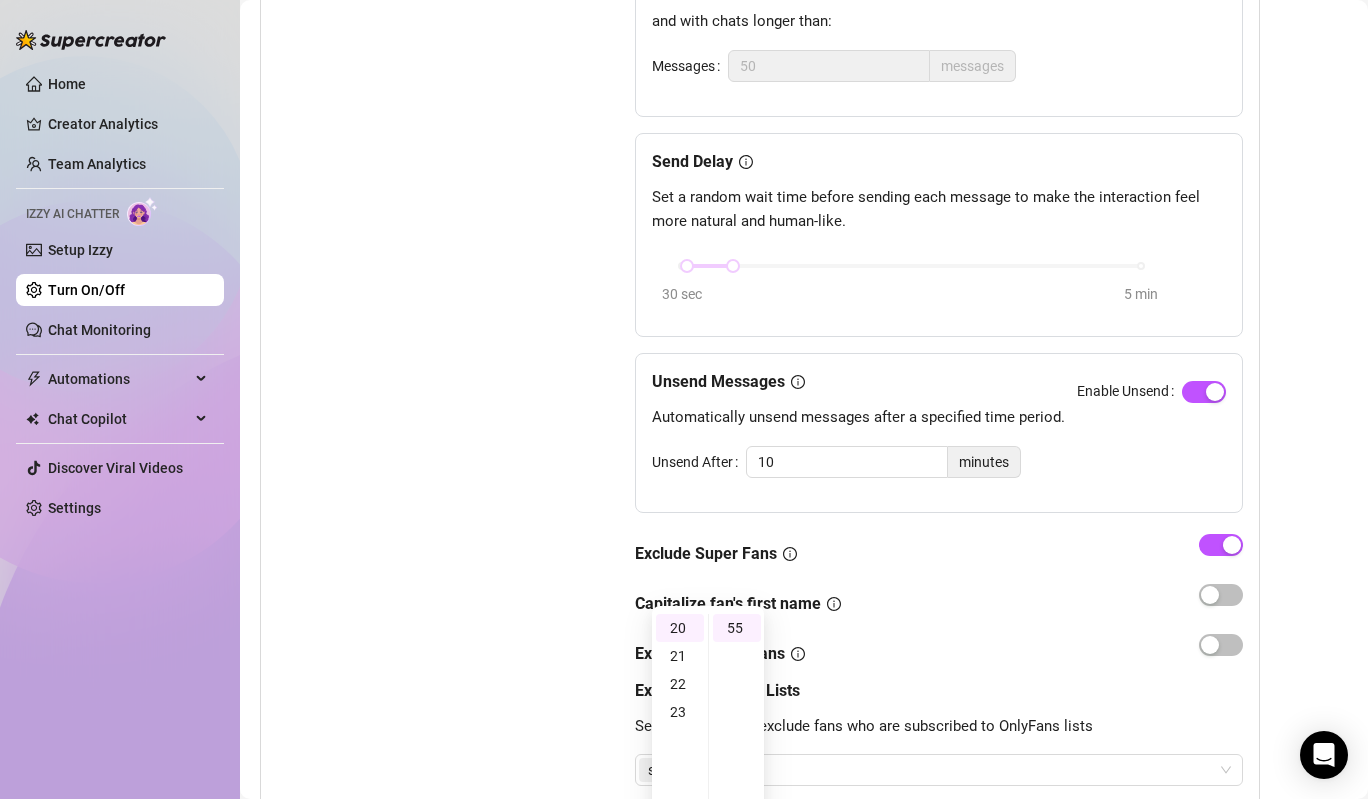 scroll, scrollTop: 1304, scrollLeft: 0, axis: vertical 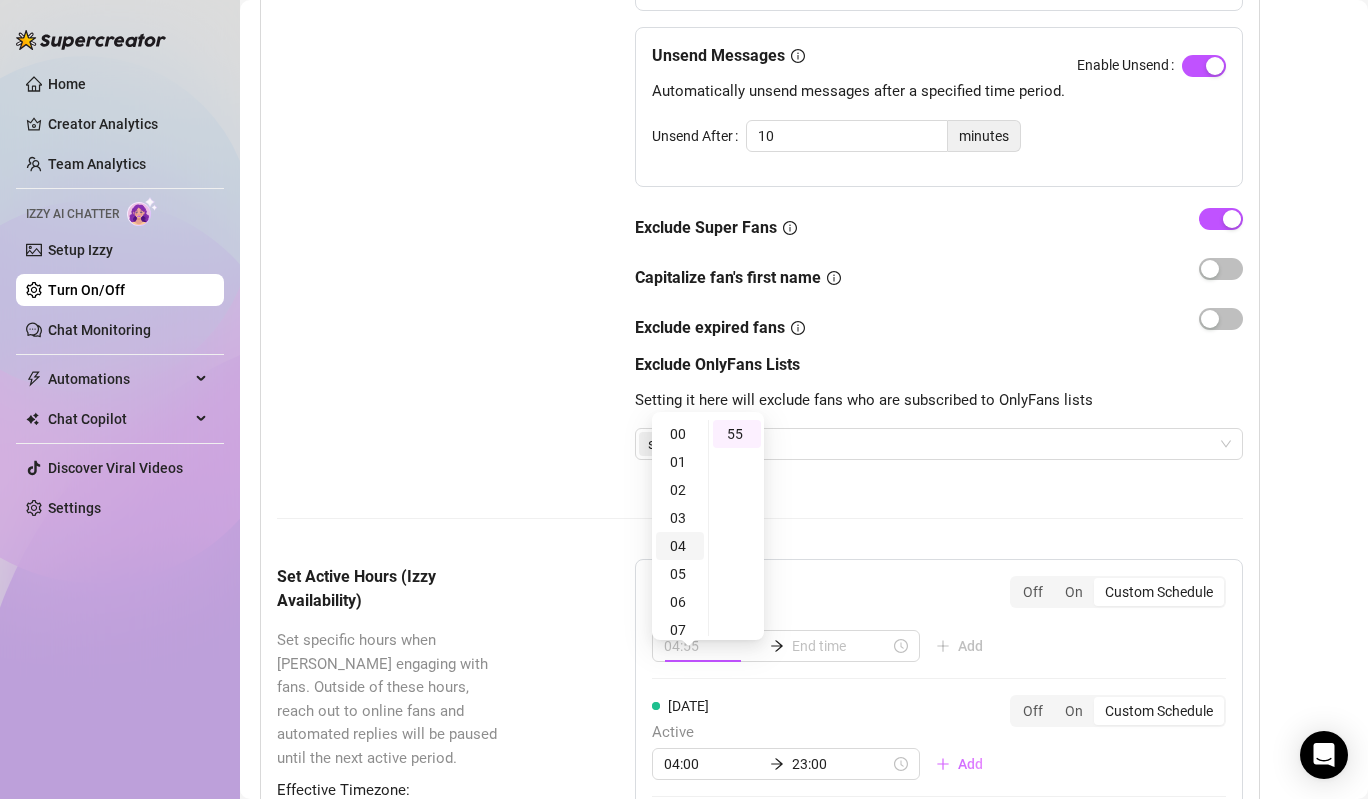 click on "04" at bounding box center [680, 546] 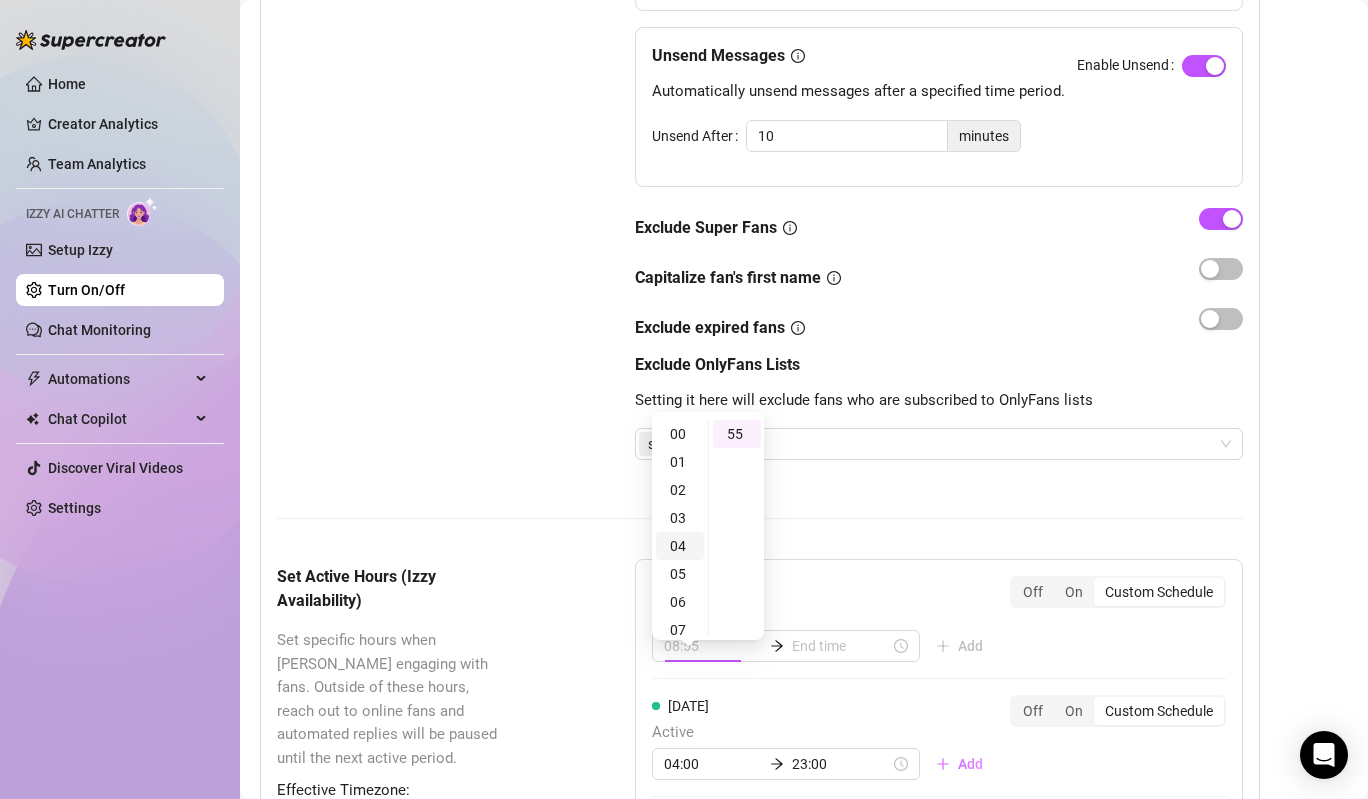 scroll, scrollTop: 112, scrollLeft: 0, axis: vertical 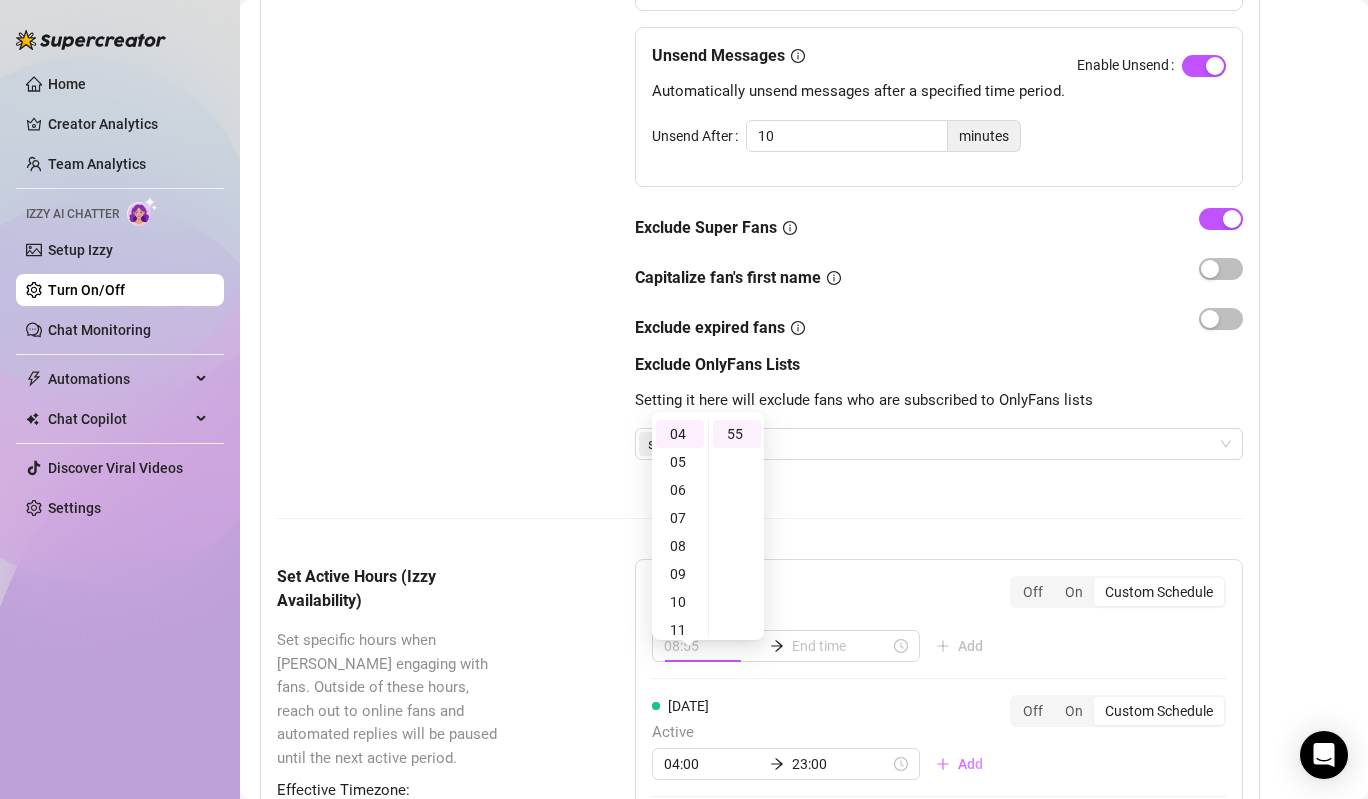 type on "04:55" 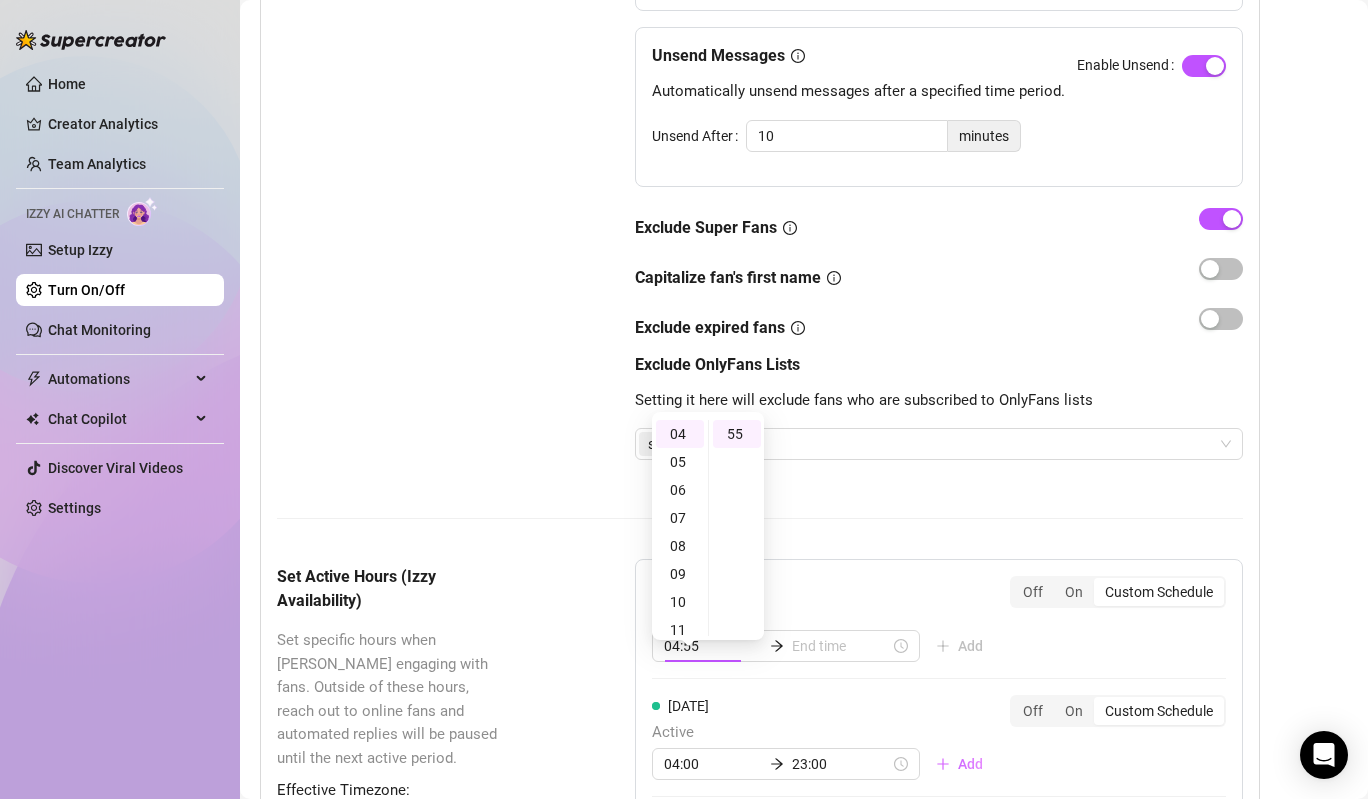 scroll, scrollTop: 305, scrollLeft: 0, axis: vertical 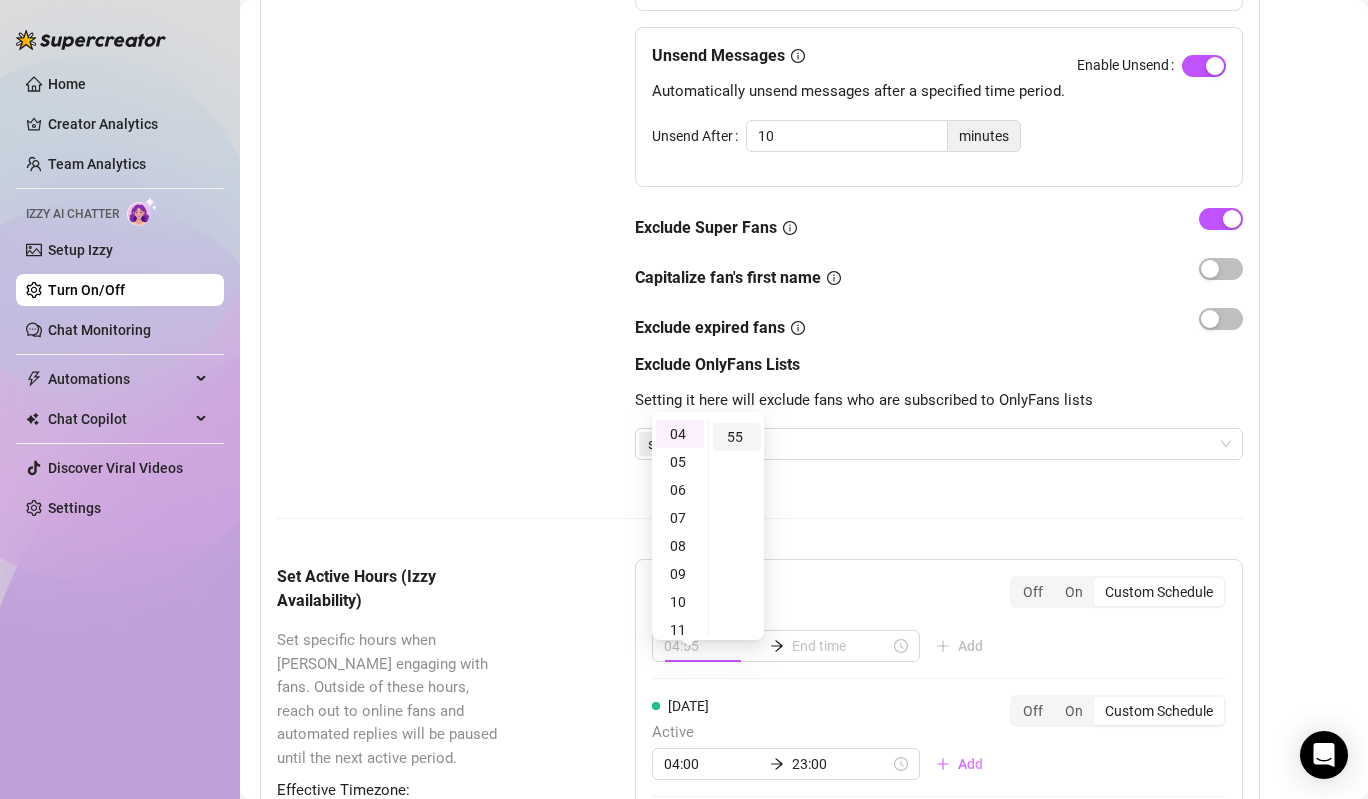 click on "55" at bounding box center [737, 437] 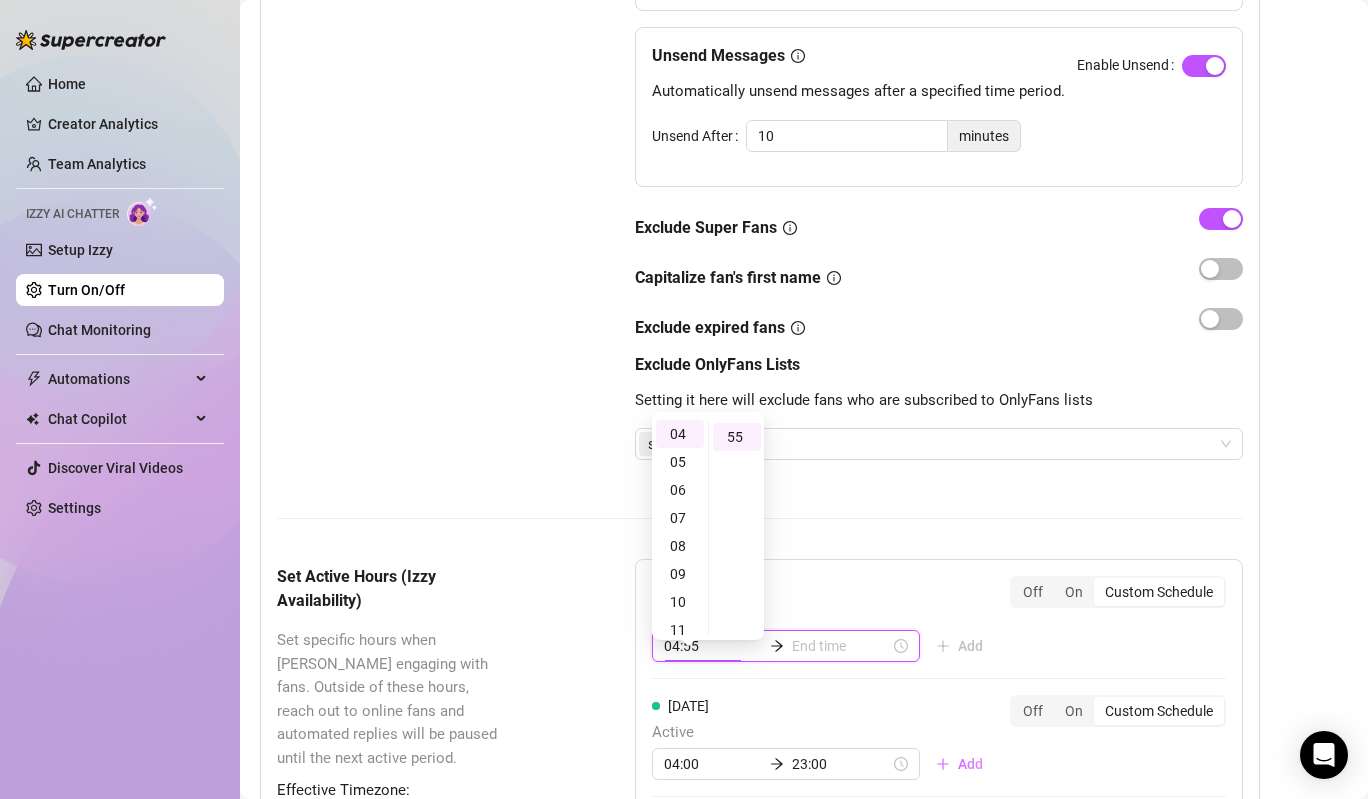 scroll, scrollTop: 308, scrollLeft: 0, axis: vertical 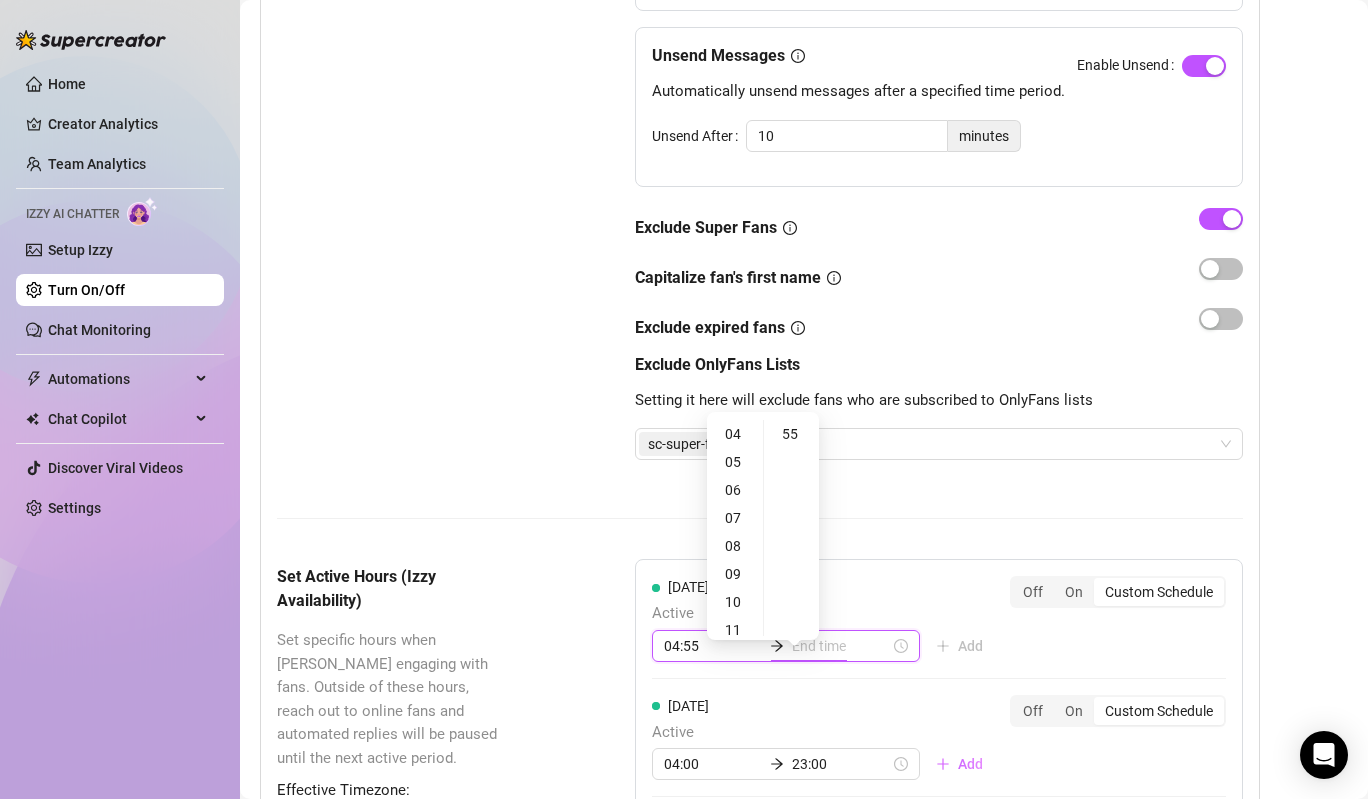 click at bounding box center (841, 646) 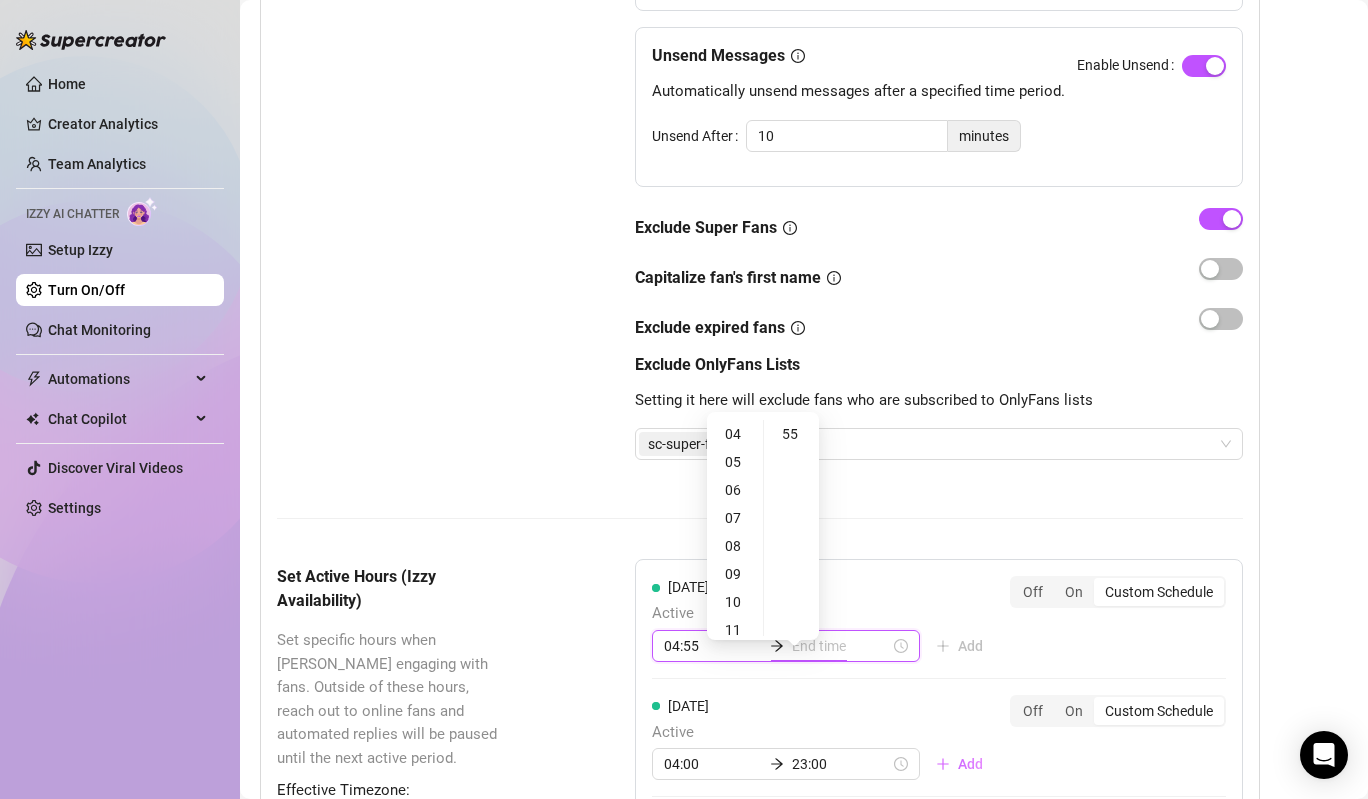 type on "11:55" 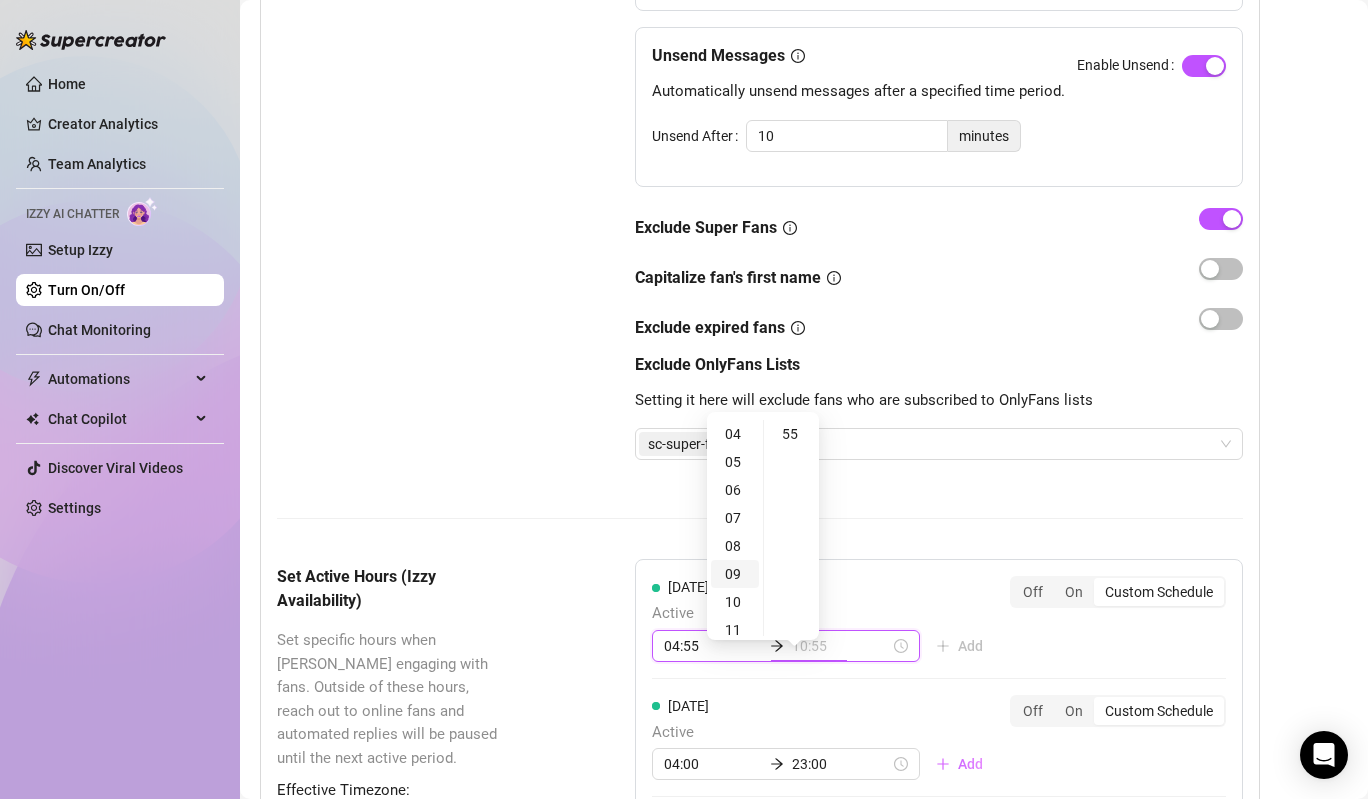 type on "09:55" 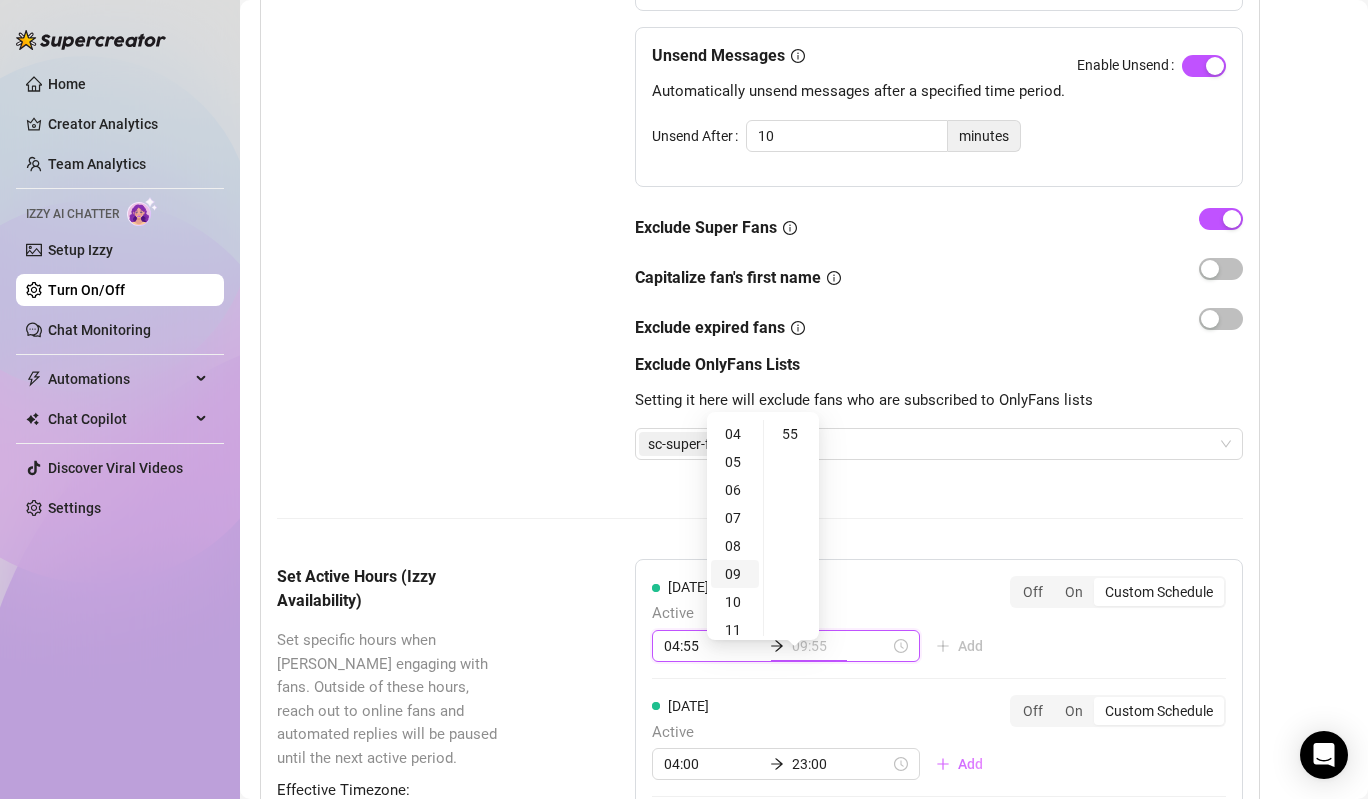 scroll, scrollTop: 644, scrollLeft: 0, axis: vertical 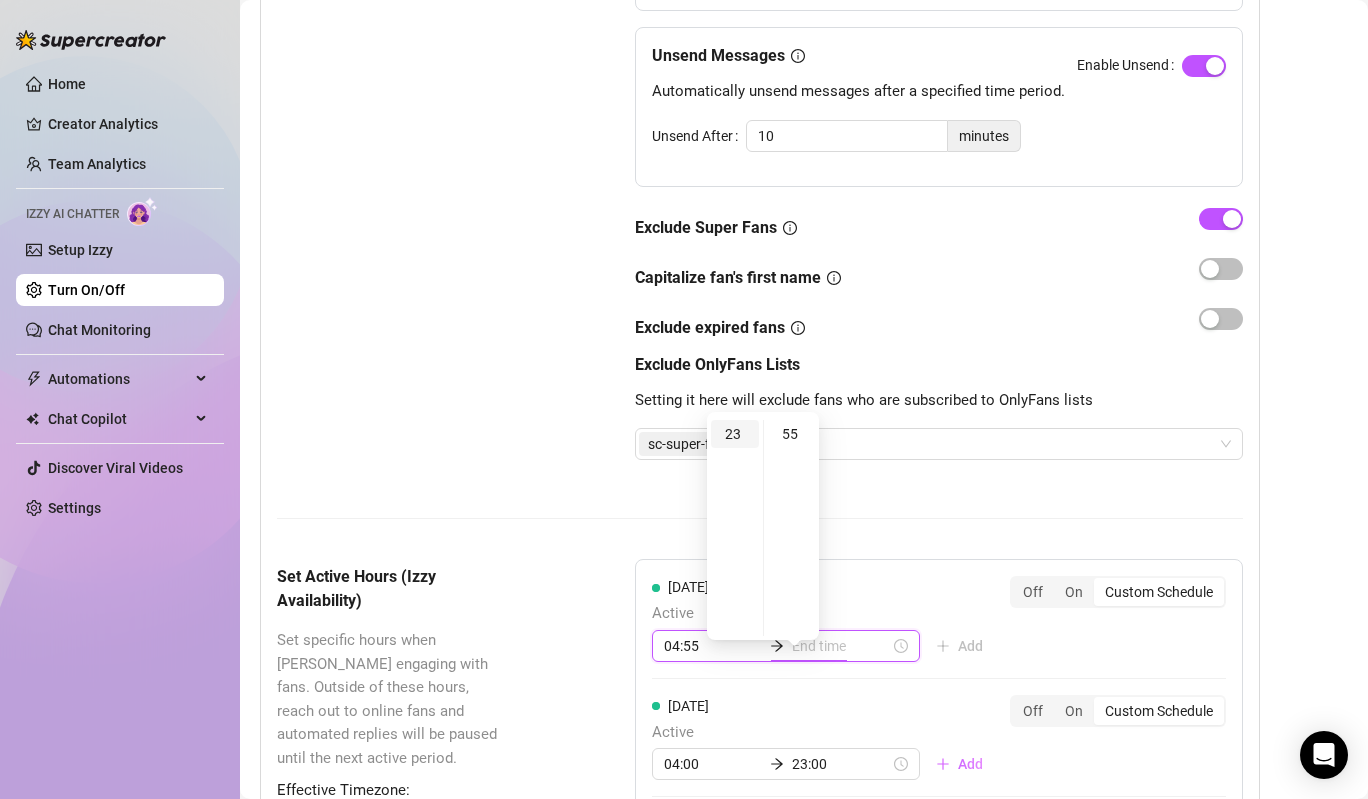 type on "23:55" 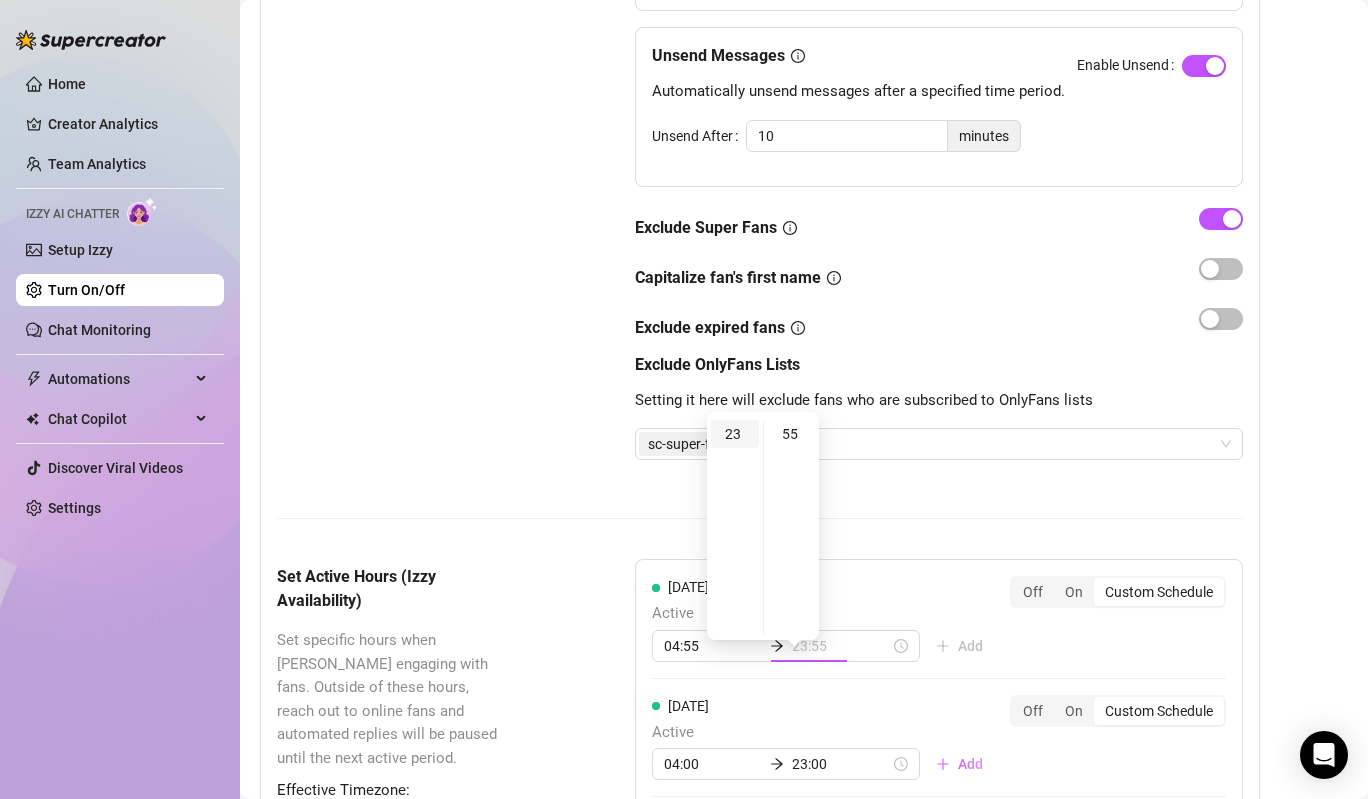 click on "23" at bounding box center (735, 434) 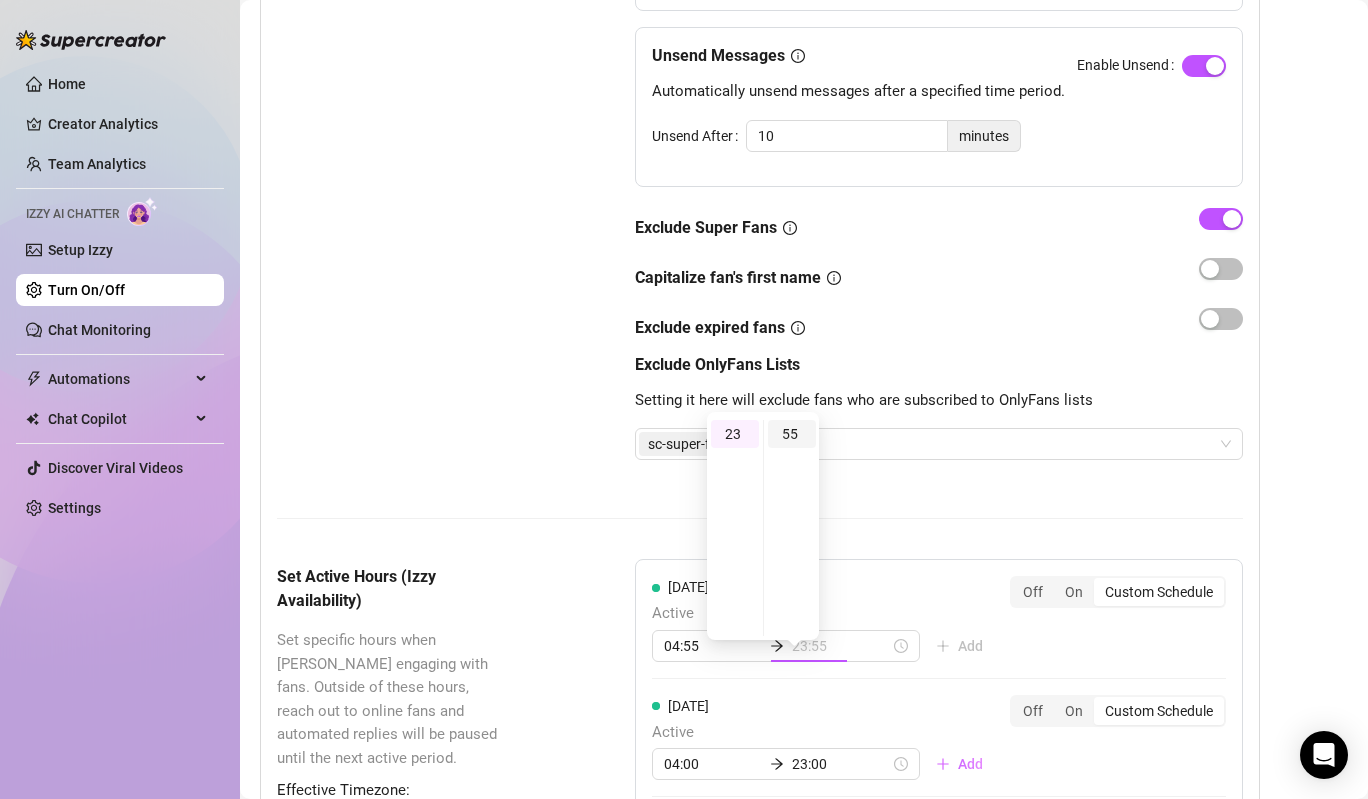 click on "55" at bounding box center [792, 434] 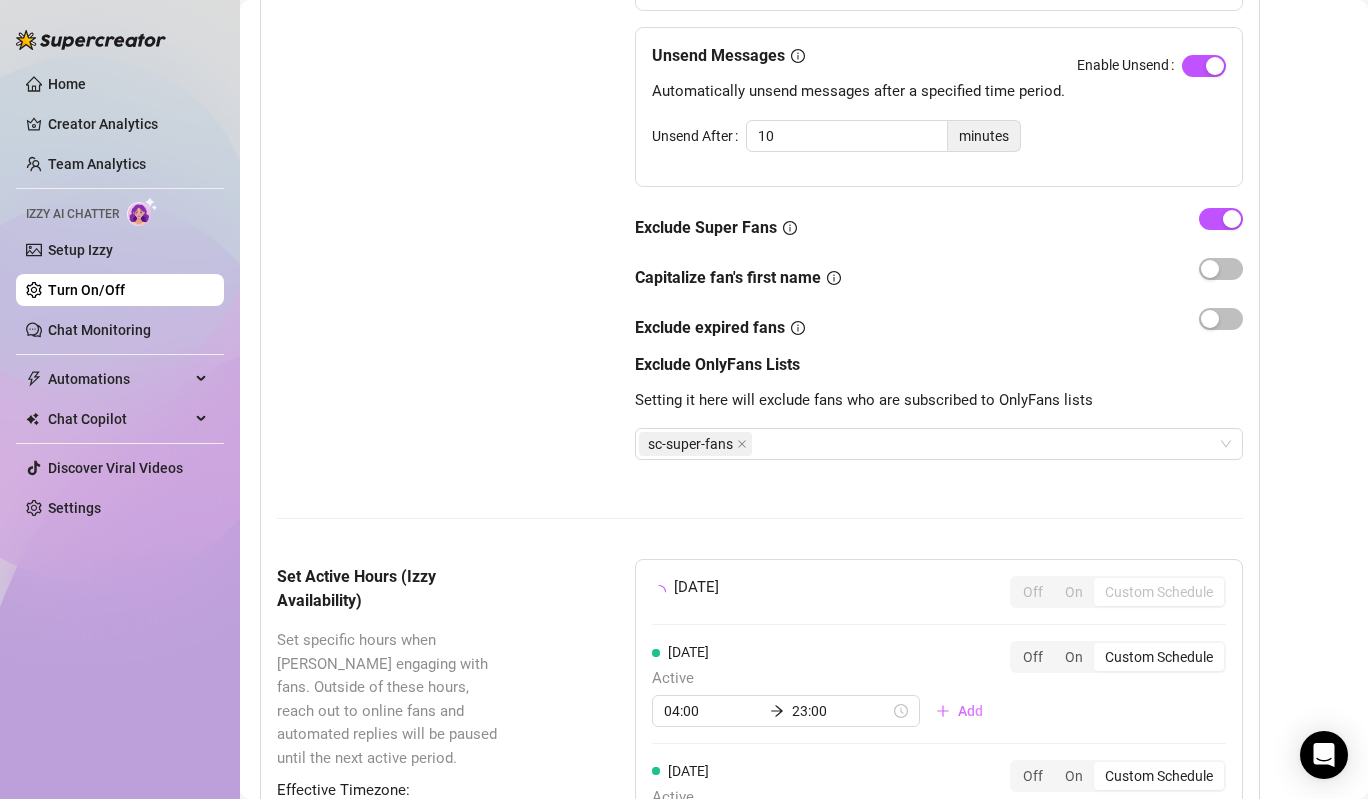 click on "Notice that these settings are for all [PERSON_NAME]'s functions (bumping online fans, responding to messages with AI, and following up on PPVs).If you wish to set specific settings for AI Chats alone, click on it’s settings. Exclude Specific Fans Define criteria to exclude [PERSON_NAME] from engaging with specific fans Exclude Spenders Fans who spent more than: Exclude Spenders > 500 $ Exclude Old Fans Exclude fans who have been subscribed for more than the specified number of days. Exclude Old Fans Days 180 days and with chats longer than: Messages 50 messages Send Delay Set a random wait time before sending each message to make the interaction feel more natural and human-like. 30 sec 5 min Unsend Messages Automatically unsend messages after a specified time period. Enable Unsend Unsend After 10 minutes Exclude Super Fans Capitalize fan's first name Exclude expired fans Exclude OnlyFans Lists Setting it here will exclude fans who are subscribed to OnlyFans lists sc-super-fans   Set Active Hours (Izzy Availability) [DATE]" at bounding box center (760, 388) 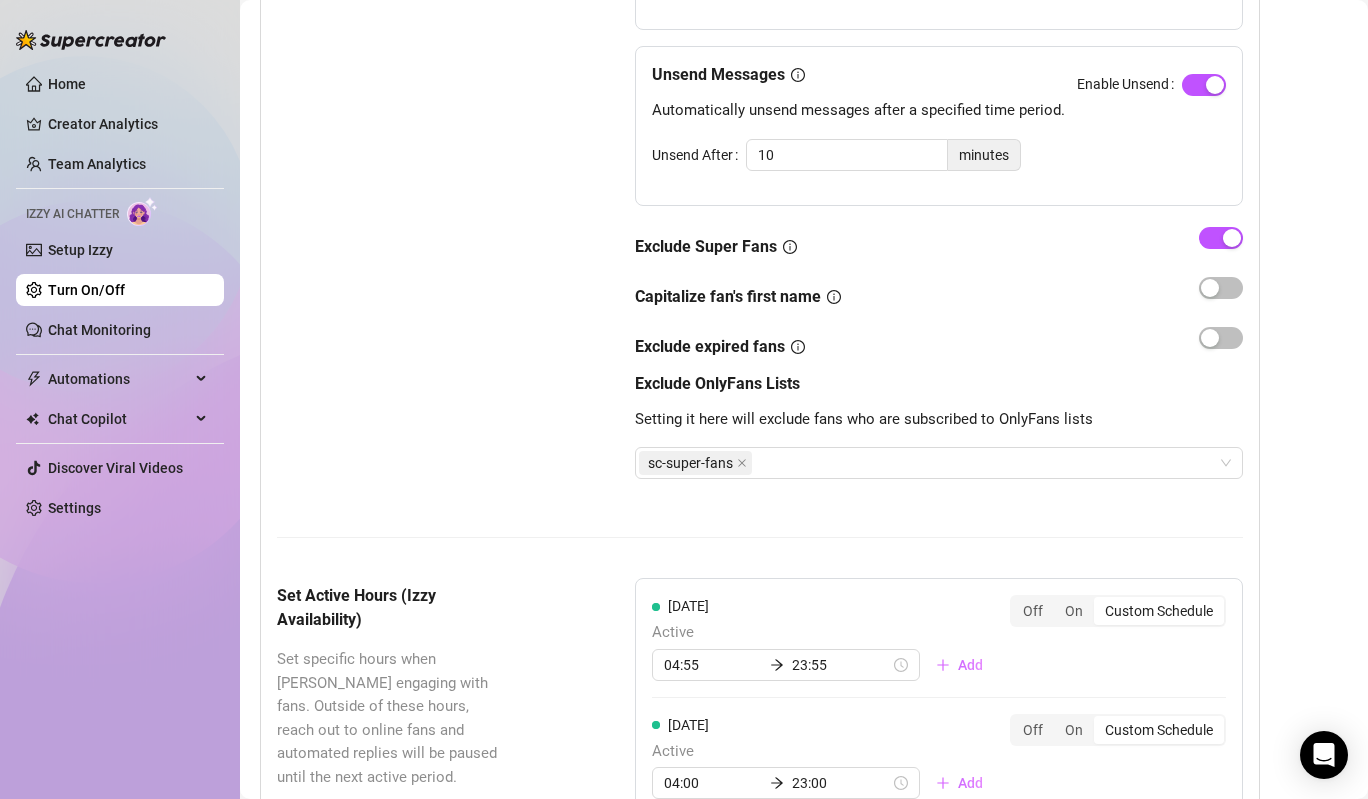 scroll, scrollTop: 1274, scrollLeft: 0, axis: vertical 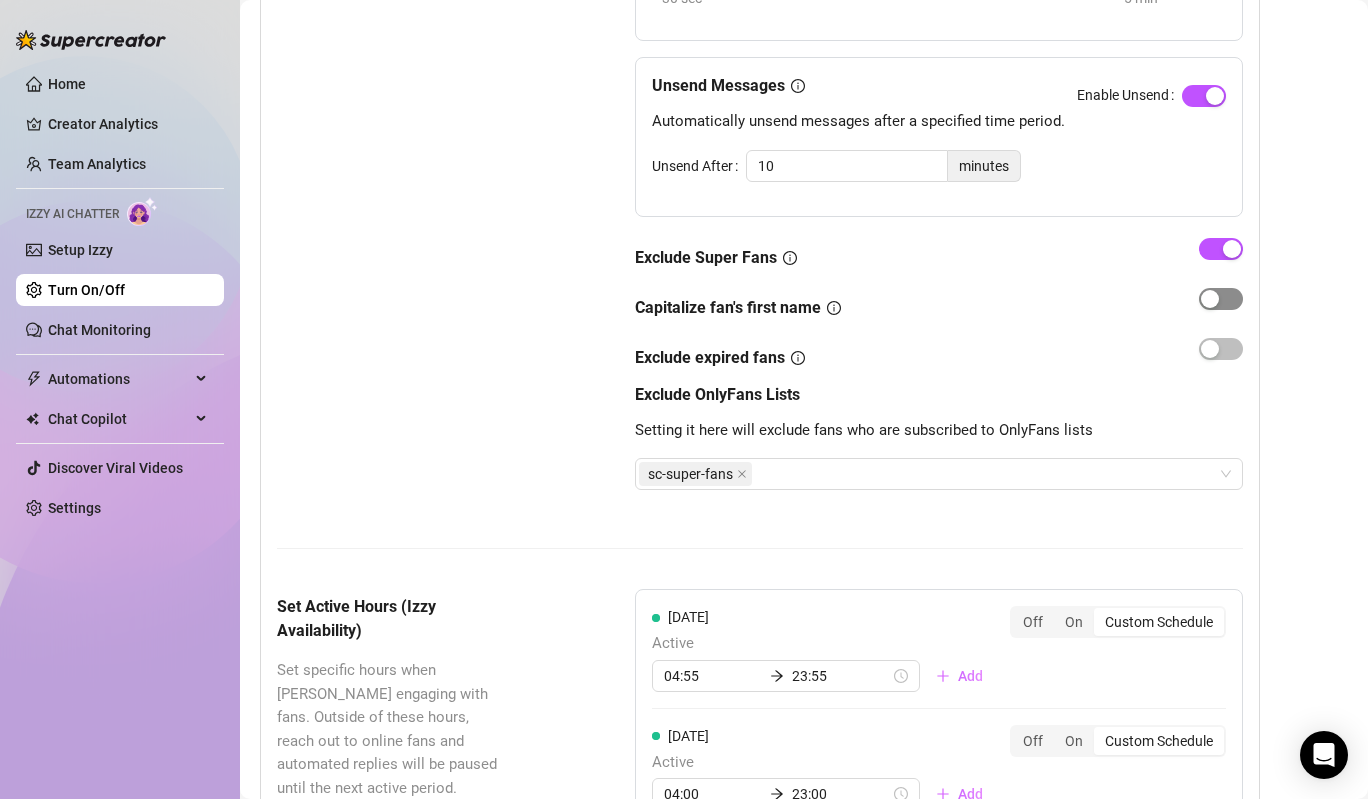 click at bounding box center (1210, 299) 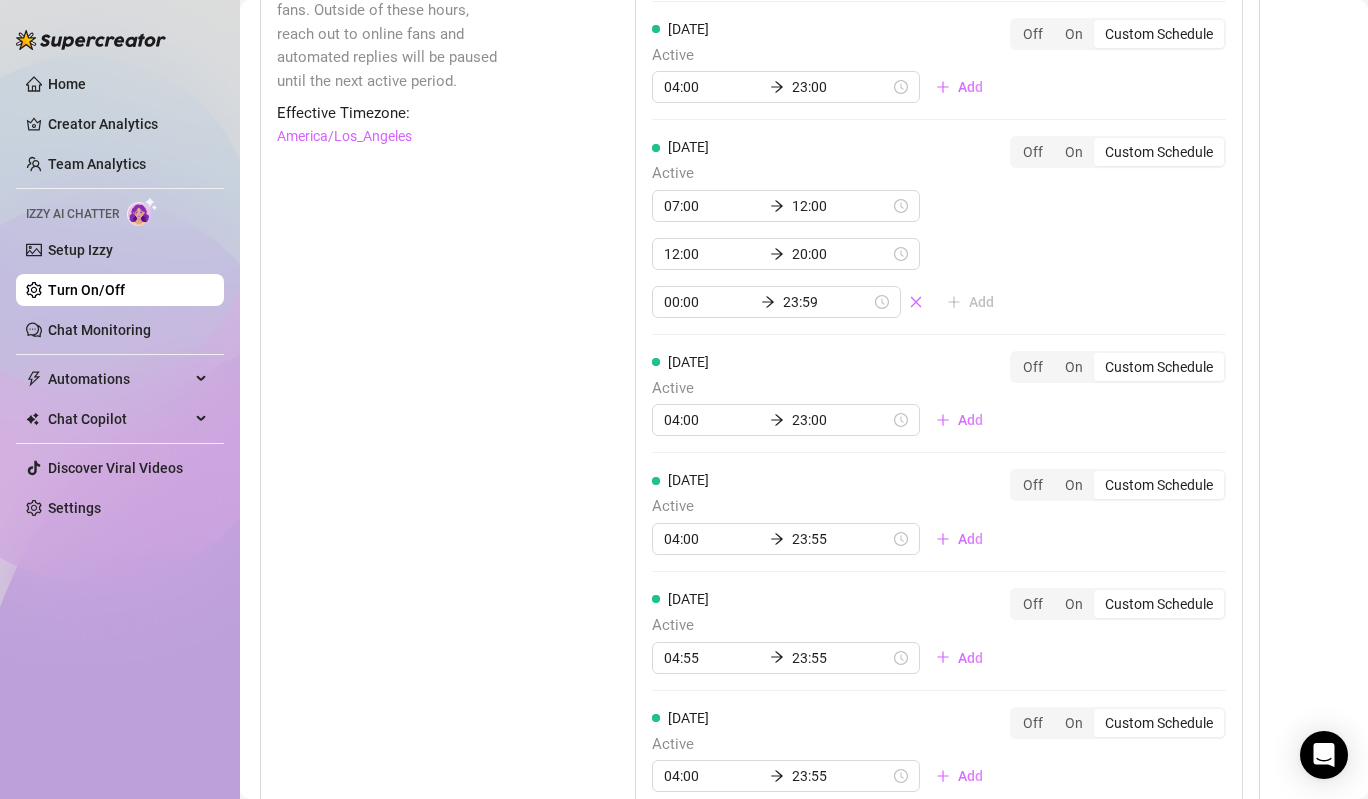 scroll, scrollTop: 1983, scrollLeft: 0, axis: vertical 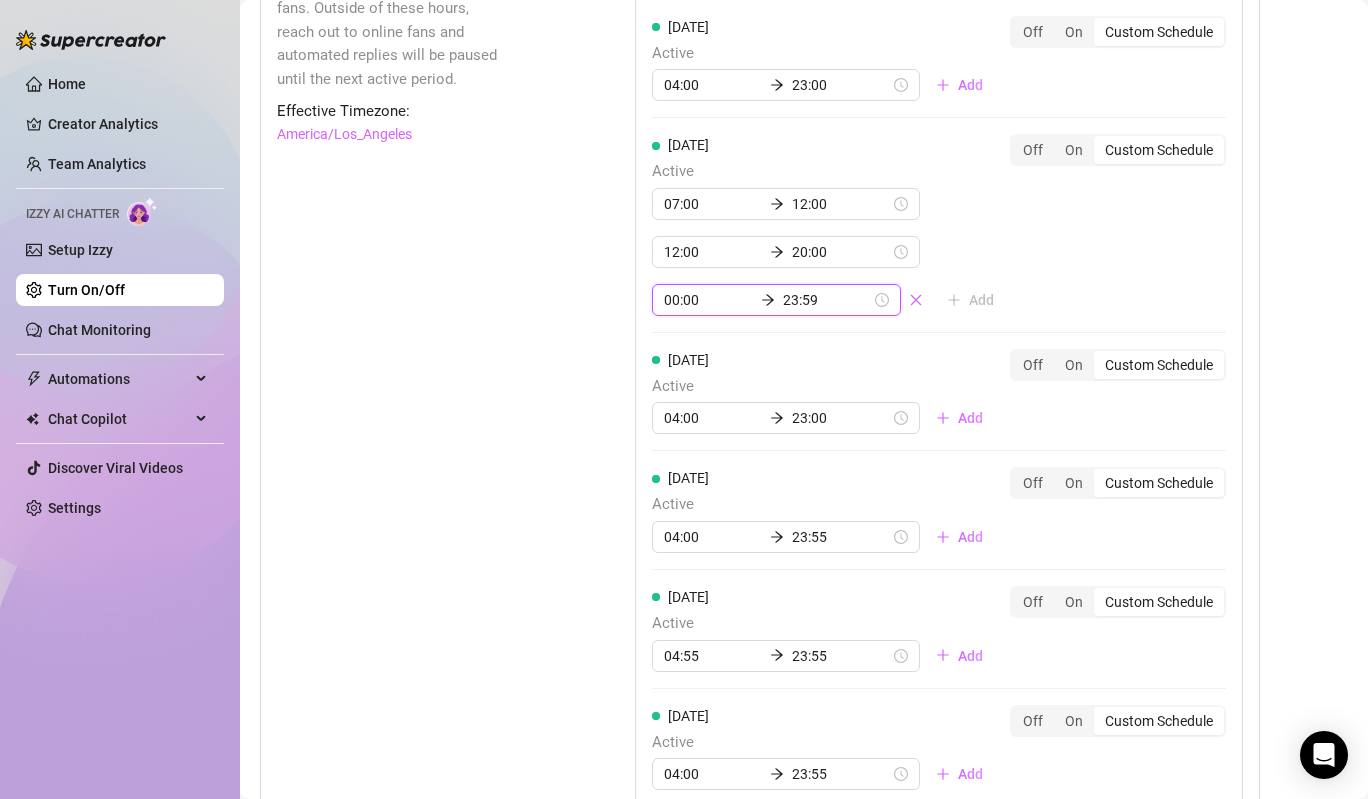 click on "00:00" at bounding box center (708, 300) 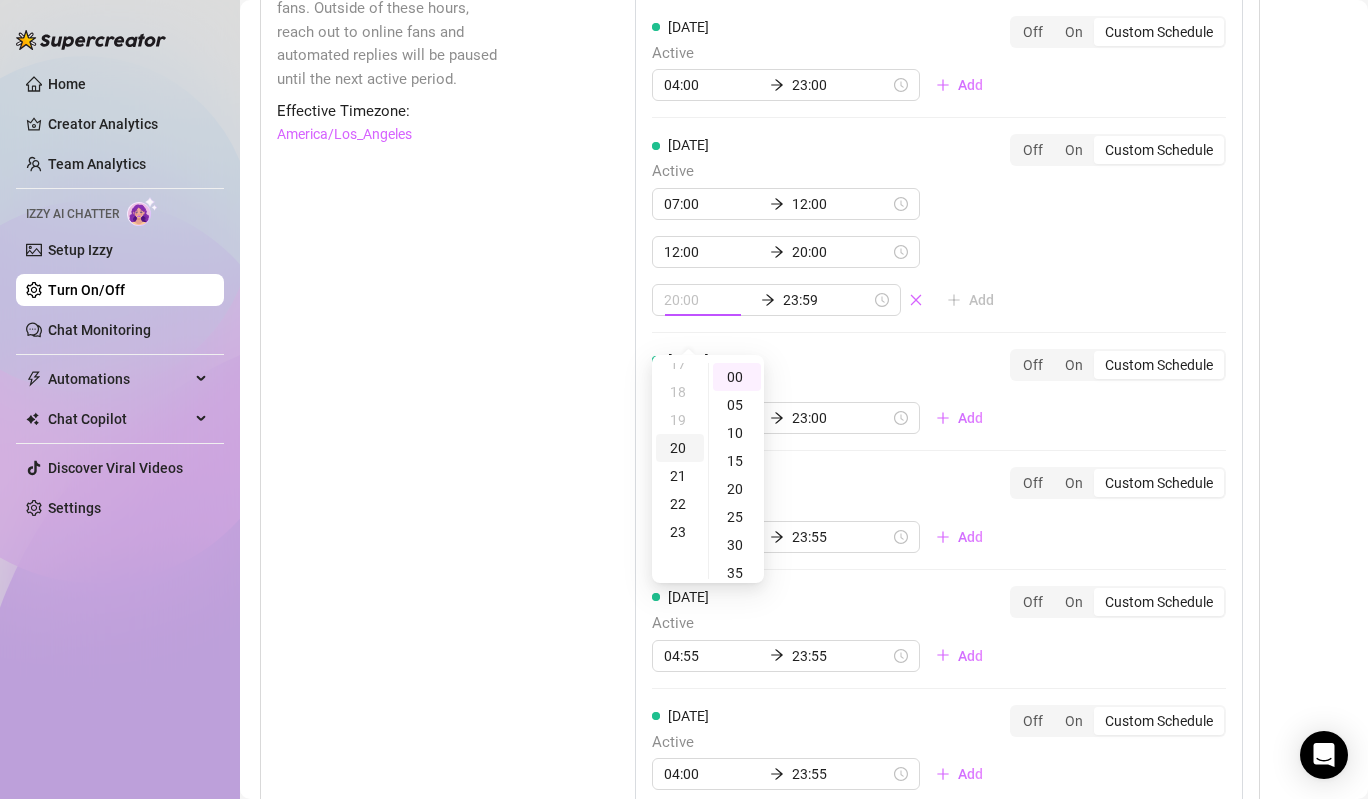 click on "20" at bounding box center [680, 448] 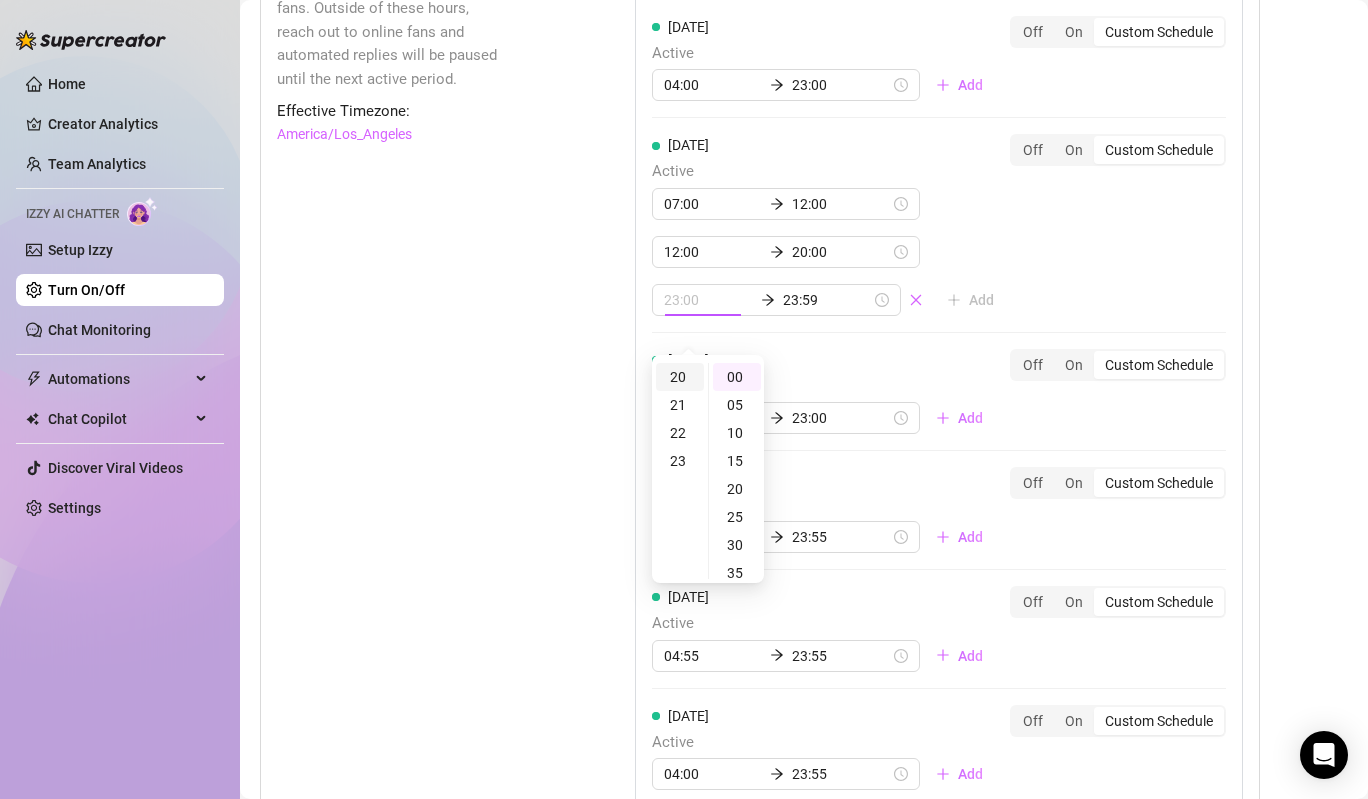 scroll, scrollTop: 560, scrollLeft: 0, axis: vertical 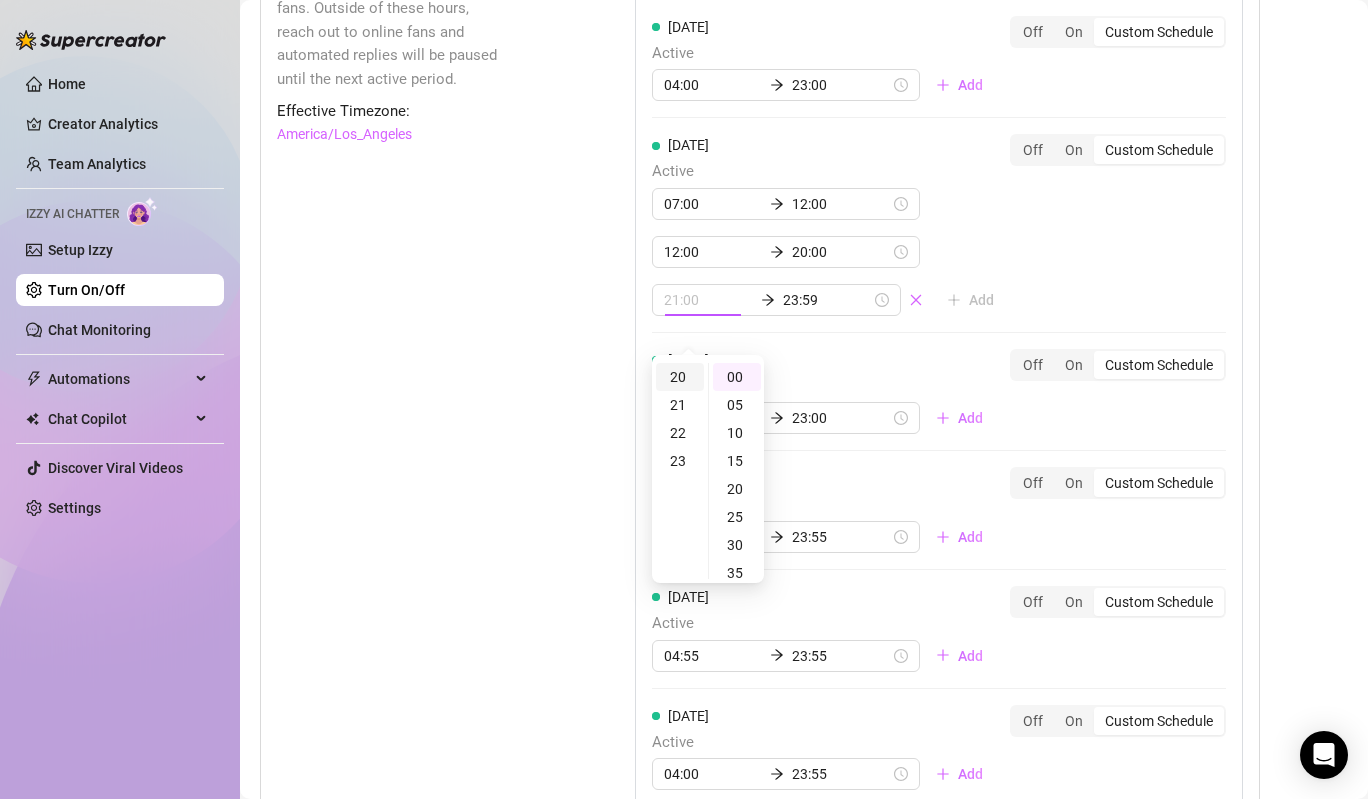 type on "20:00" 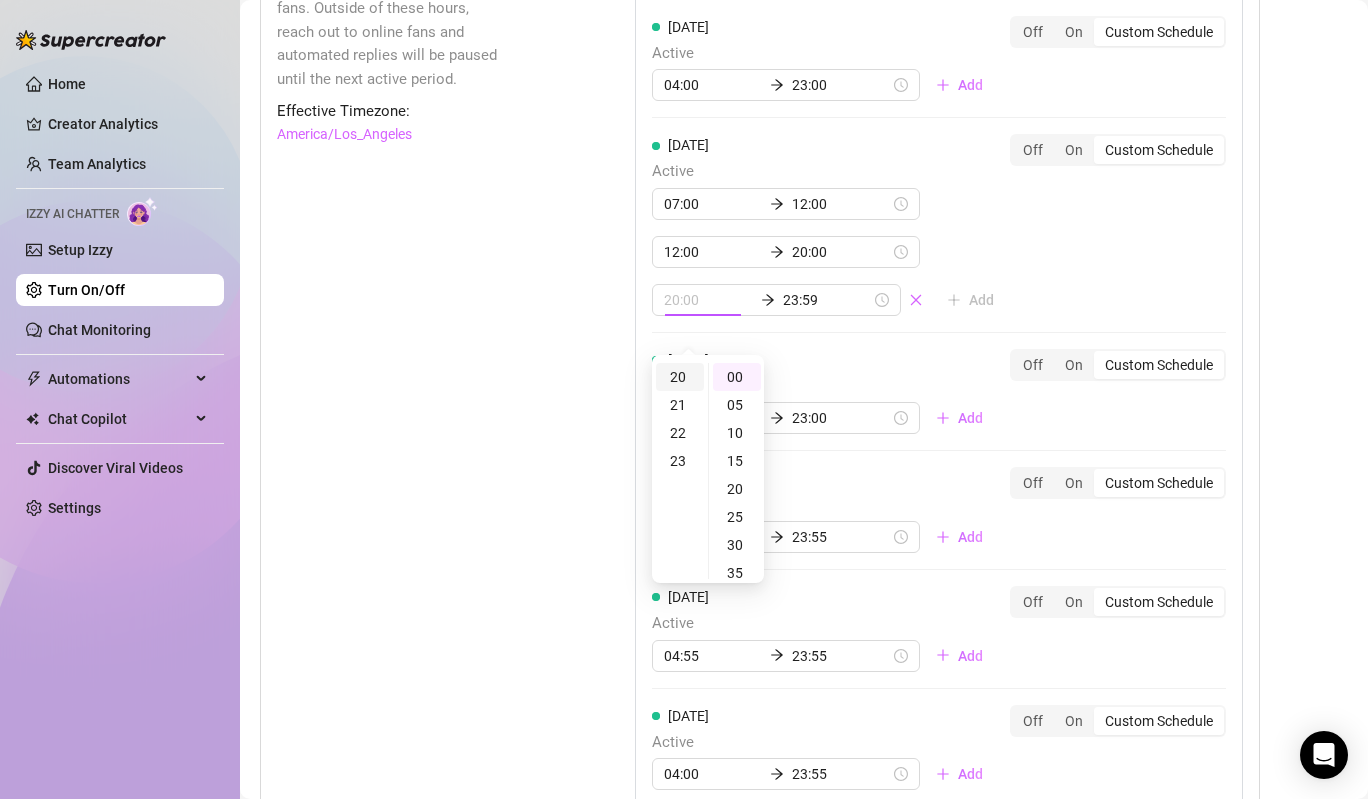 click on "20" at bounding box center [680, 377] 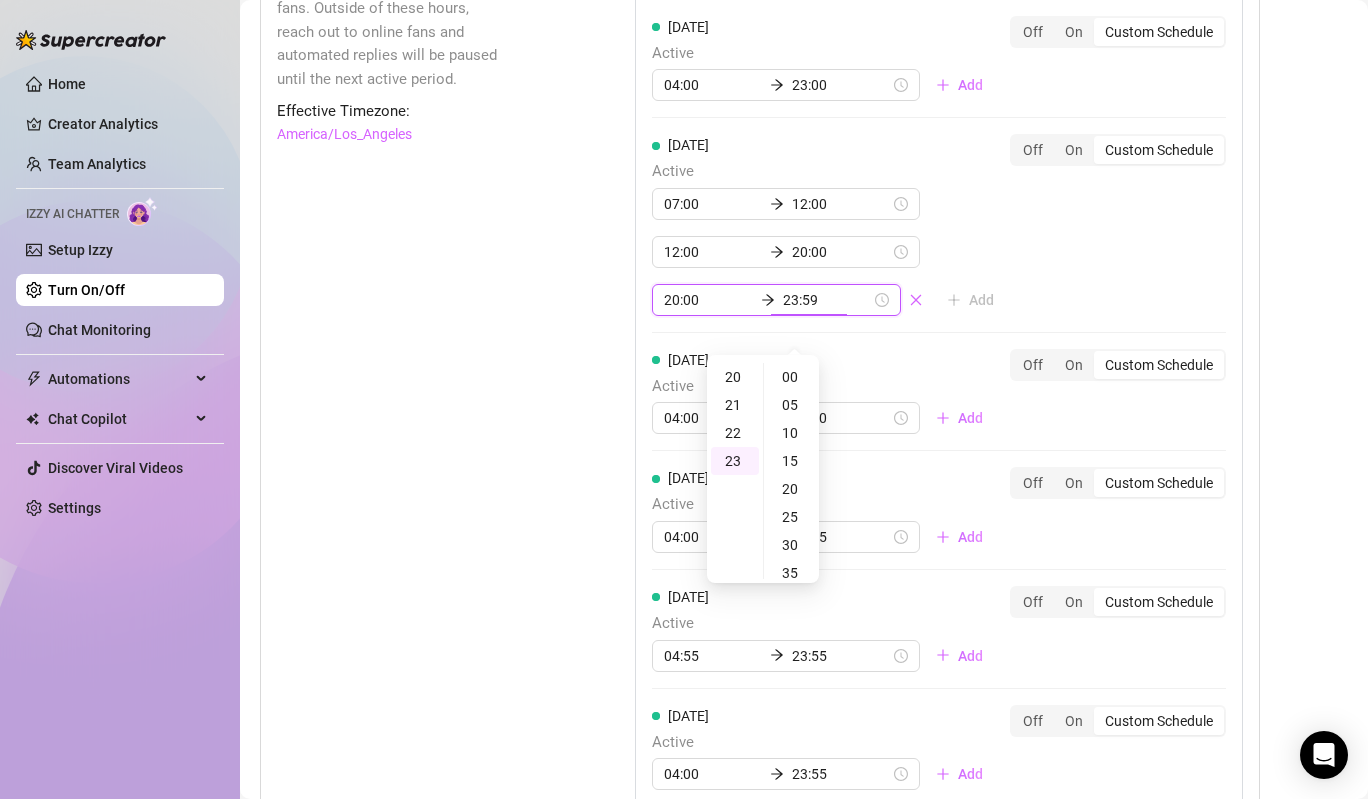 scroll, scrollTop: 644, scrollLeft: 0, axis: vertical 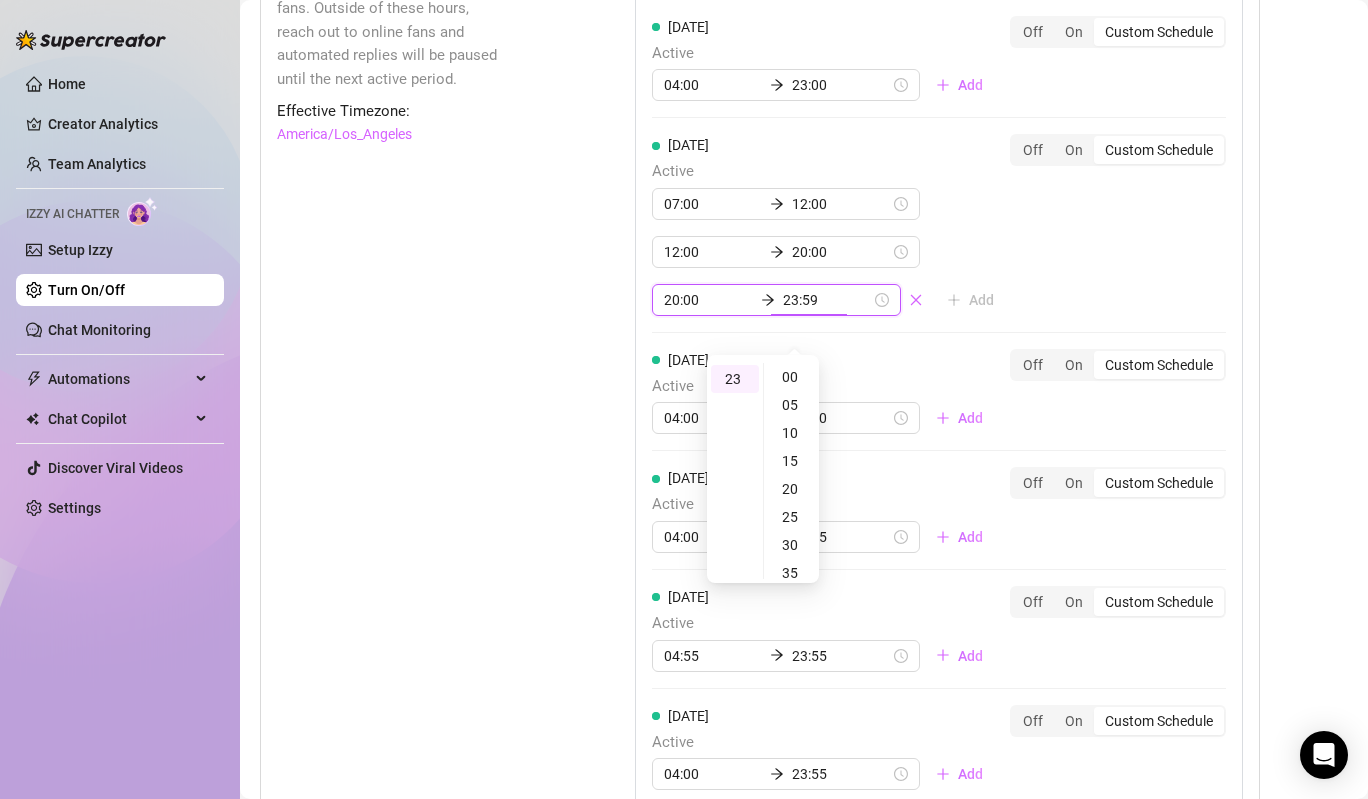 click on "[DATE] Active 04:00 23:00 Add" at bounding box center (825, 392) 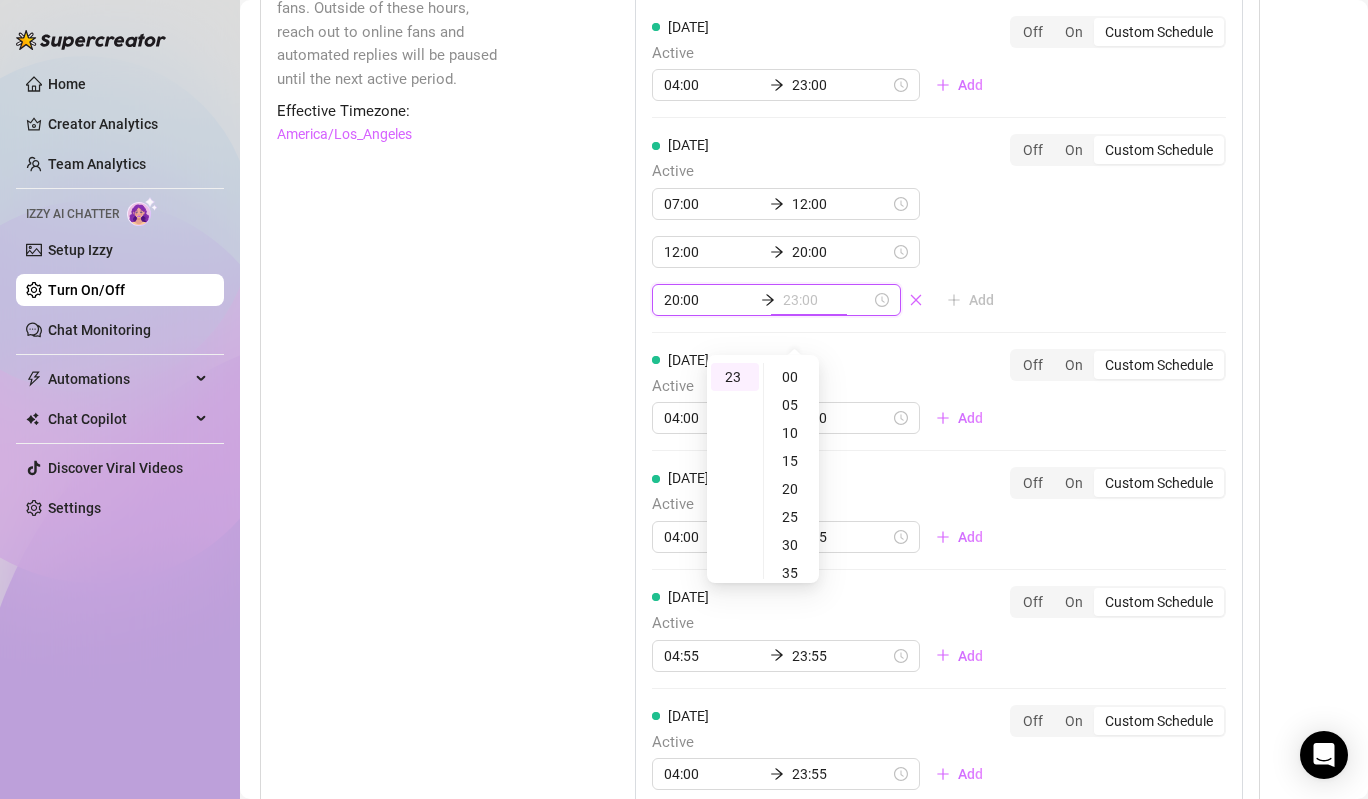 type on "23:59" 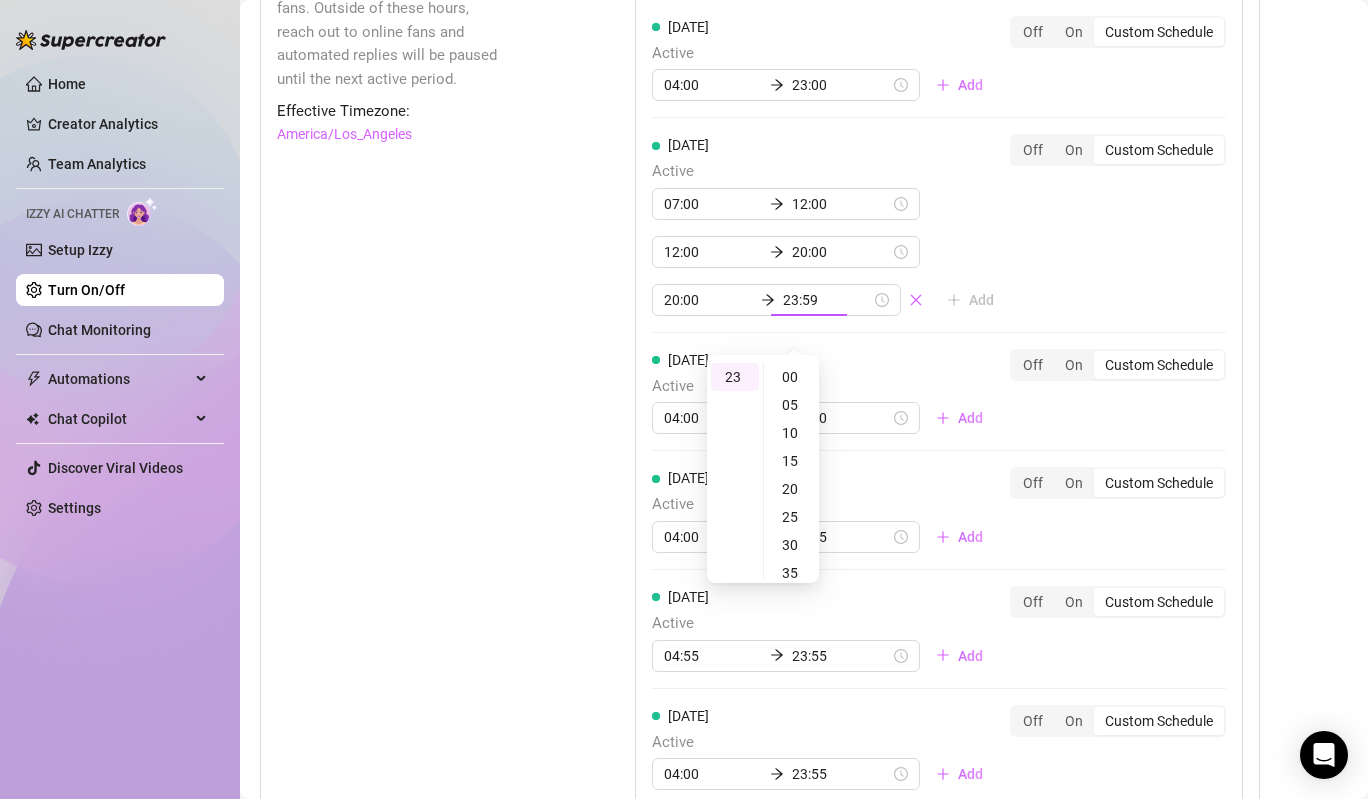 click on "[DATE] Active 04:55 23:55 Add Off On Custom Schedule [DATE] Active 04:00 23:00 Add Off On Custom Schedule [DATE] Active 07:00 12:00 12:00 20:00 20:00 23:59 Add Off On Custom Schedule [DATE] Active 04:00 23:00 Add Off On Custom Schedule [DATE] Active 04:00 23:55 Add Off On Custom Schedule [DATE] Active 04:55 23:55 Add Off On Custom Schedule [DATE] Active 04:00 23:55 Add Off On Custom Schedule" at bounding box center [939, 352] 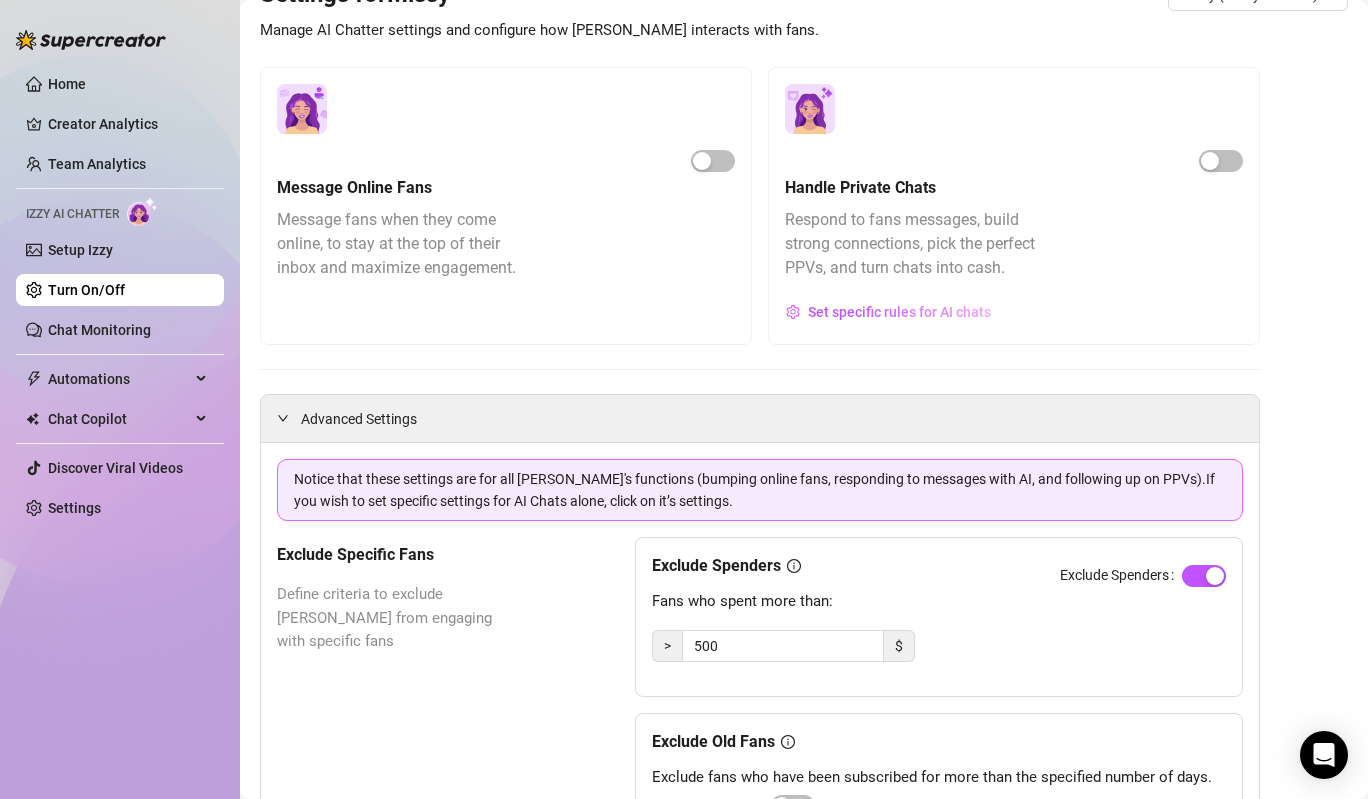 scroll, scrollTop: 51, scrollLeft: 0, axis: vertical 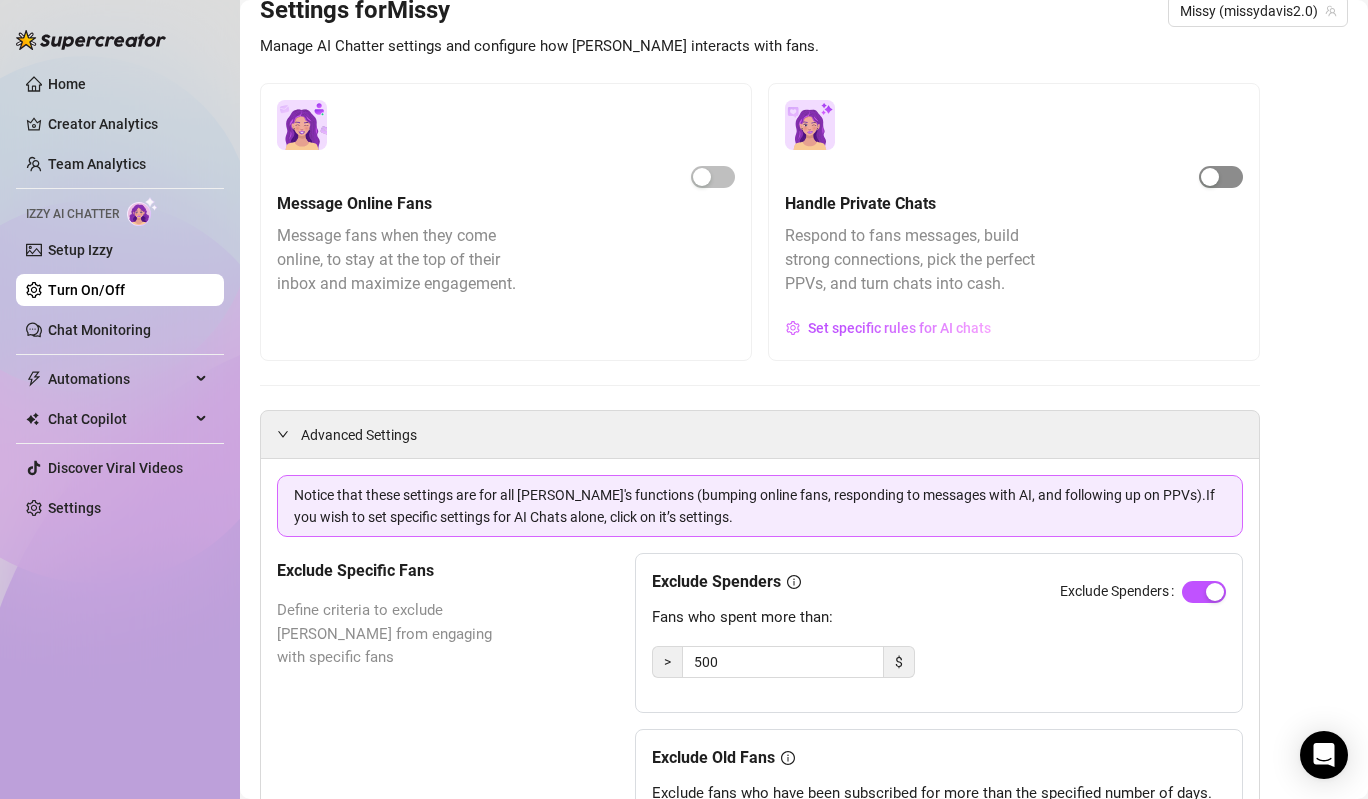 click at bounding box center [1221, 177] 